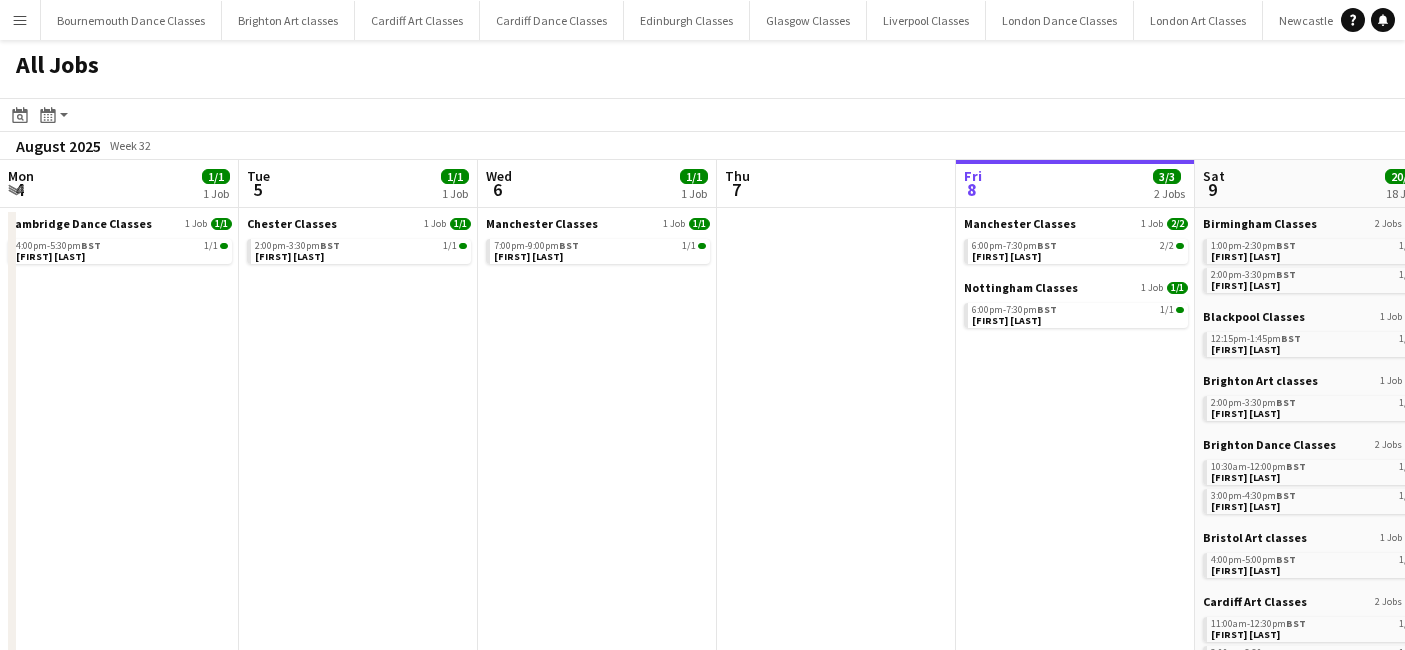 scroll, scrollTop: 0, scrollLeft: 0, axis: both 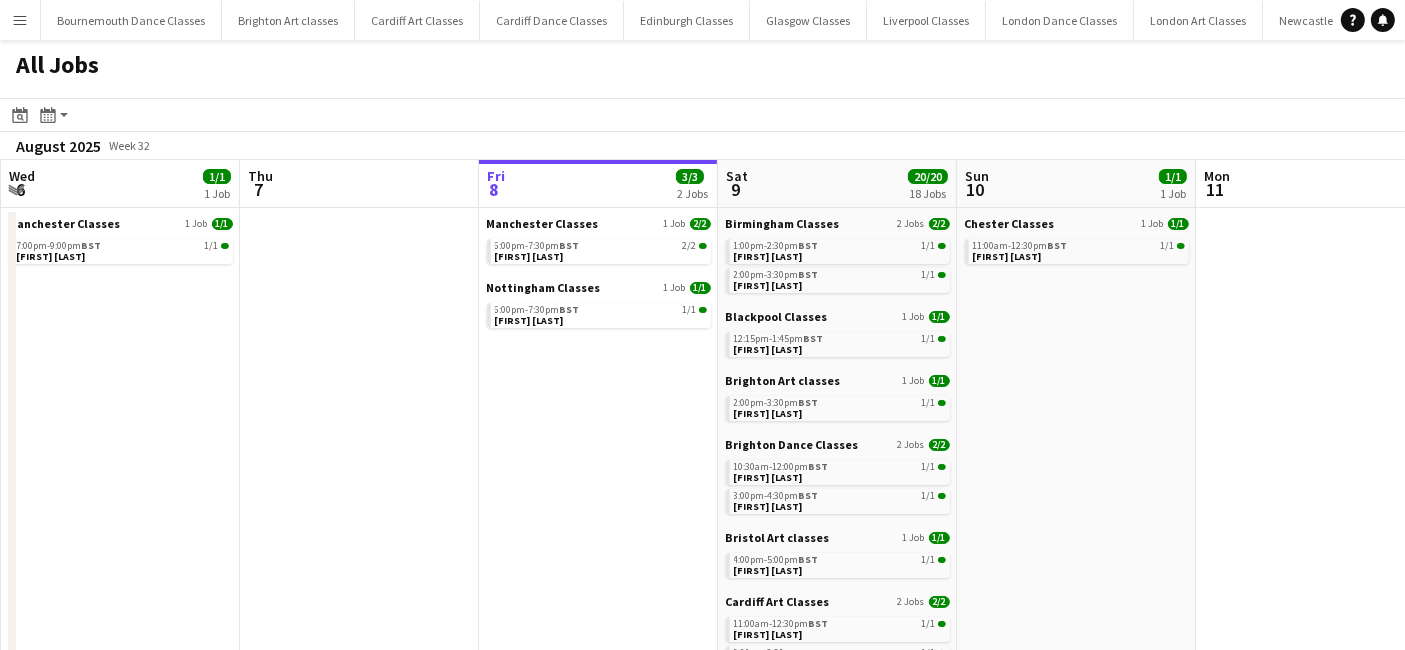 click on "Menu" at bounding box center (20, 20) 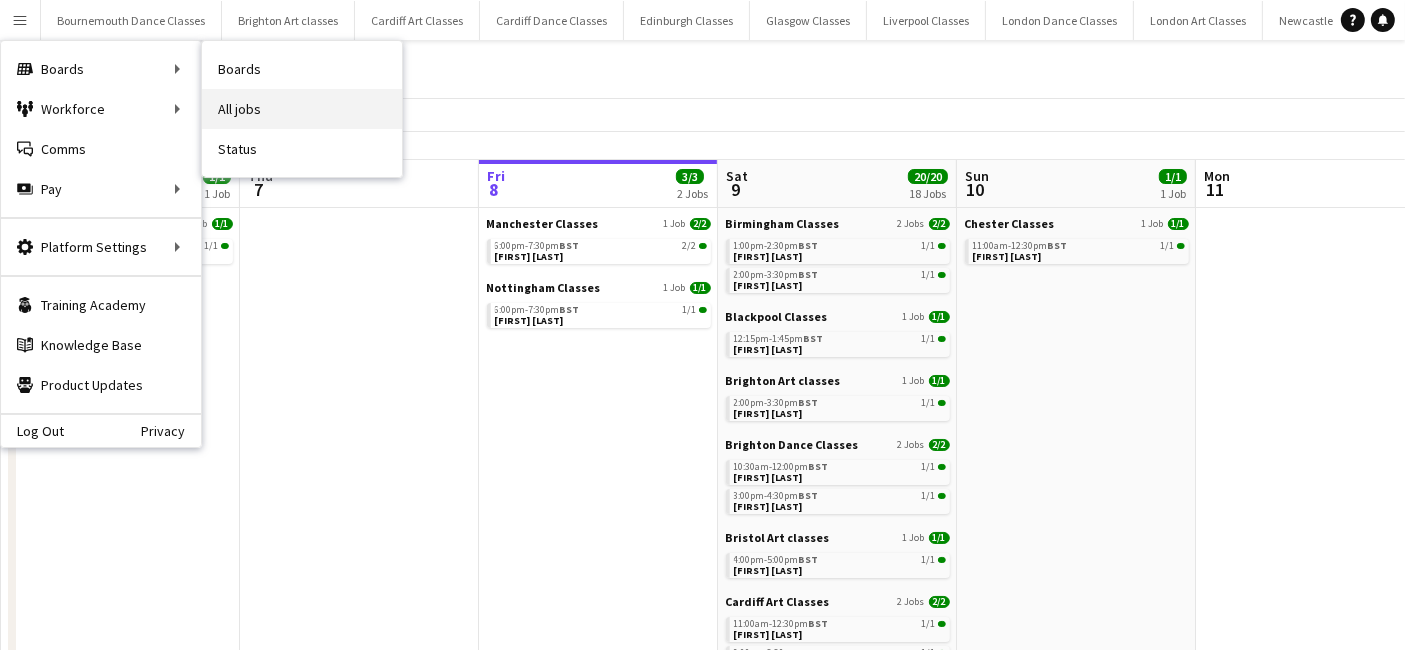 click on "All jobs" at bounding box center [302, 109] 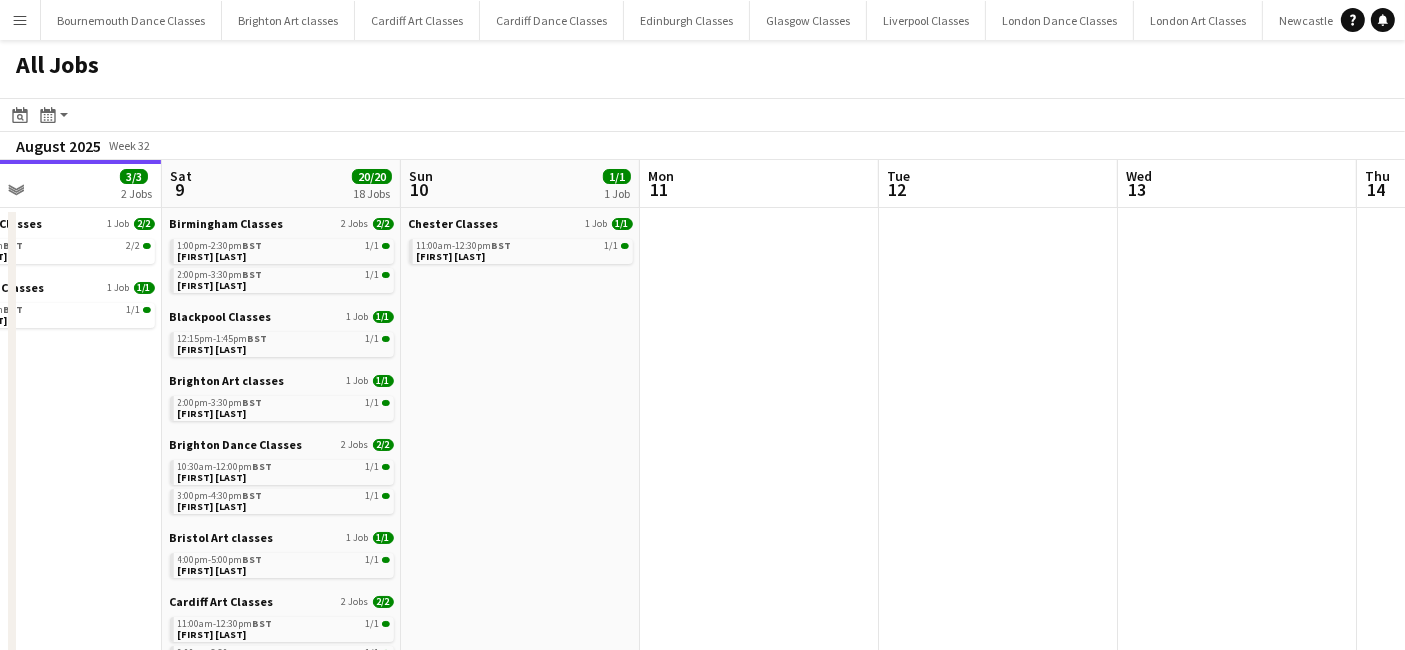 drag, startPoint x: 1306, startPoint y: 435, endPoint x: 509, endPoint y: 521, distance: 801.62646 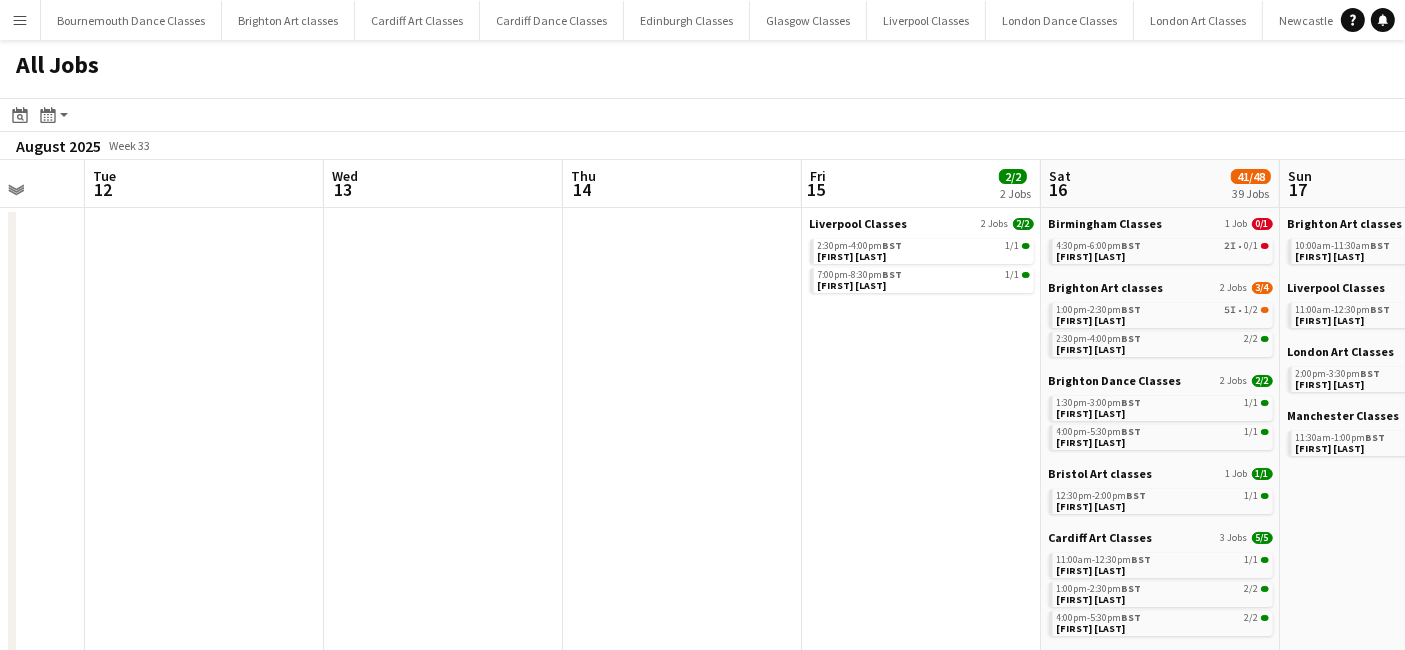 drag, startPoint x: 1148, startPoint y: 504, endPoint x: 422, endPoint y: 501, distance: 726.0062 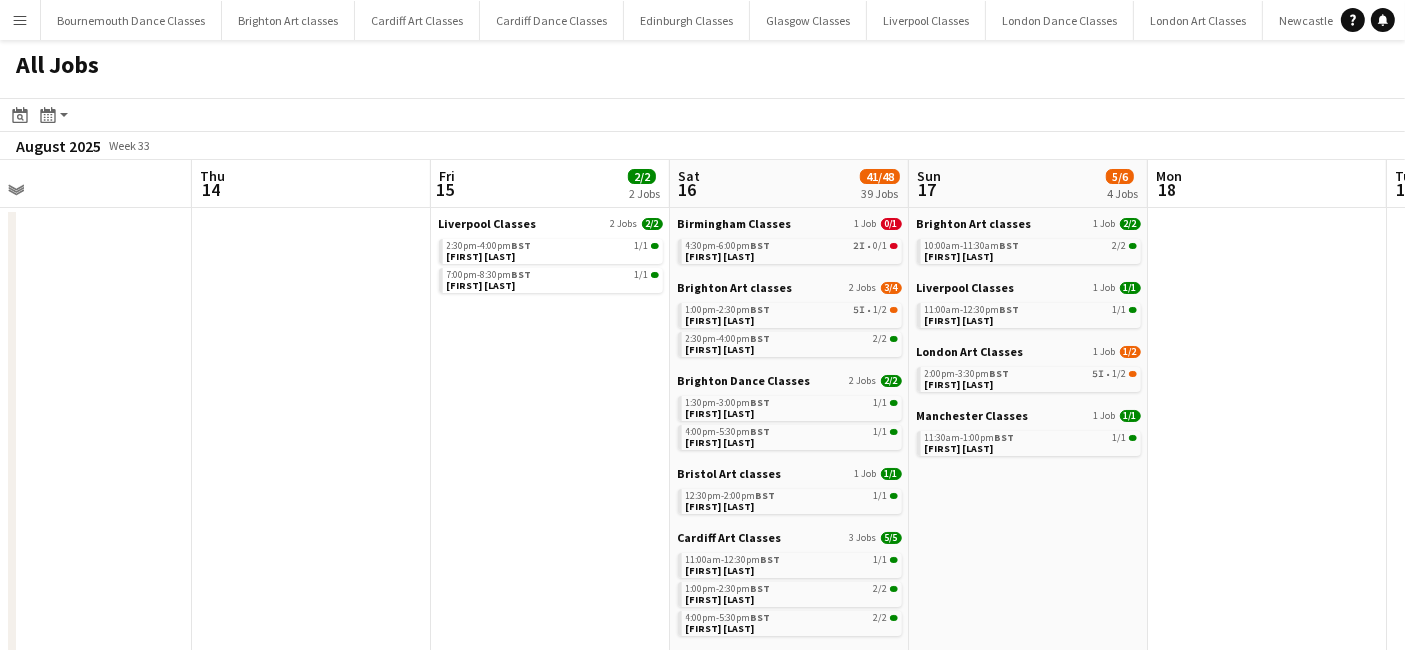 drag, startPoint x: 756, startPoint y: 422, endPoint x: 520, endPoint y: 428, distance: 236.07626 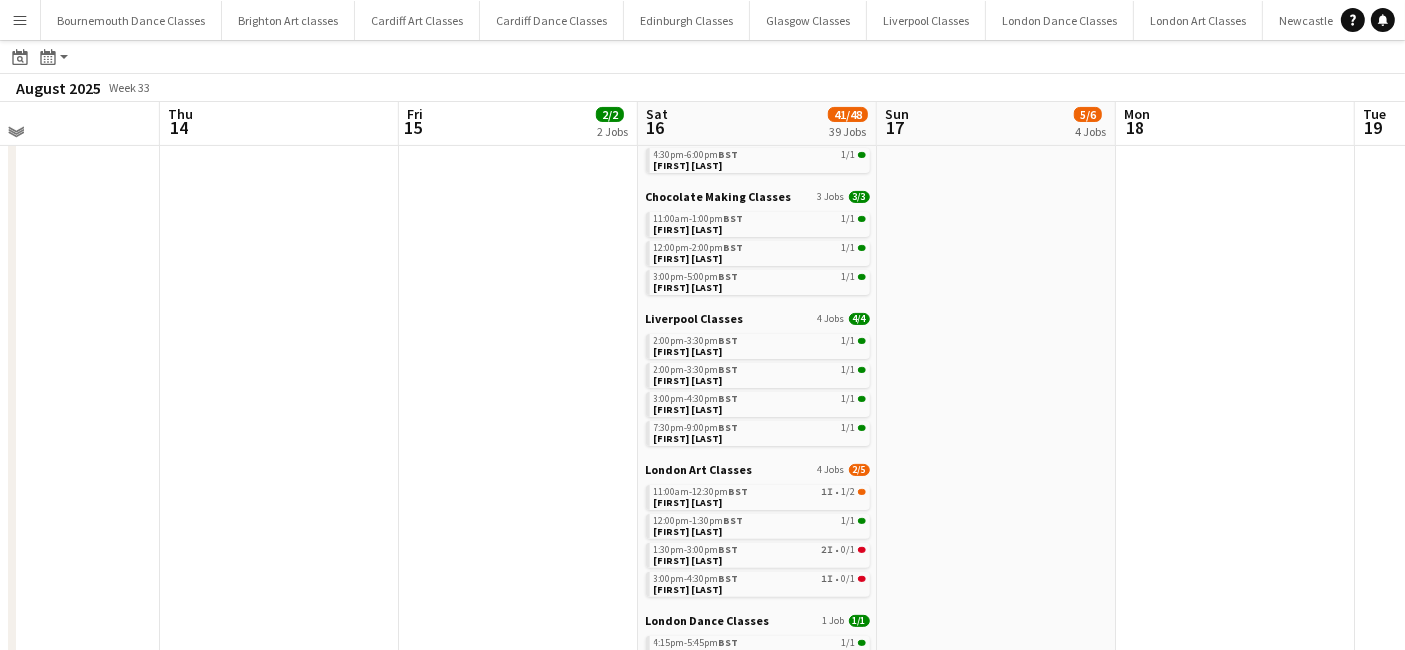 scroll, scrollTop: 528, scrollLeft: 0, axis: vertical 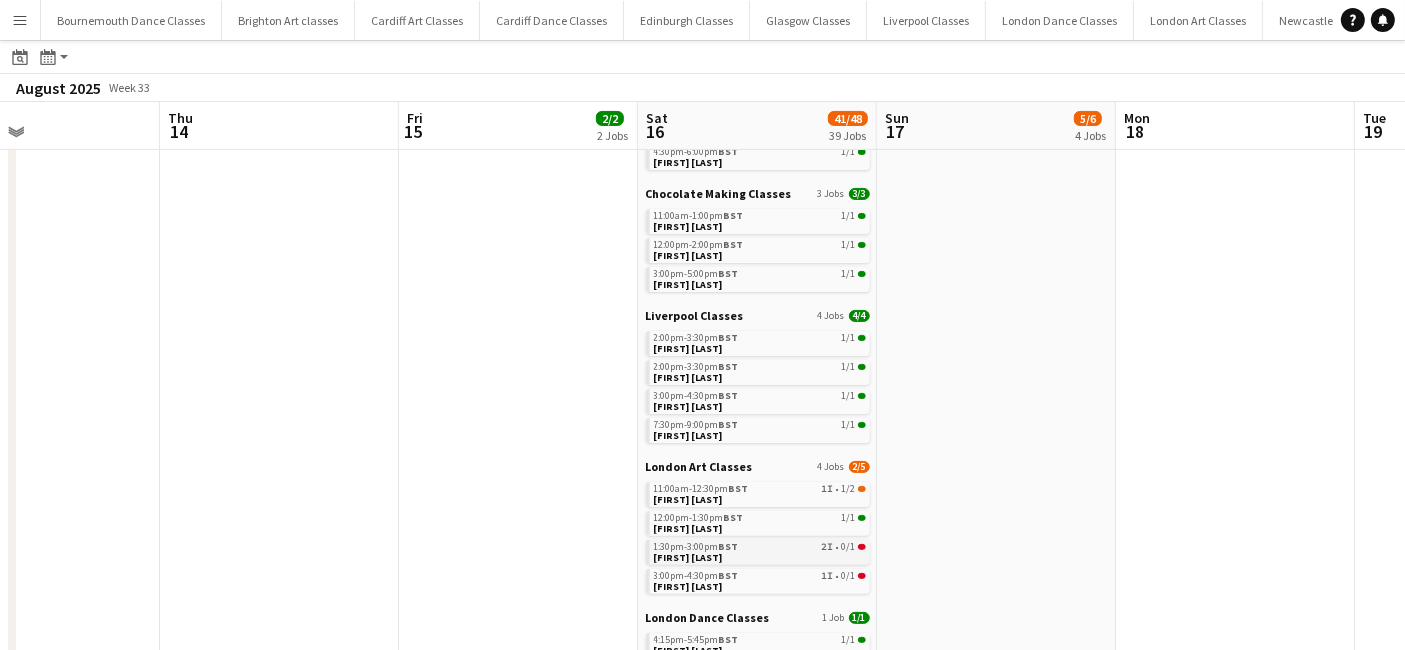 click on "1:30pm-3:00pm    BST   2I   •   0/1" at bounding box center [760, 547] 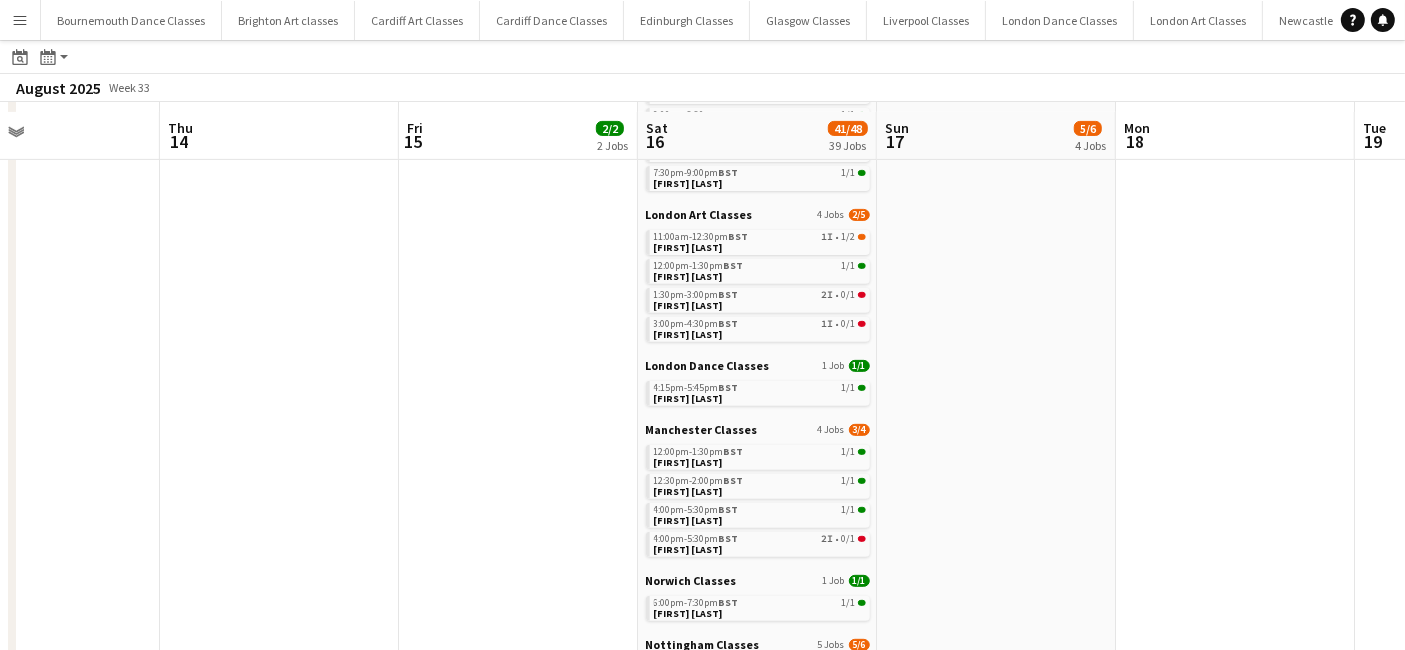 scroll, scrollTop: 789, scrollLeft: 0, axis: vertical 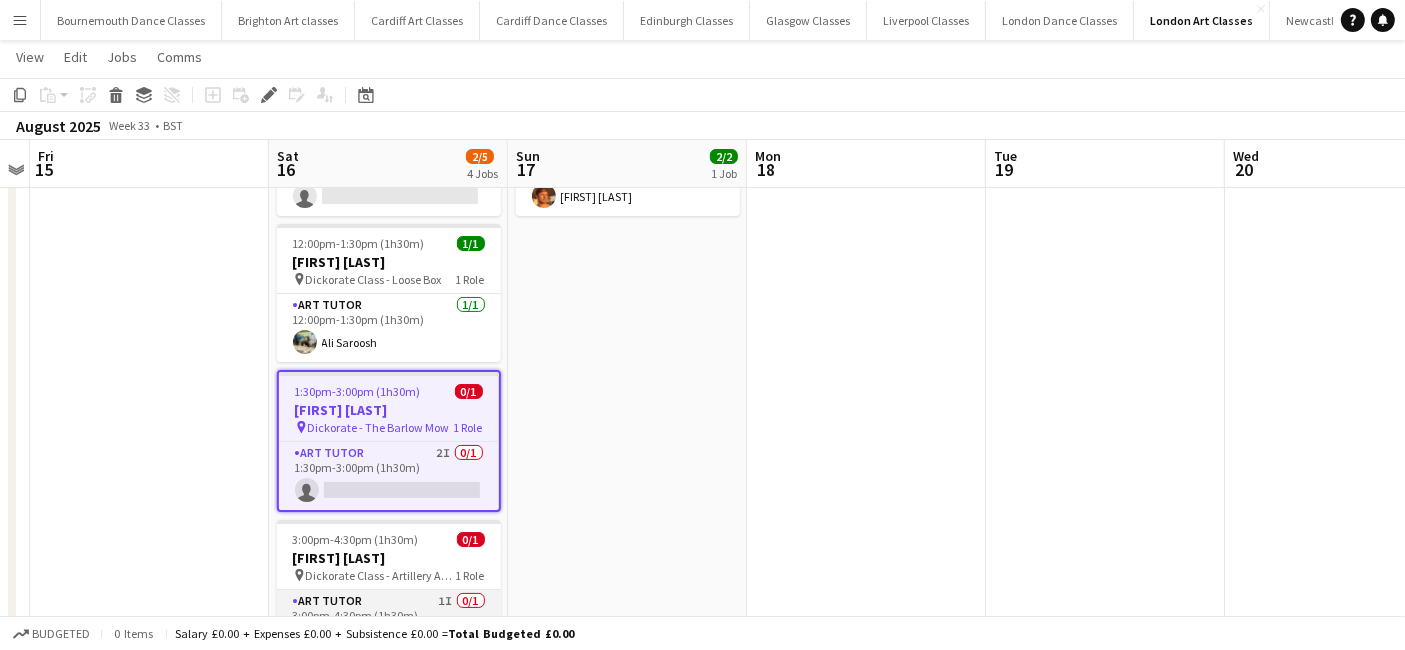 click on "Art Tutor   1I   0/1   3:00pm-4:30pm (1h30m)
single-neutral-actions" at bounding box center [389, 624] 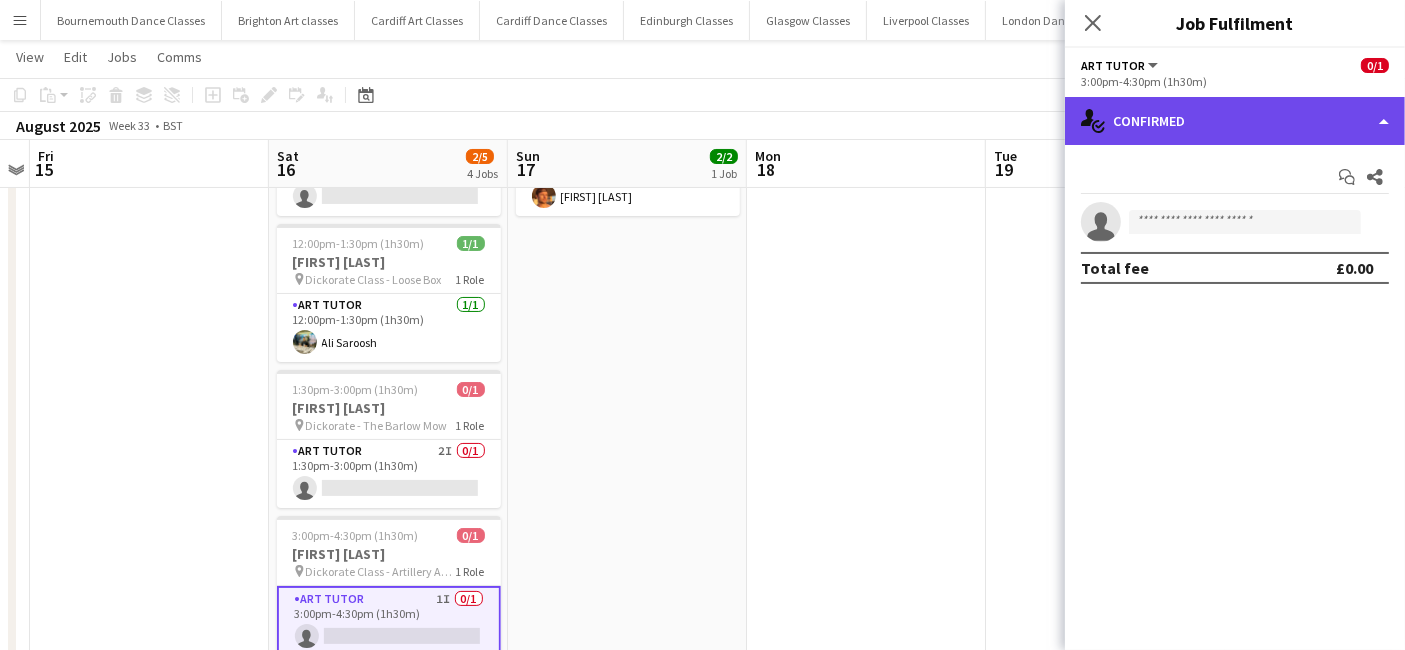 click on "single-neutral-actions-check-2
Confirmed" 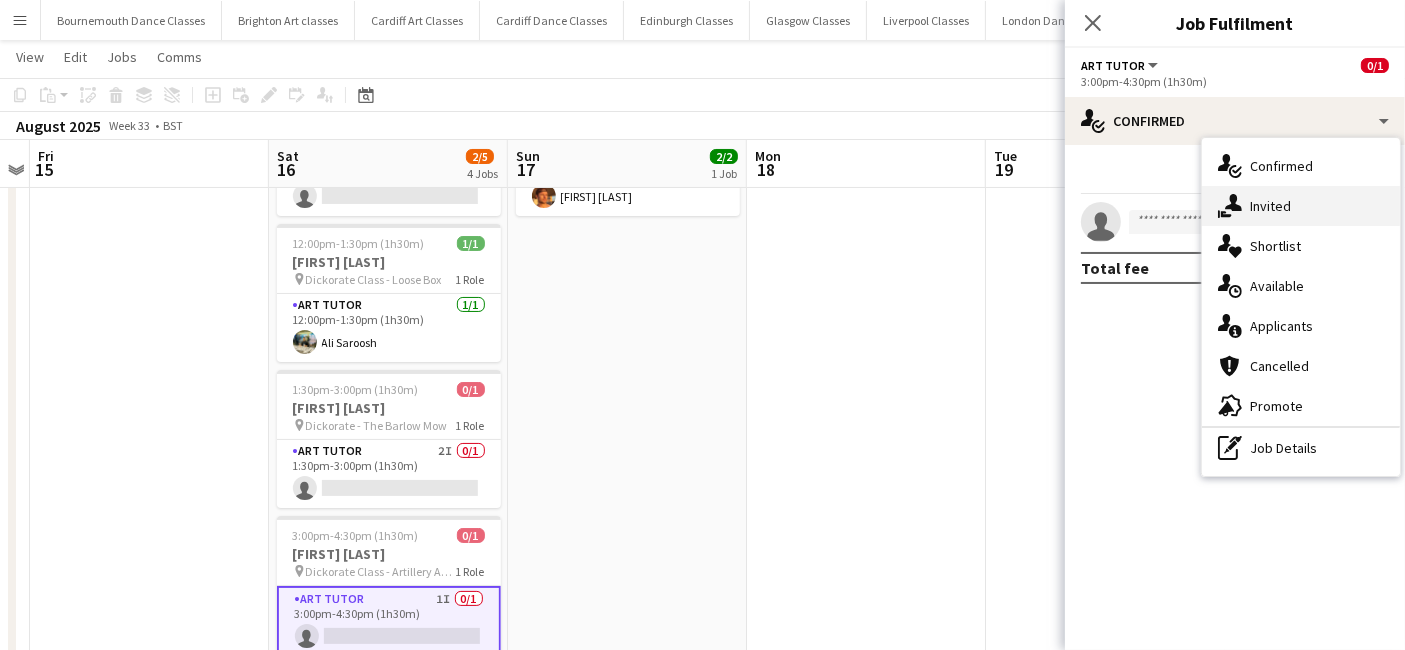 click on "single-neutral-actions-share-1
Invited" at bounding box center [1301, 206] 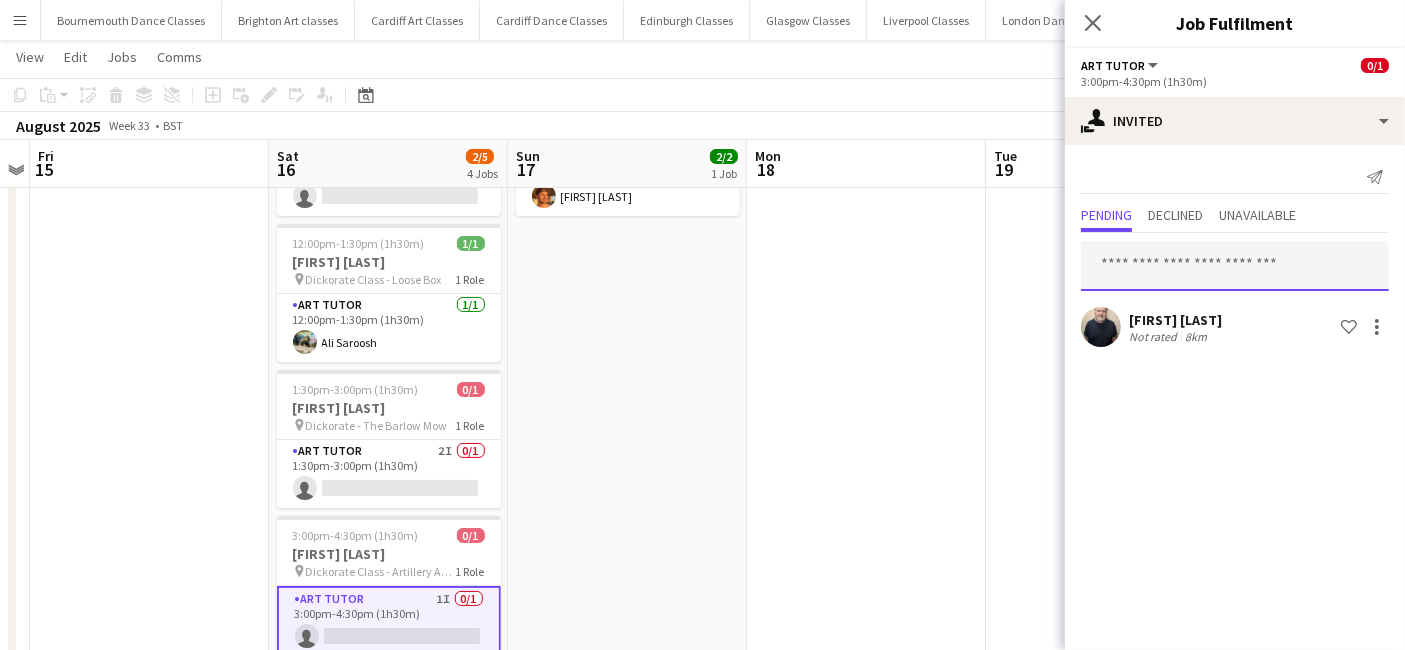 click at bounding box center (1235, 266) 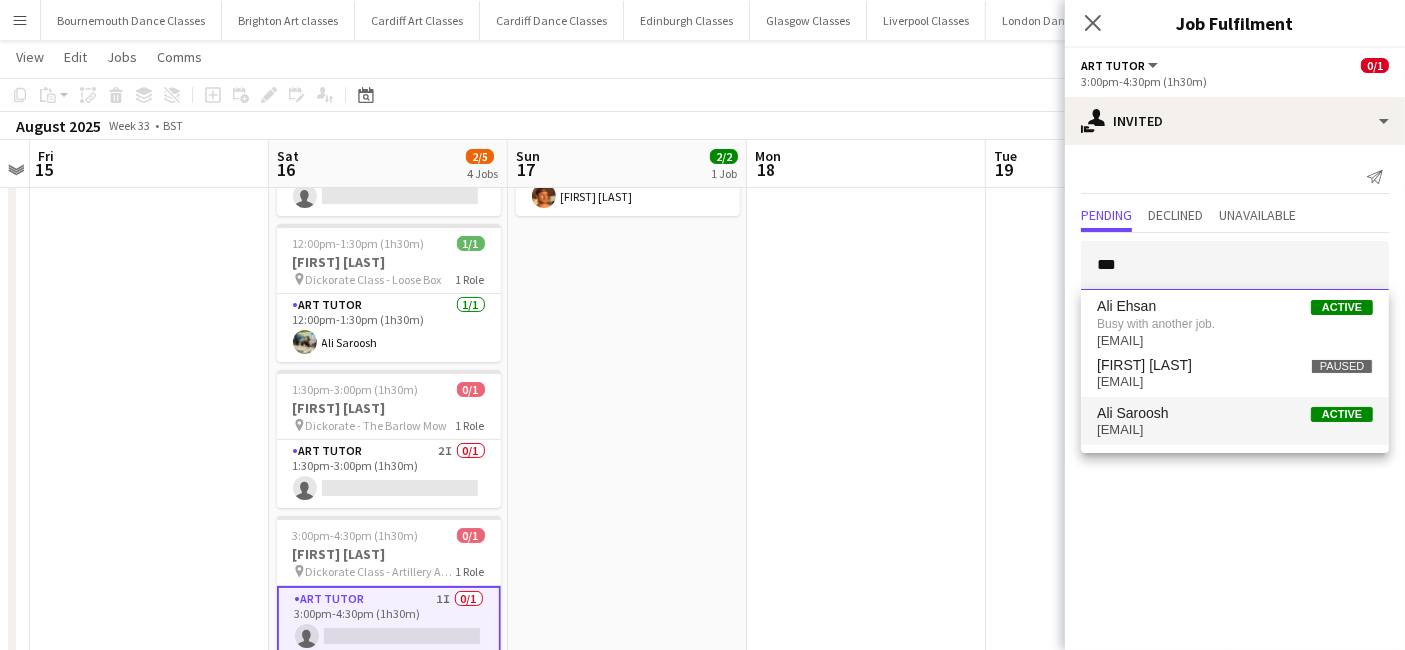 type on "***" 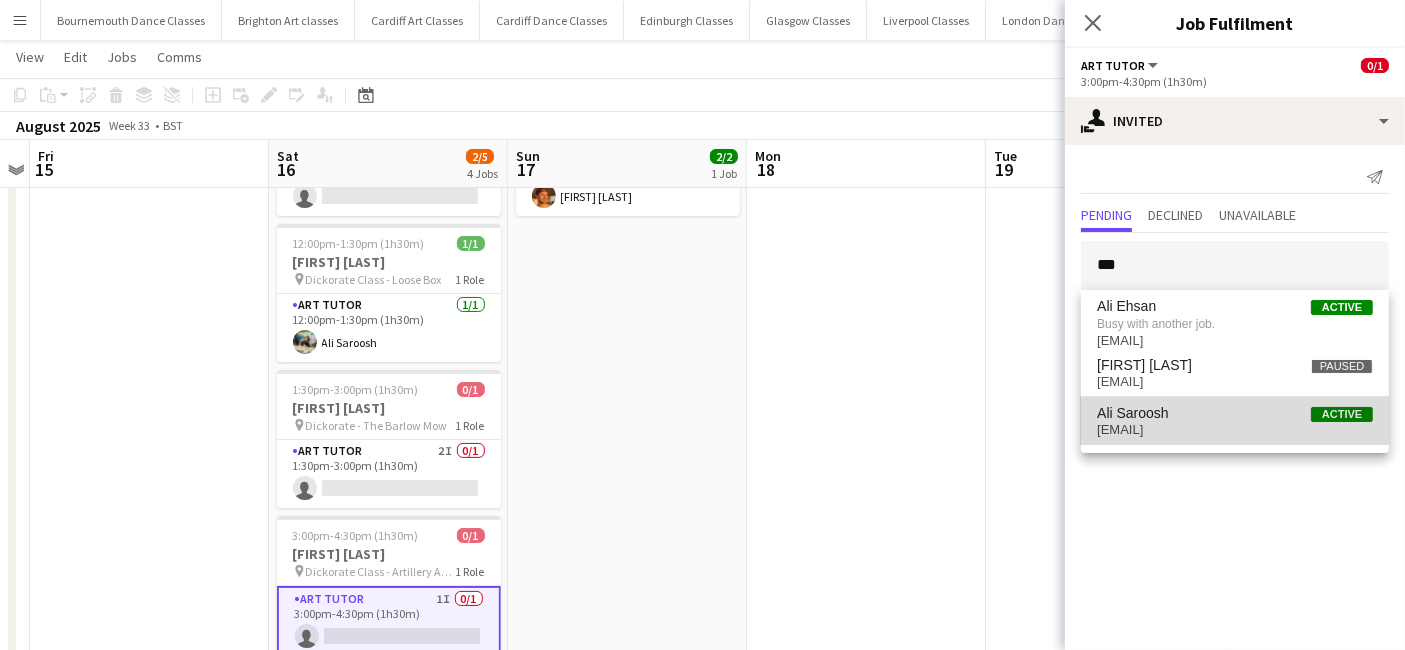 click on "Ali Saroosh" at bounding box center [1133, 413] 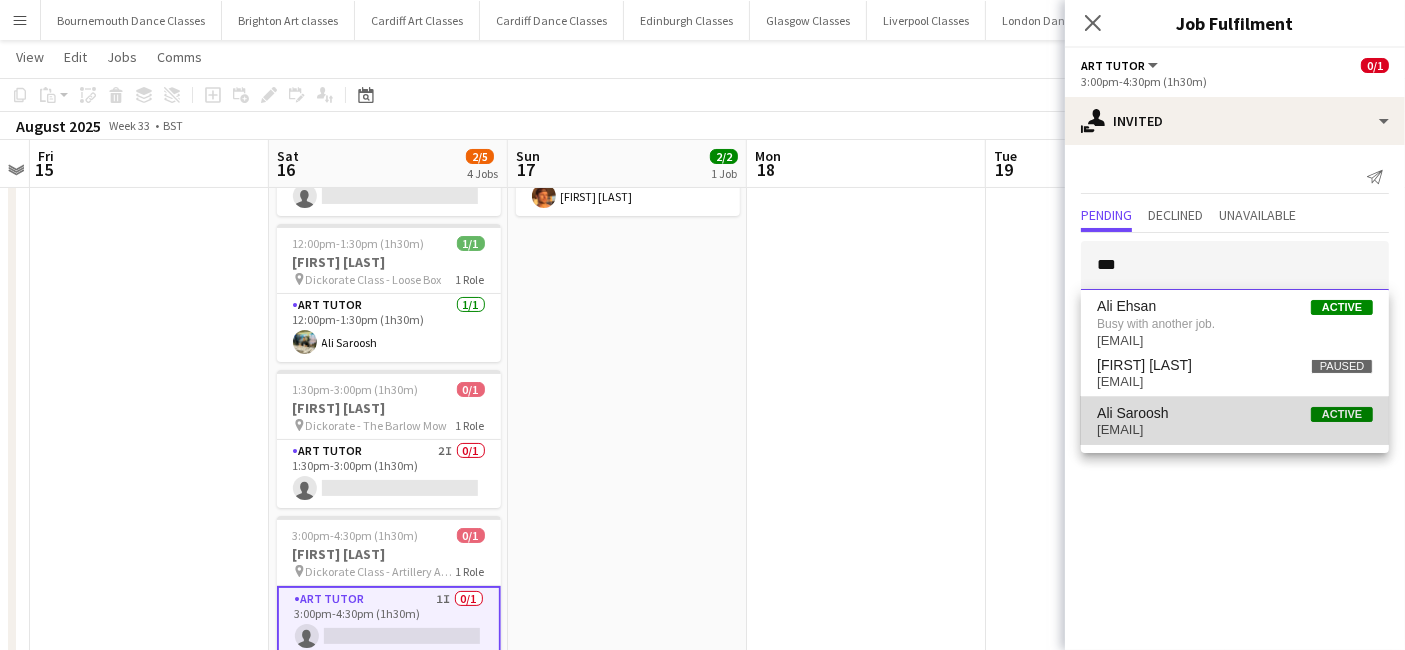 type 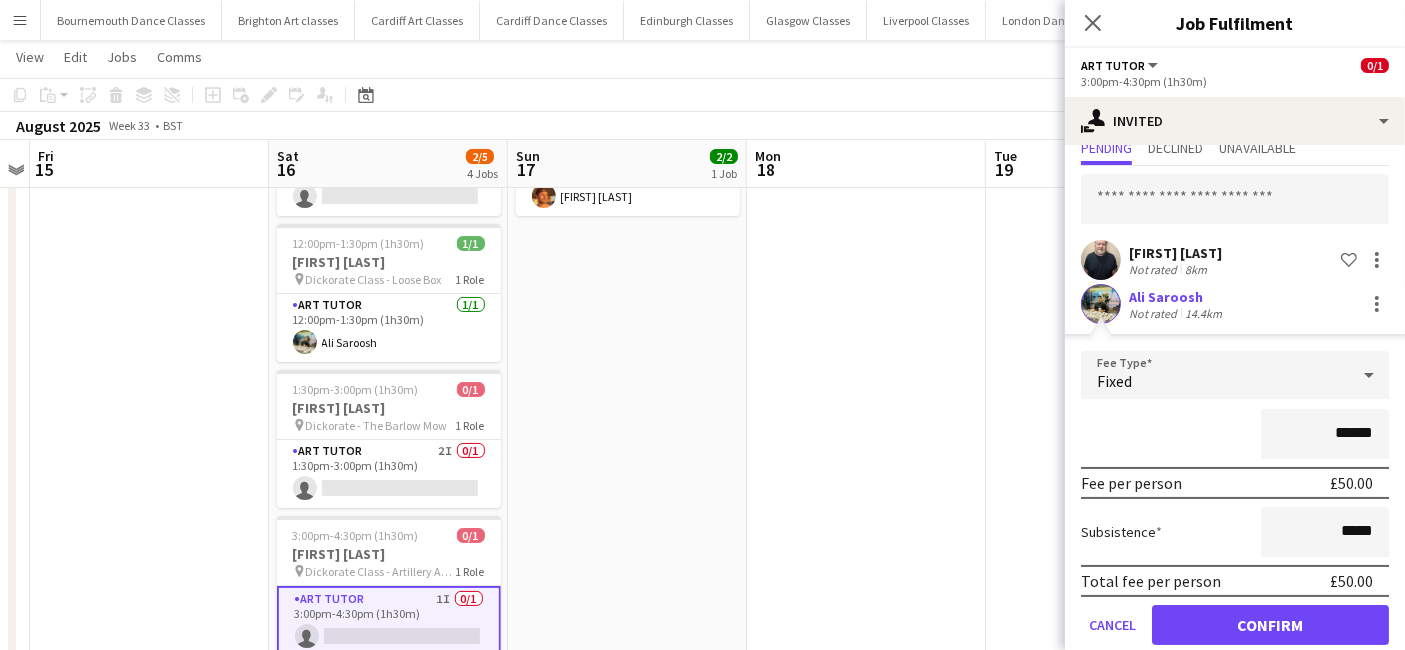 scroll, scrollTop: 94, scrollLeft: 0, axis: vertical 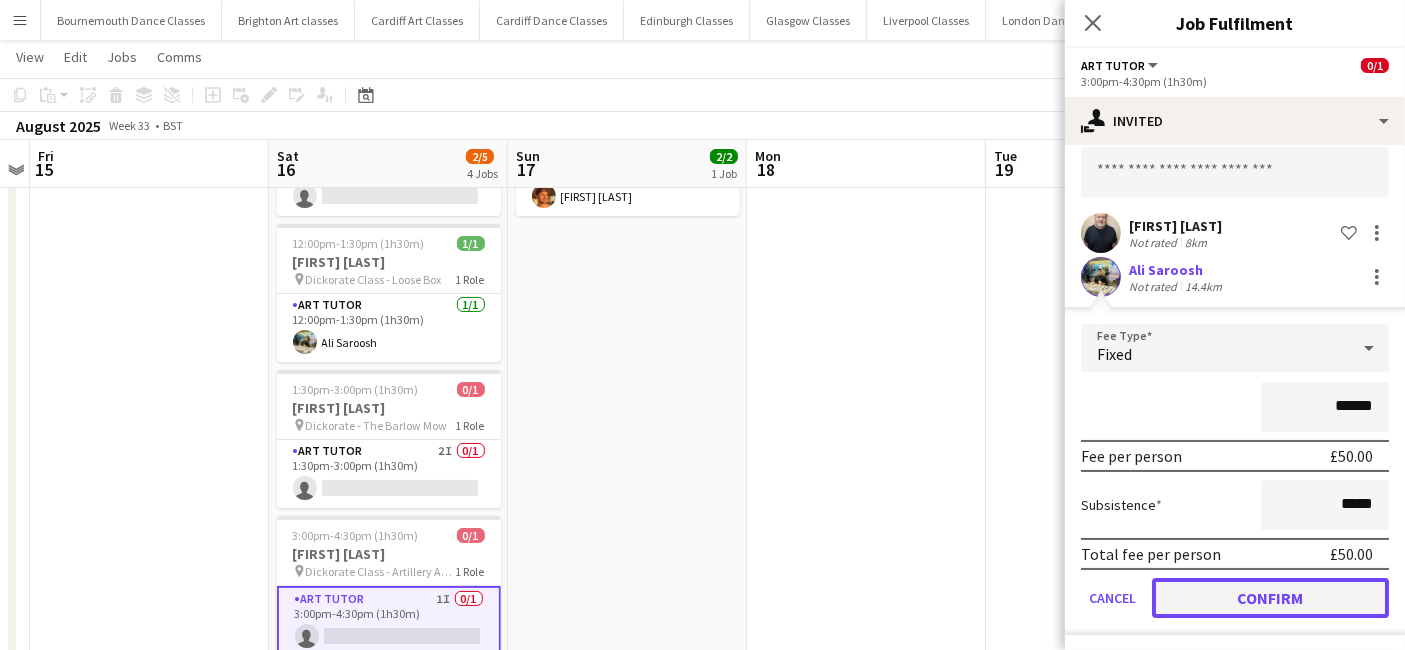 click on "Confirm" 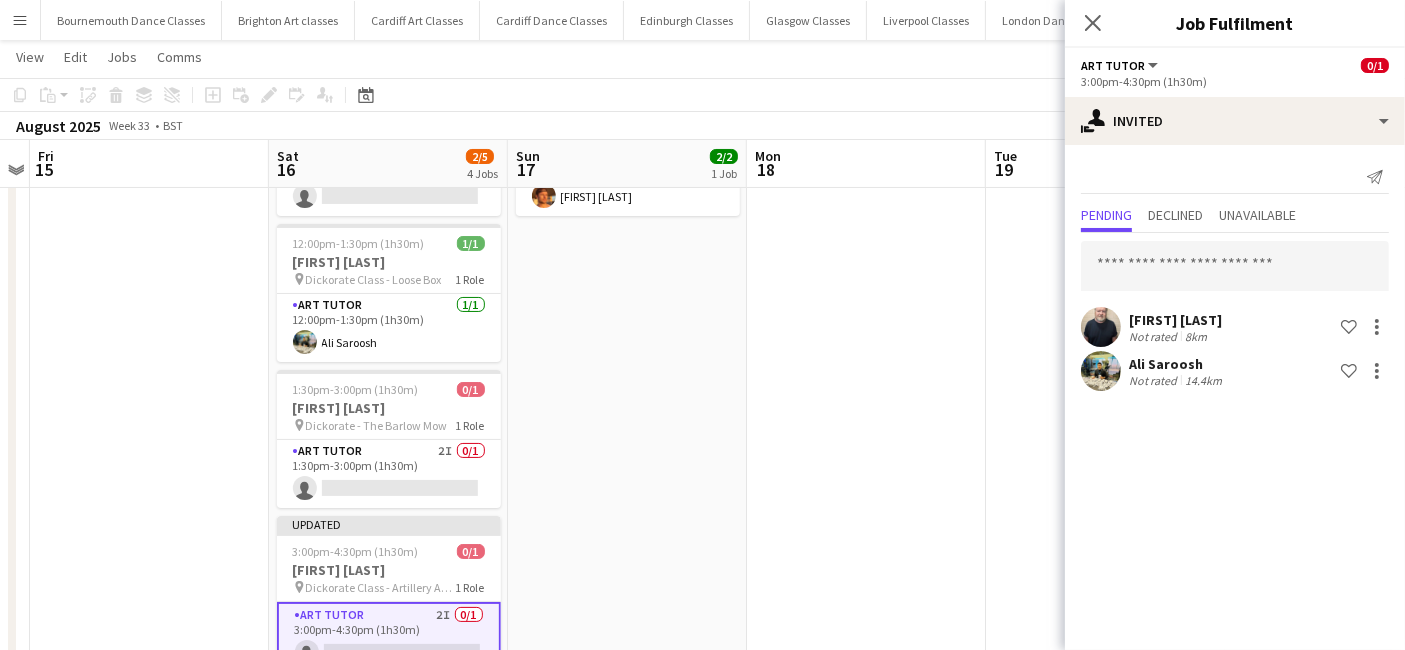 scroll, scrollTop: 0, scrollLeft: 0, axis: both 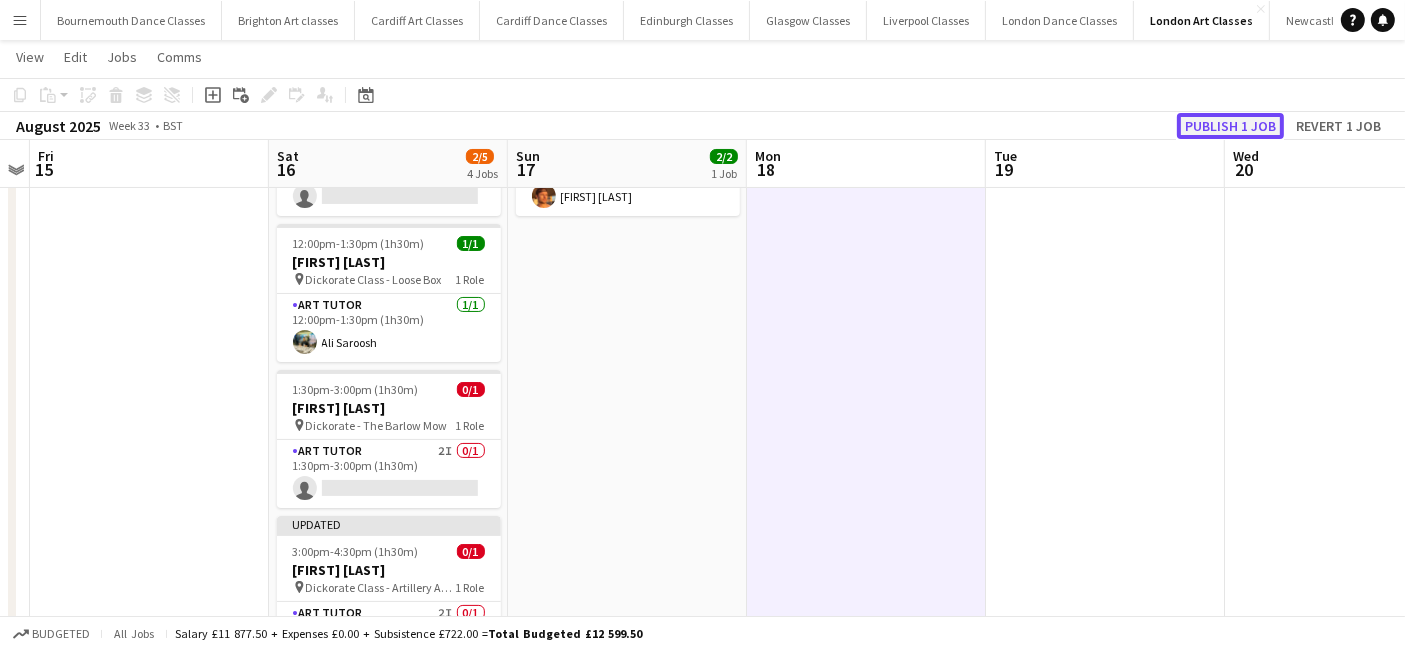 click on "Publish 1 job" 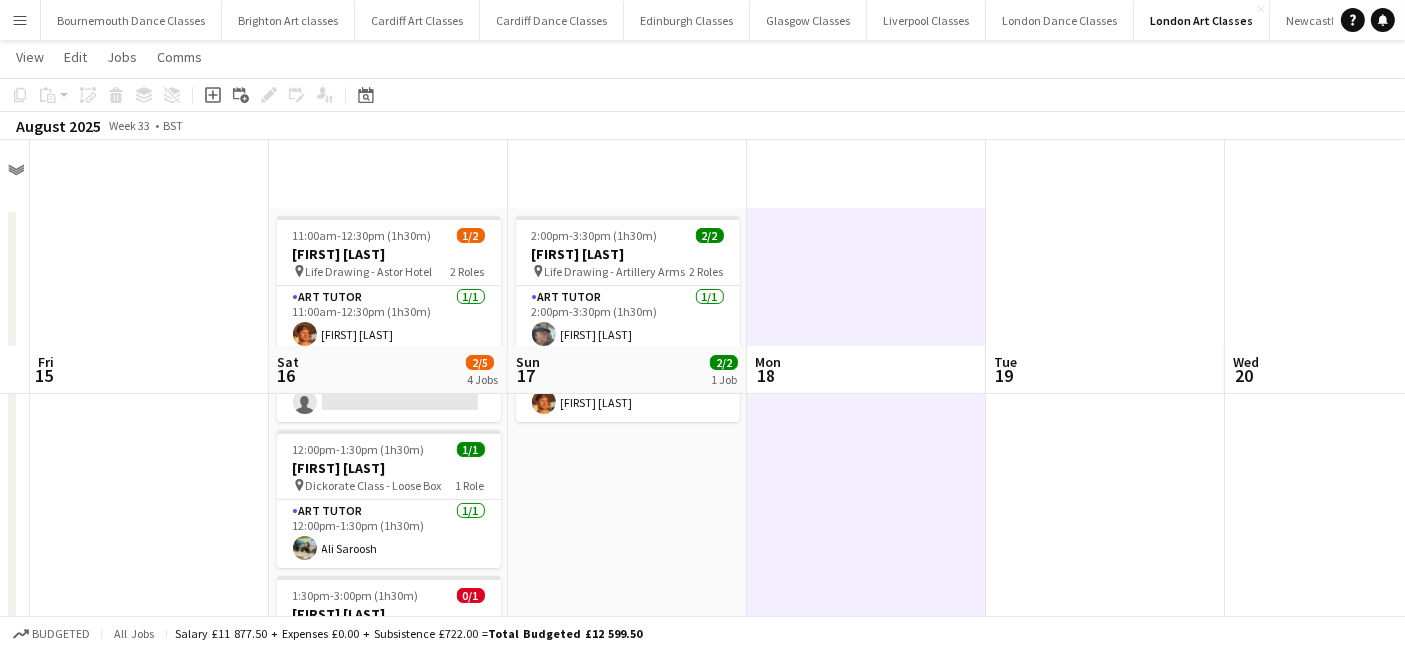 scroll, scrollTop: 0, scrollLeft: 0, axis: both 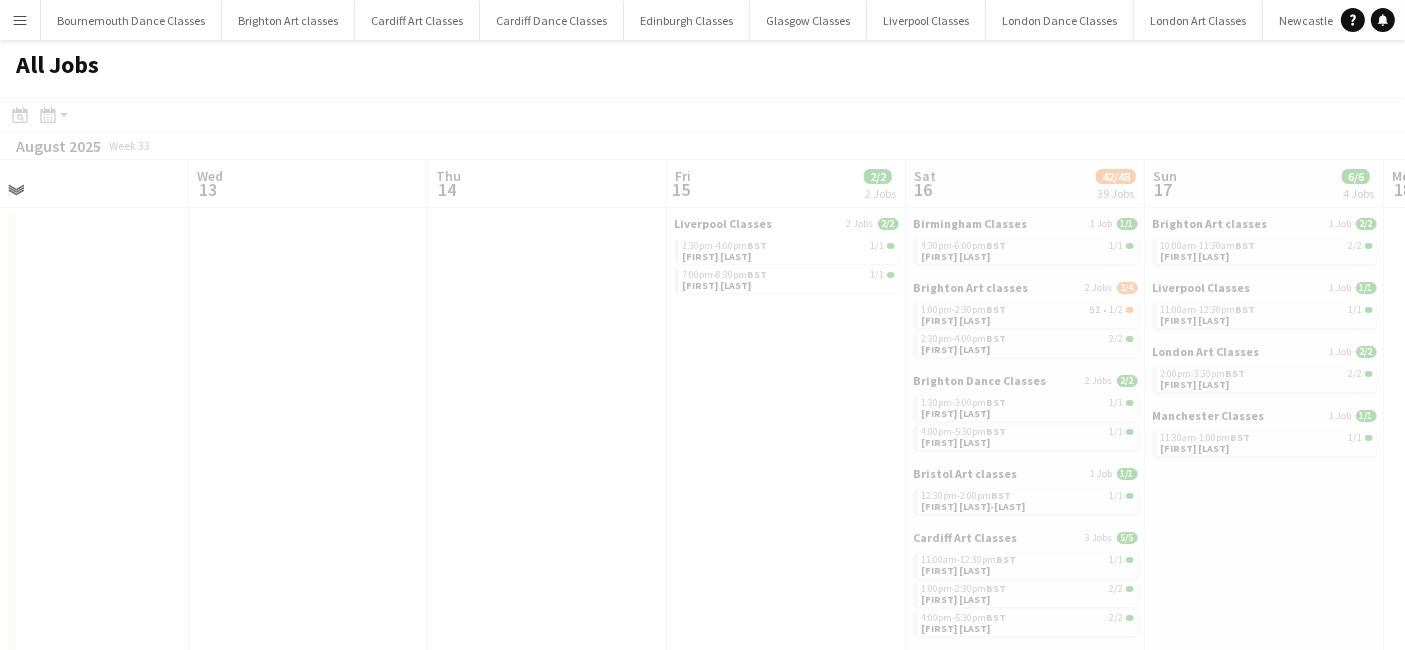 drag, startPoint x: 935, startPoint y: 435, endPoint x: 74, endPoint y: 460, distance: 861.36285 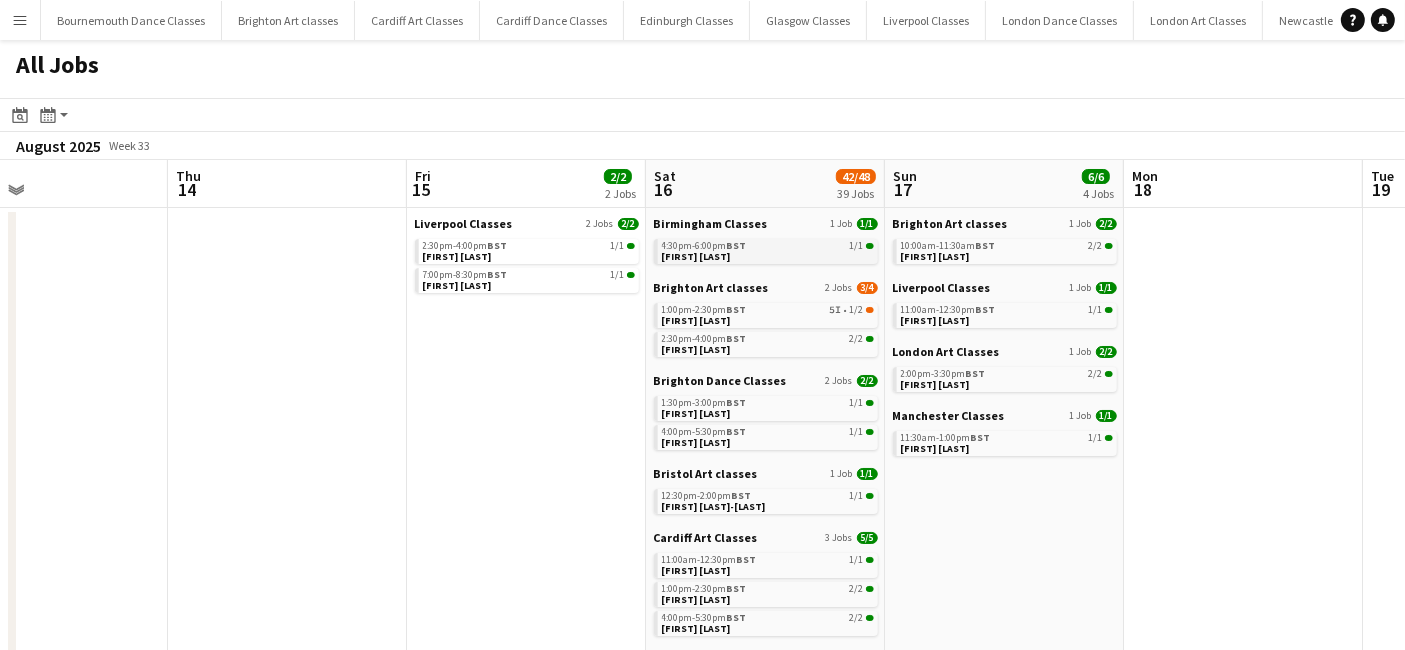 click on "4:30pm-6:00pm    BST   1/1   Chloe Bryan" at bounding box center [768, 250] 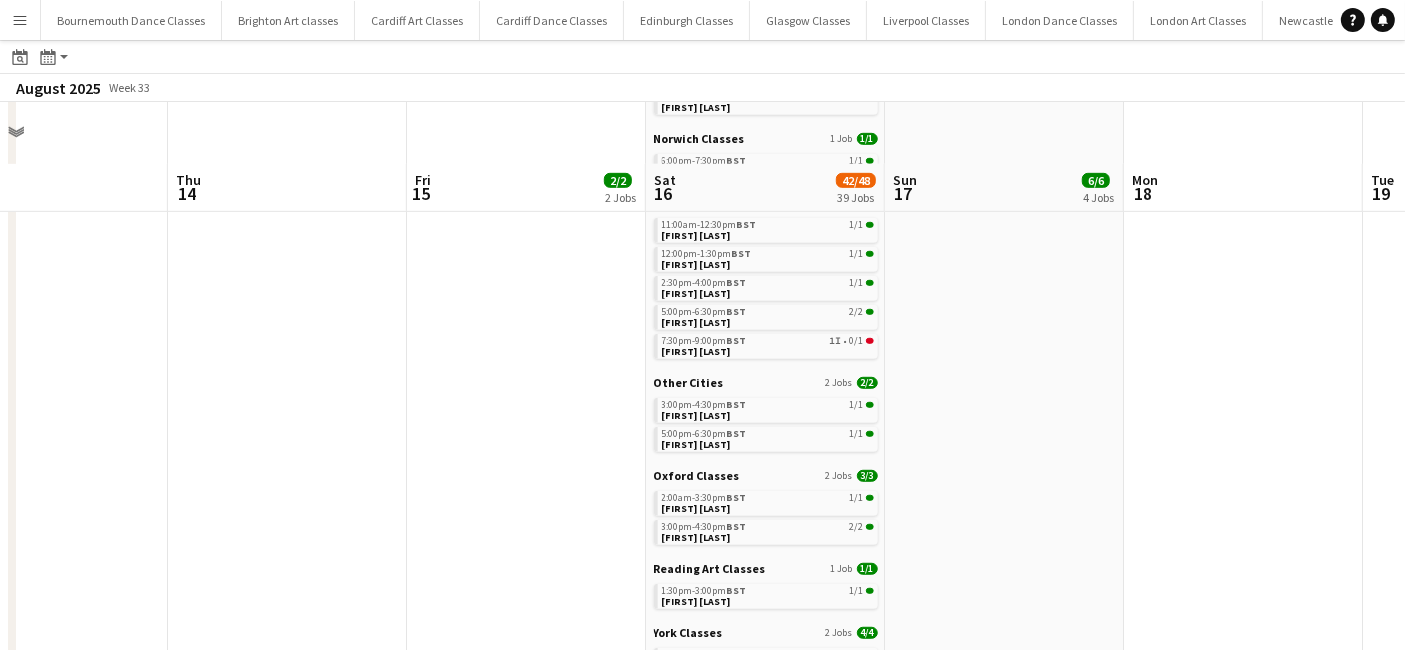 scroll, scrollTop: 1357, scrollLeft: 0, axis: vertical 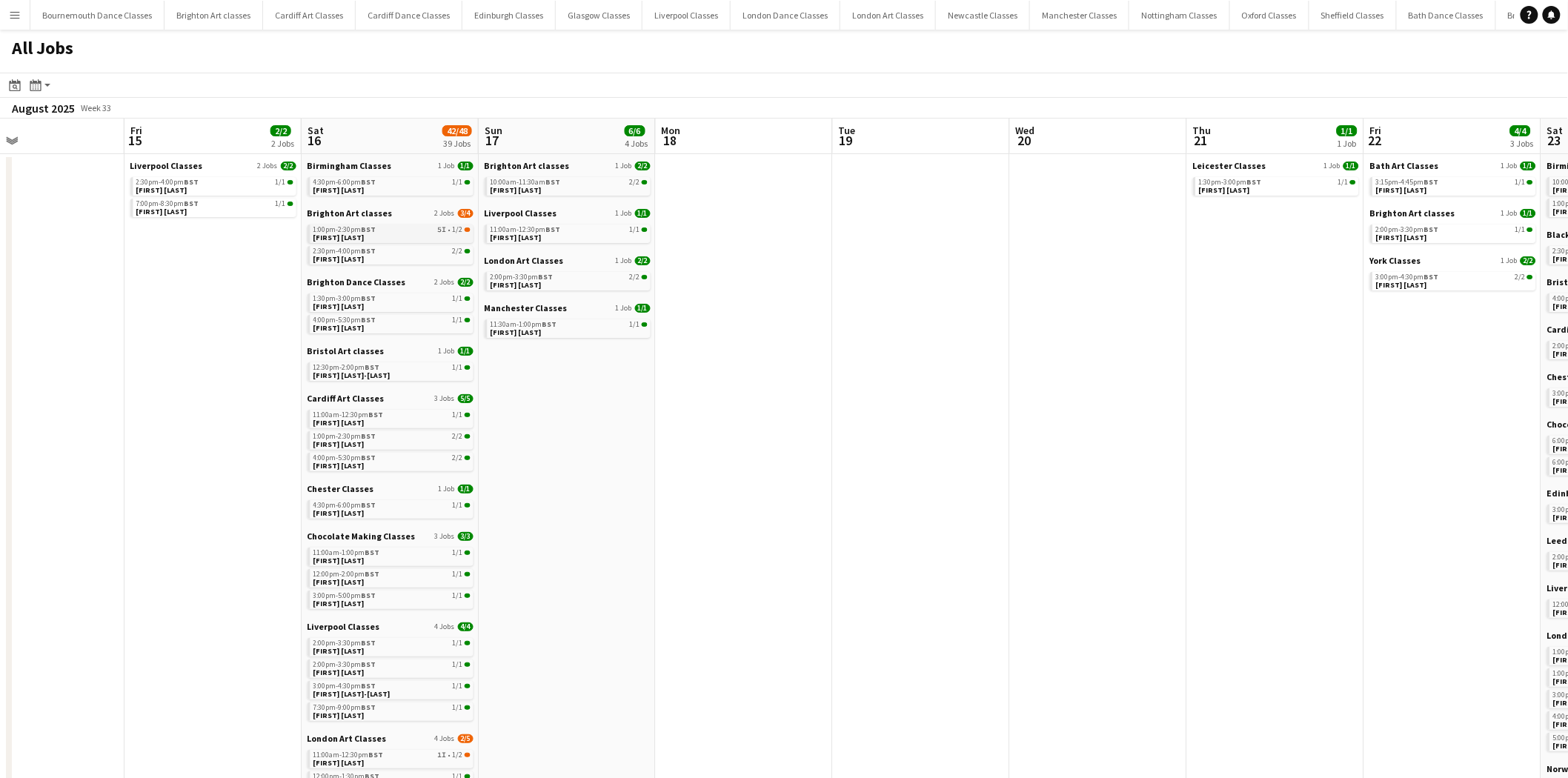 click on "1:00pm-2:30pm    BST   5I   •   1/2   Ashlee Barron" at bounding box center [392, 233] 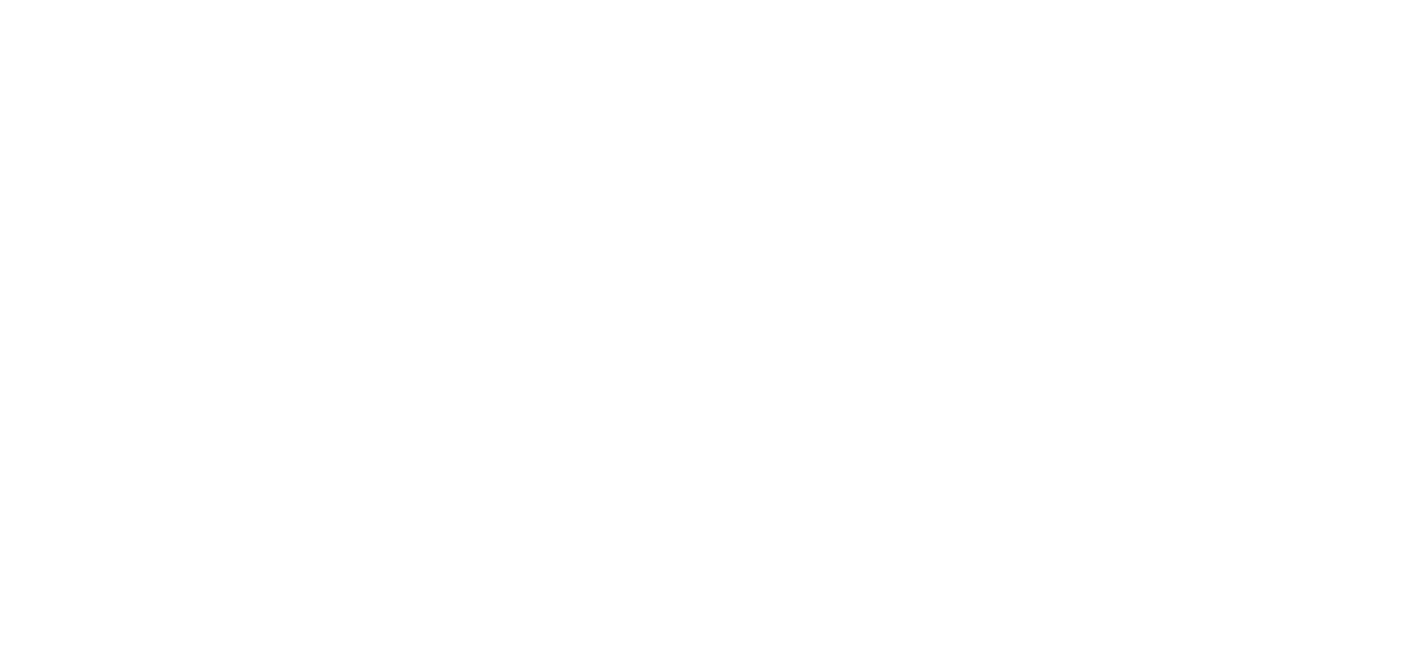 scroll, scrollTop: 0, scrollLeft: 0, axis: both 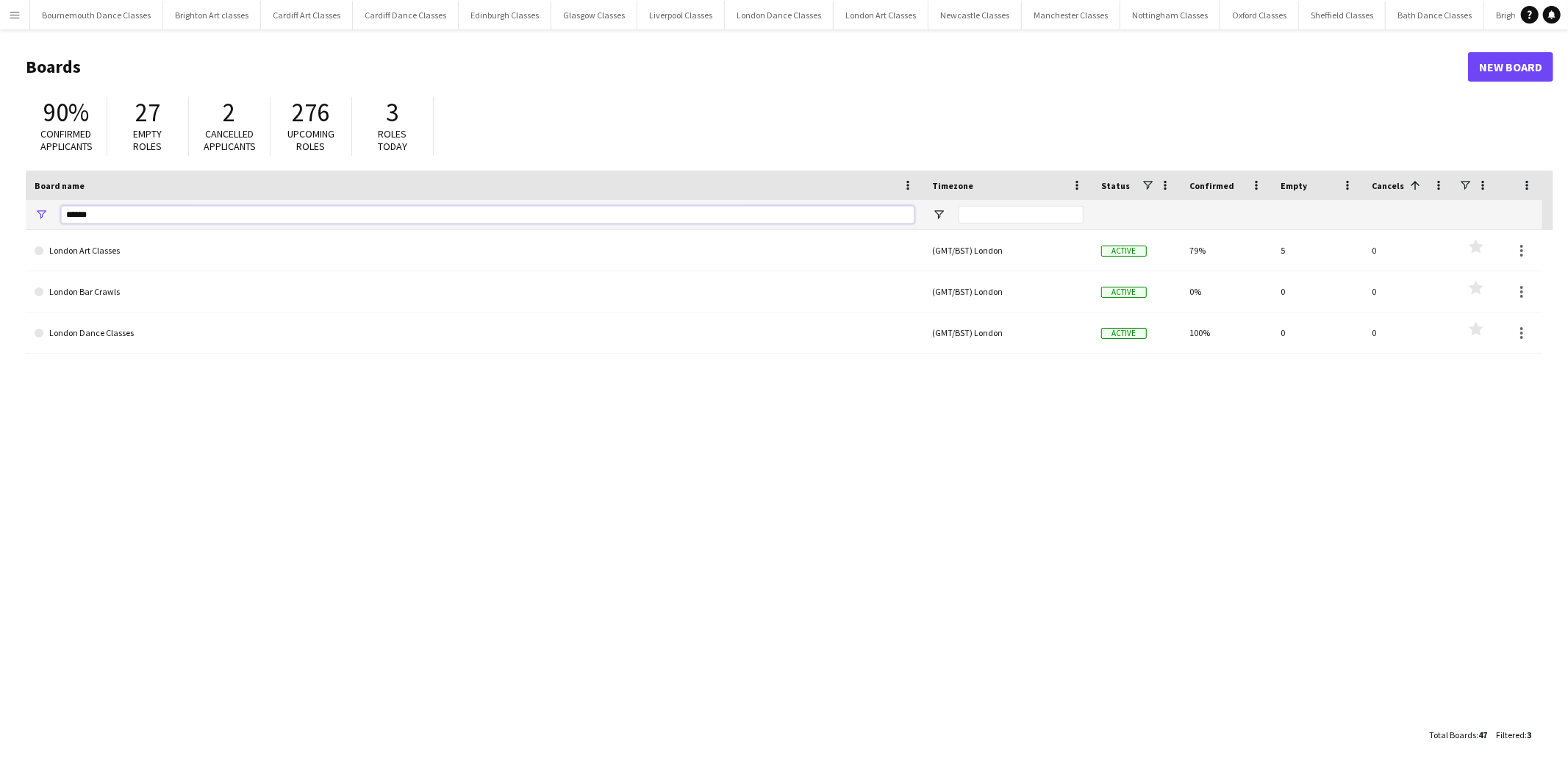 click on "******" at bounding box center [487, 215] 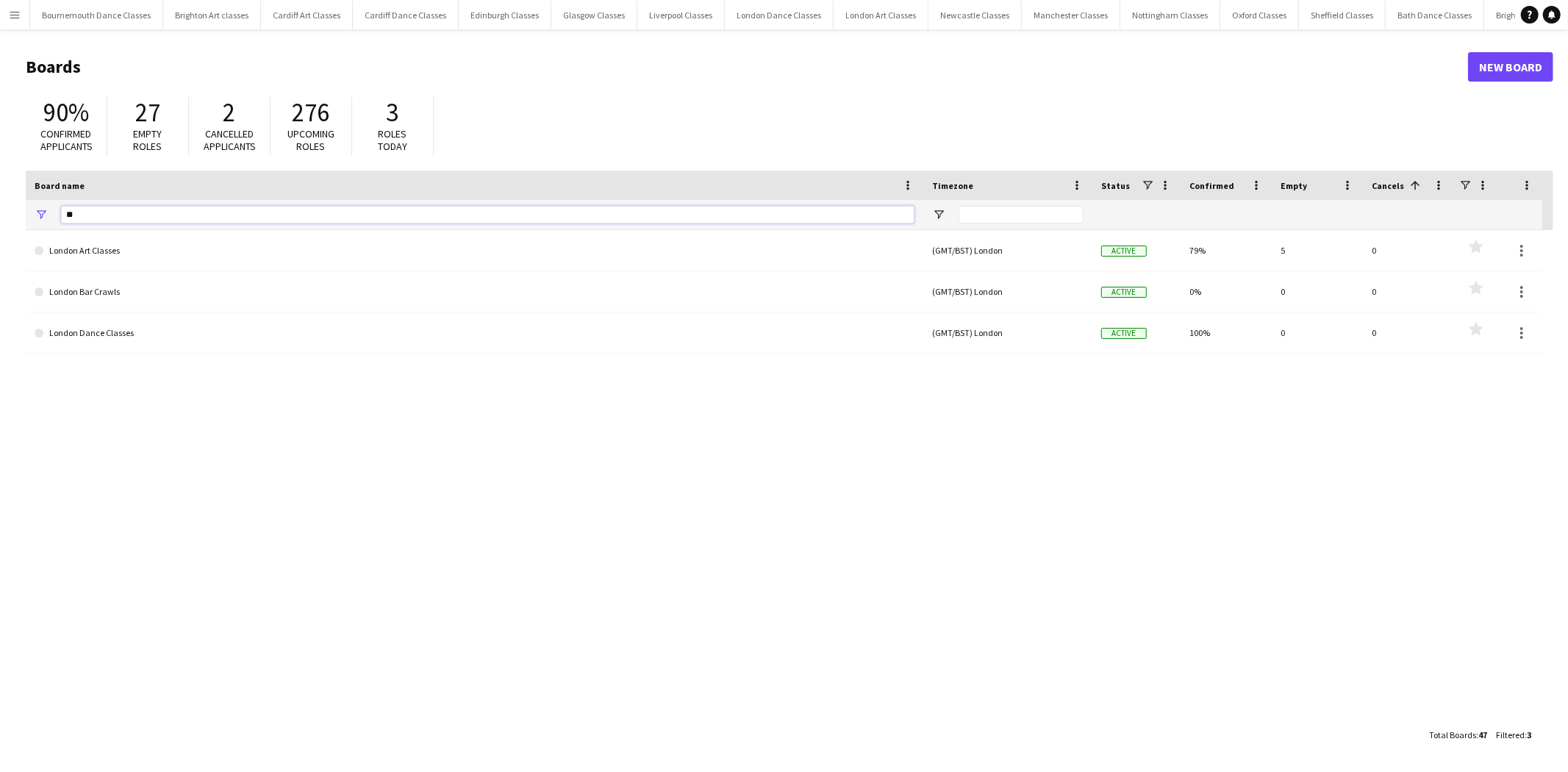 type on "*" 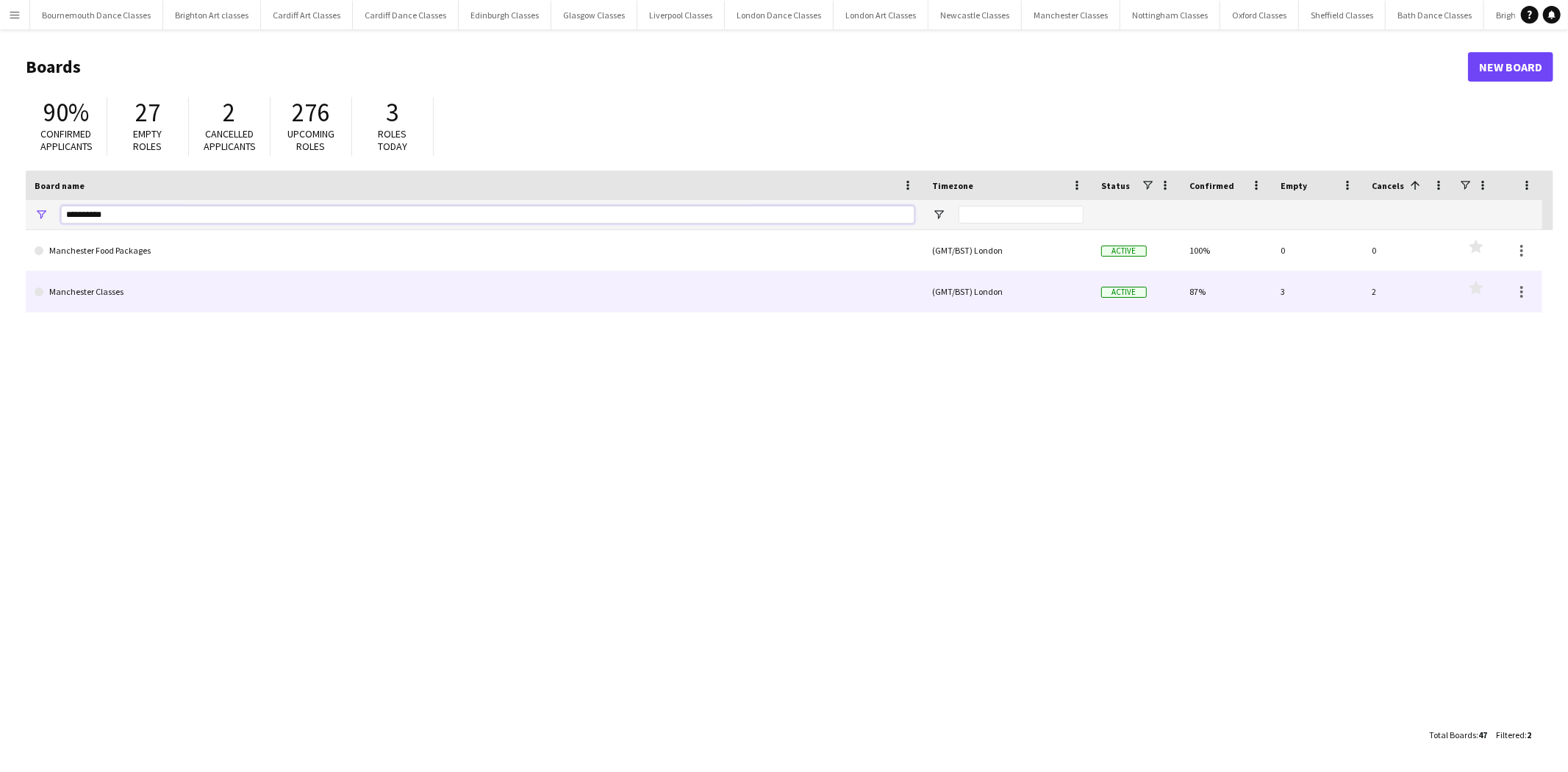 type on "**********" 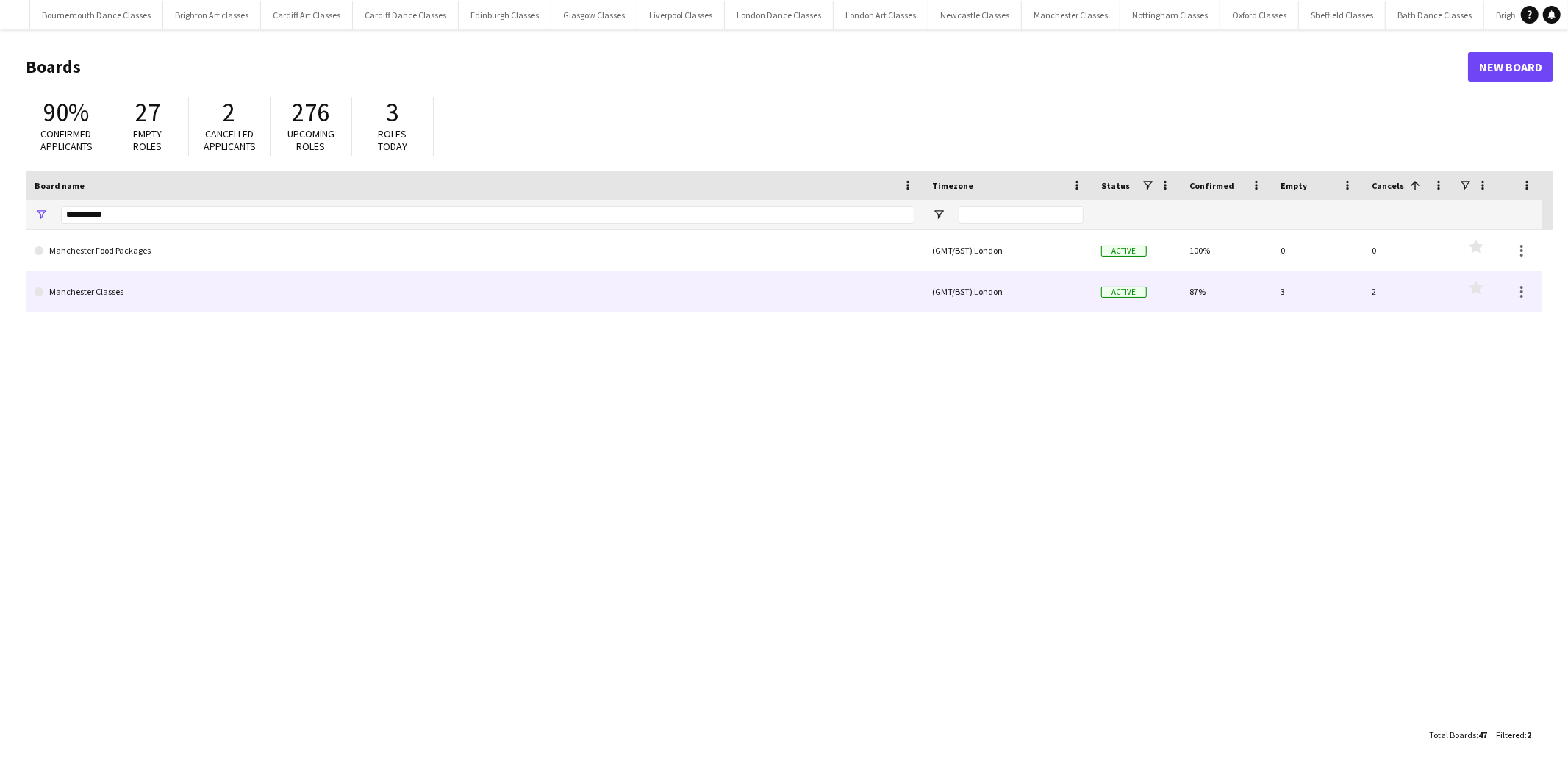 click on "Manchester Classes" 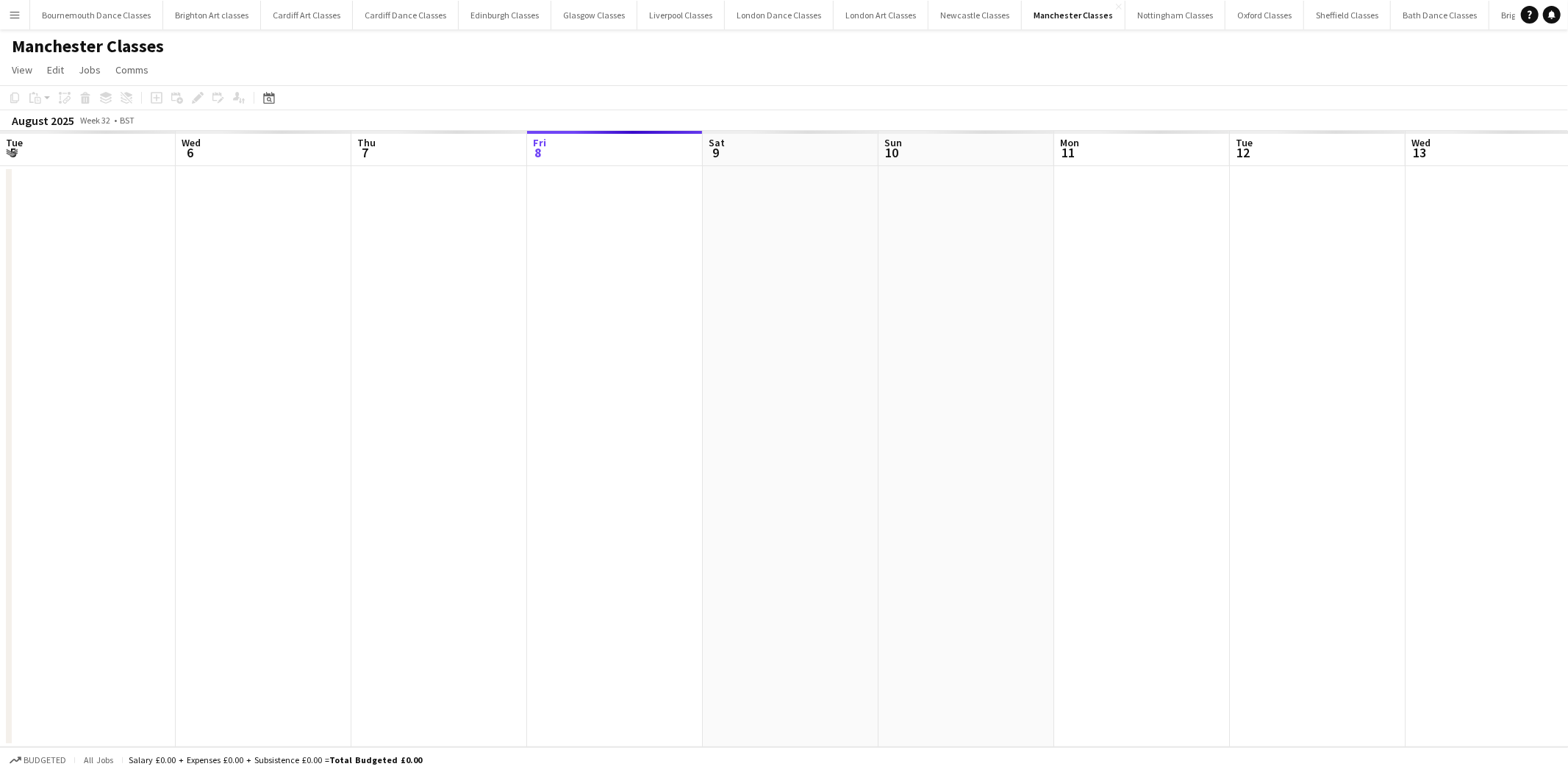 scroll, scrollTop: 0, scrollLeft: 351, axis: horizontal 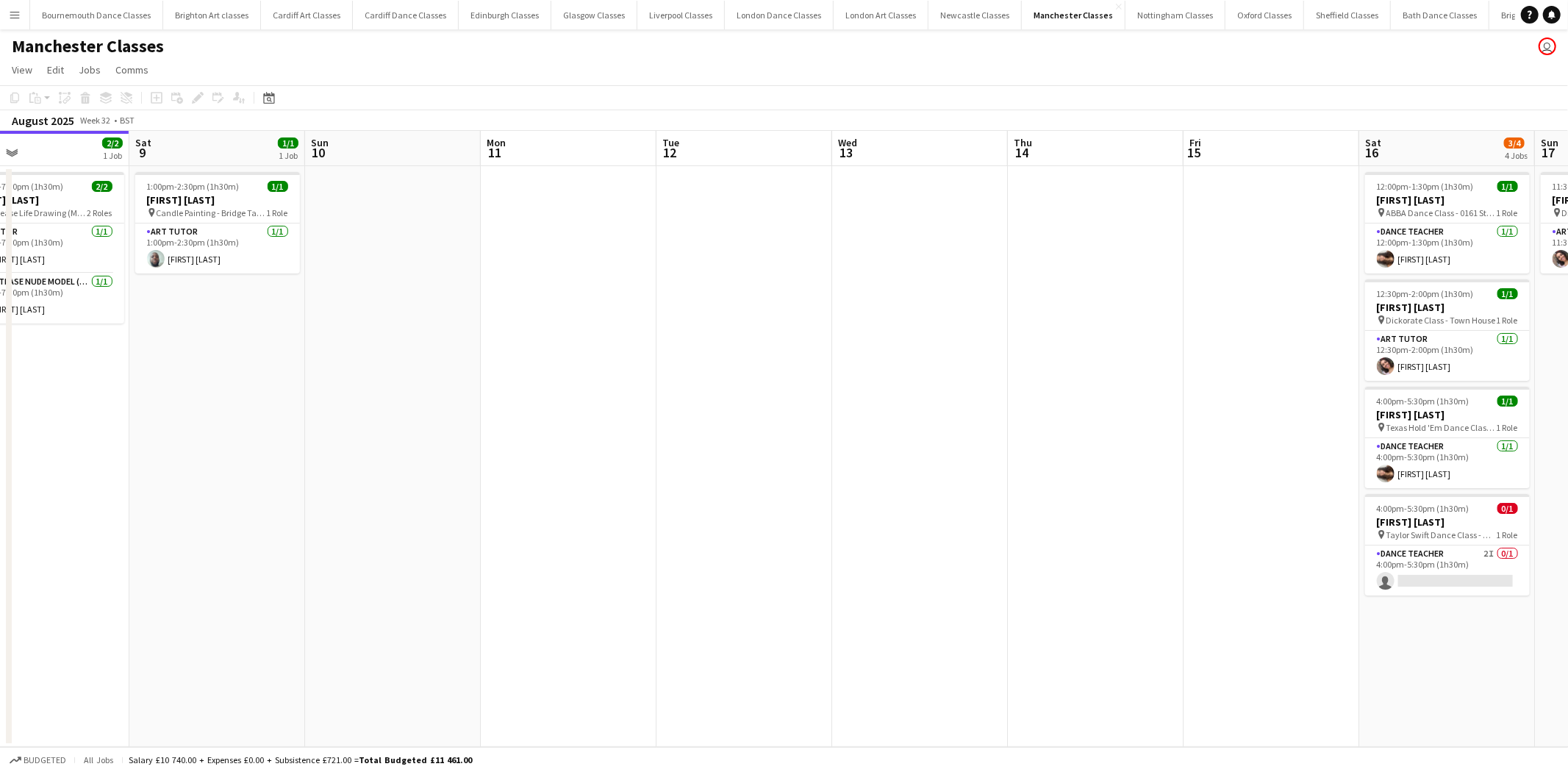 drag, startPoint x: 687, startPoint y: 396, endPoint x: 174, endPoint y: 427, distance: 513.93579 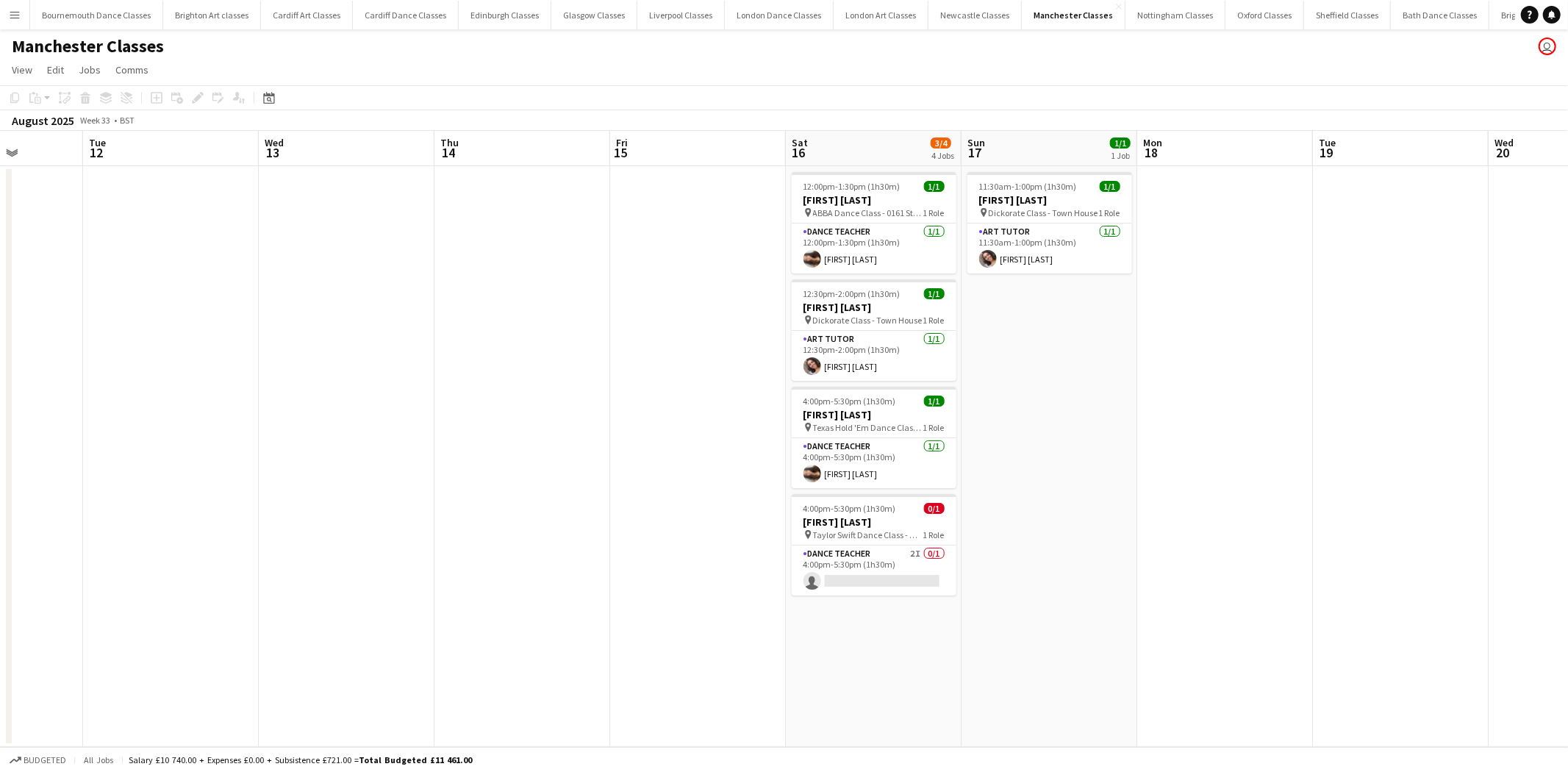 drag, startPoint x: 629, startPoint y: 415, endPoint x: 17, endPoint y: 429, distance: 612.16011 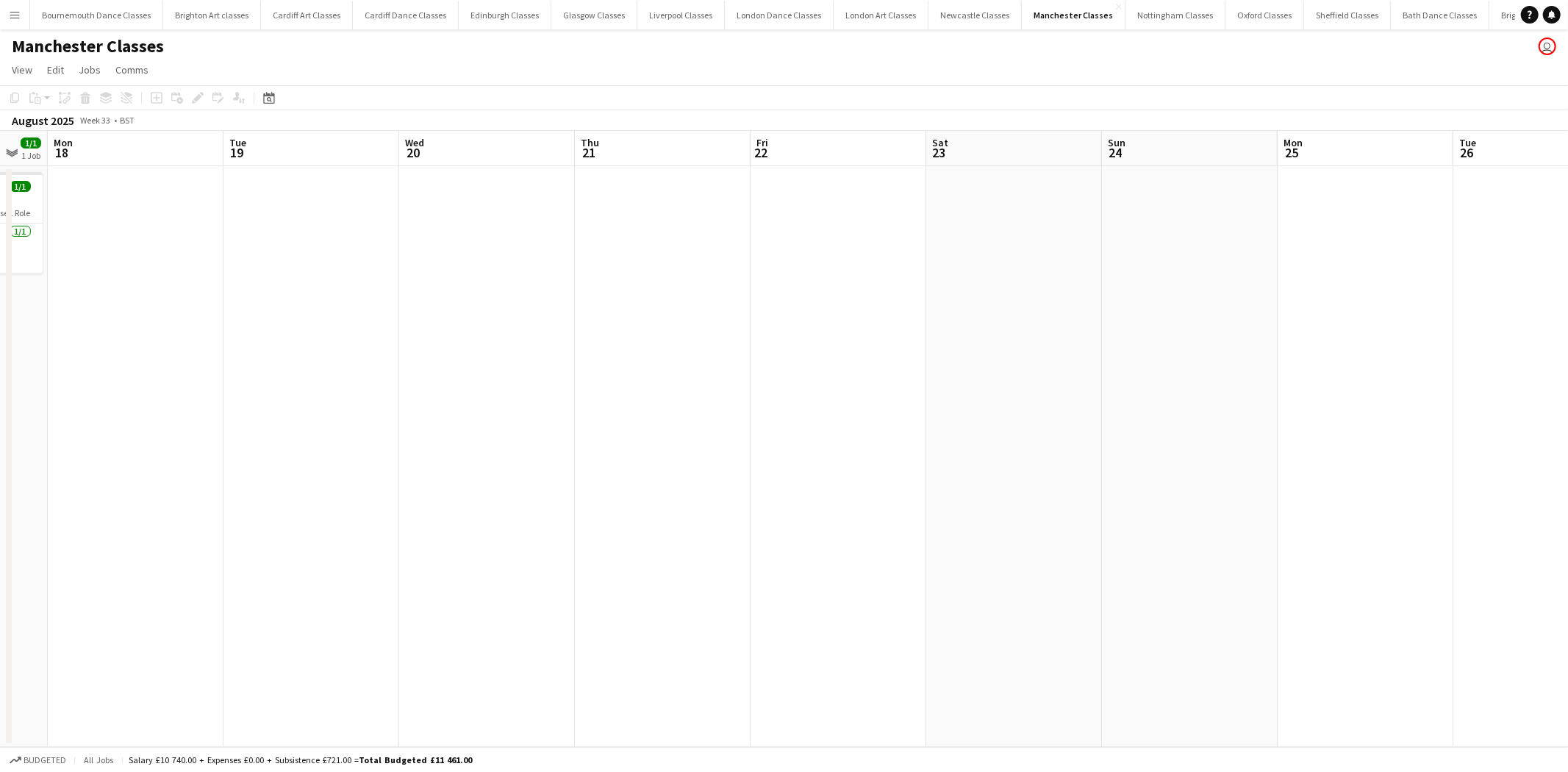 drag, startPoint x: 1070, startPoint y: 408, endPoint x: 373, endPoint y: 436, distance: 697.5622 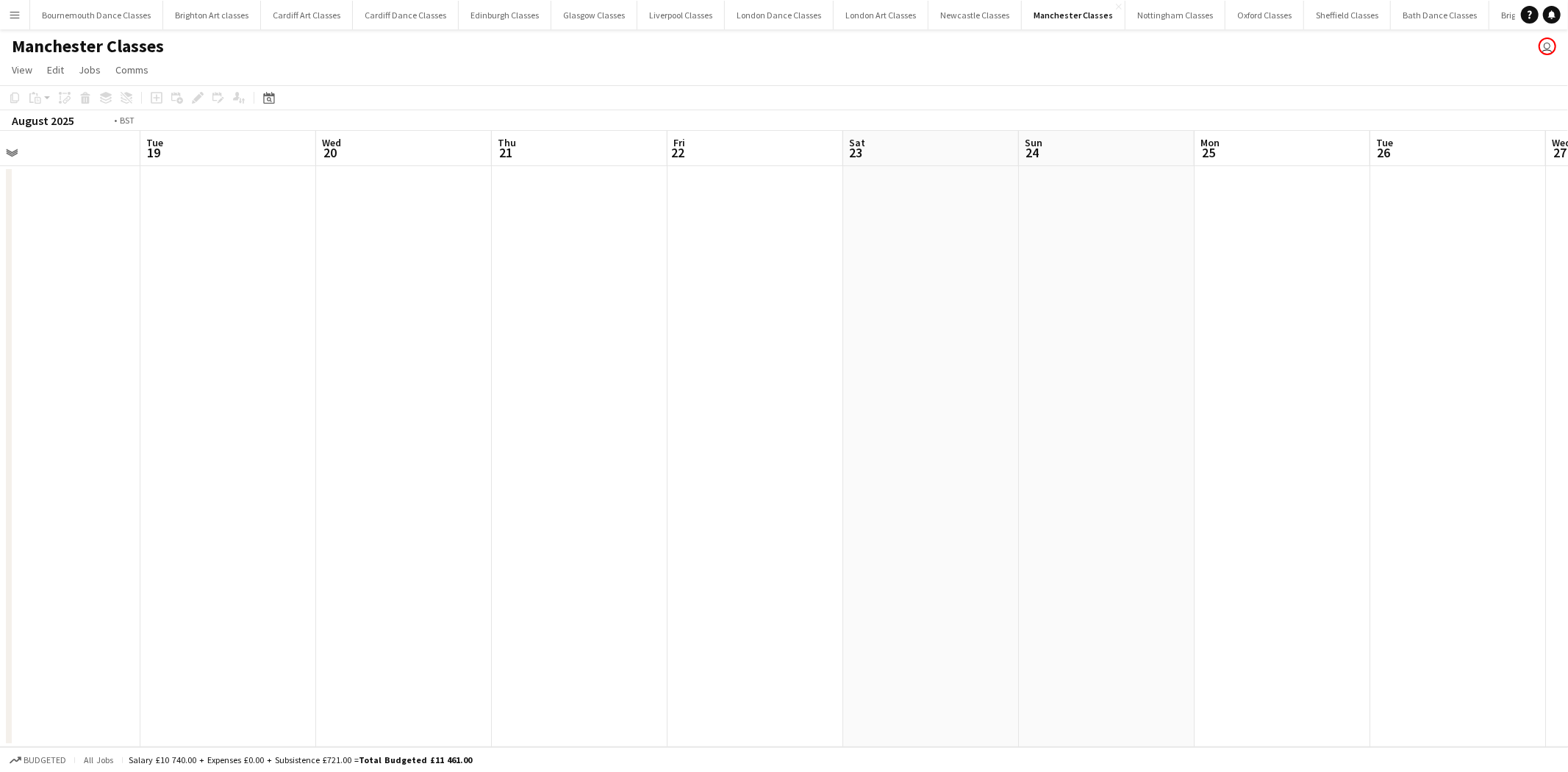 scroll, scrollTop: 0, scrollLeft: 601, axis: horizontal 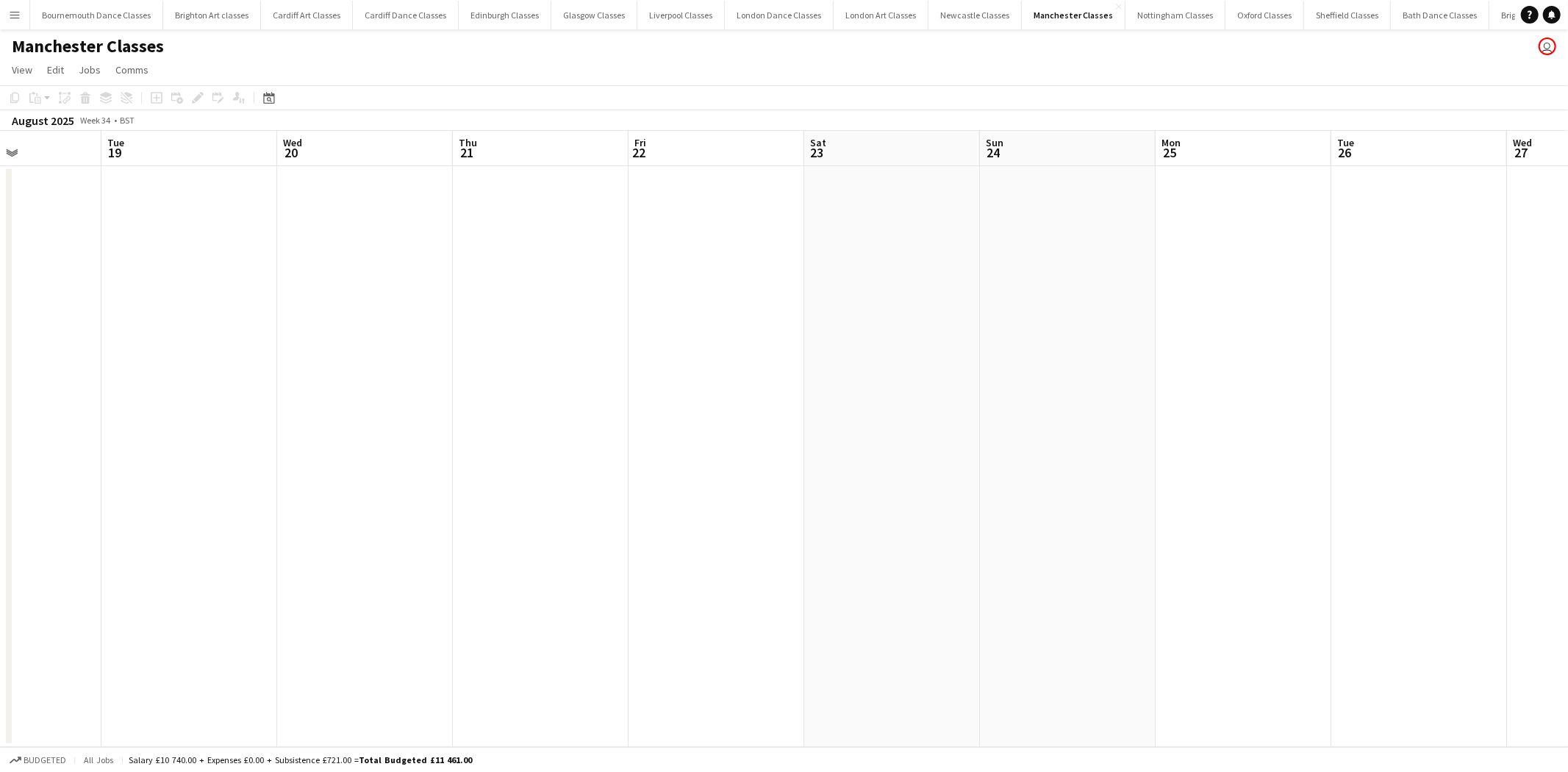 drag, startPoint x: 912, startPoint y: 399, endPoint x: 789, endPoint y: 403, distance: 123.06502 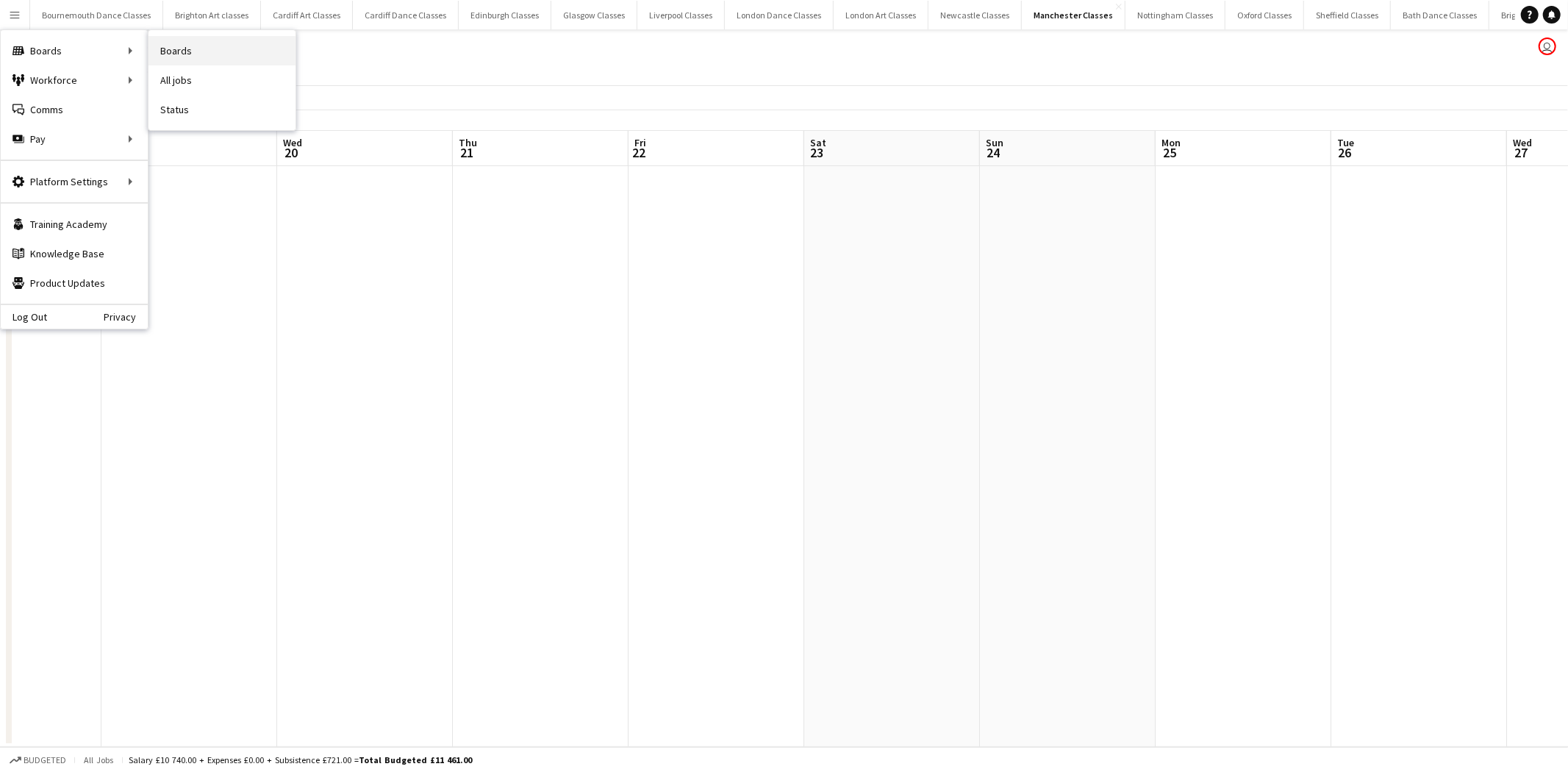 click on "Boards" at bounding box center (222, 51) 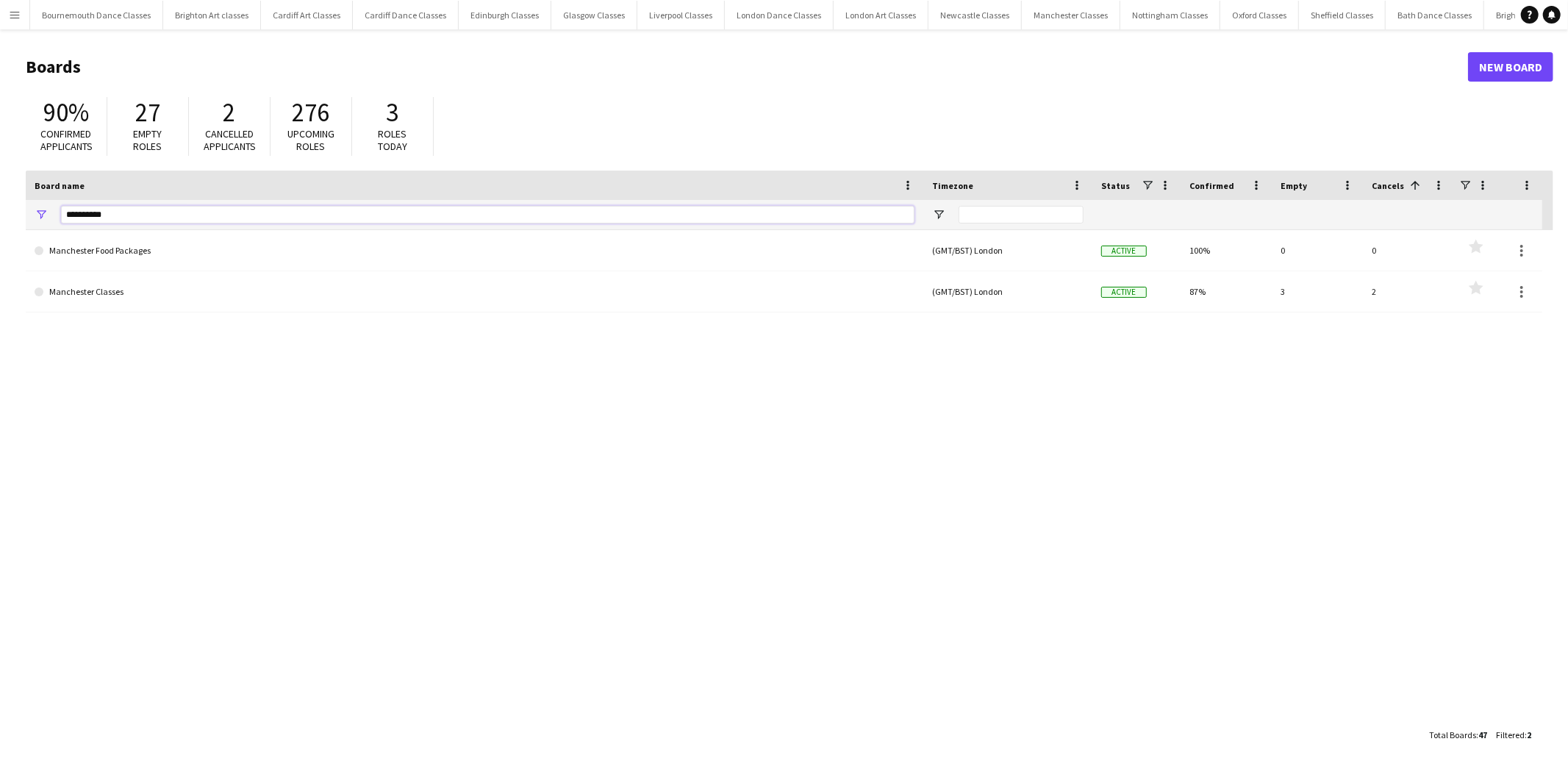click on "**********" at bounding box center (487, 215) 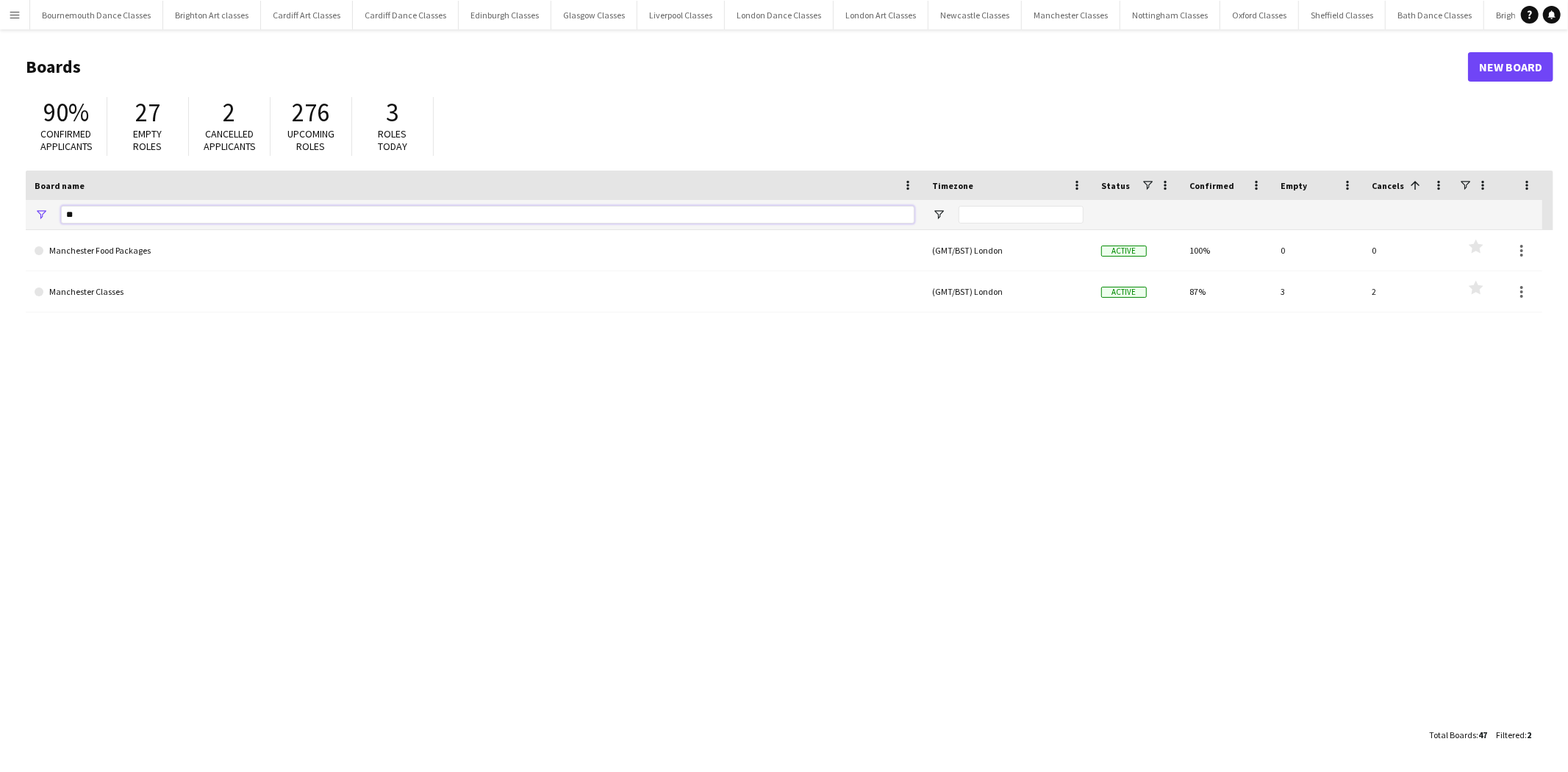 type on "*" 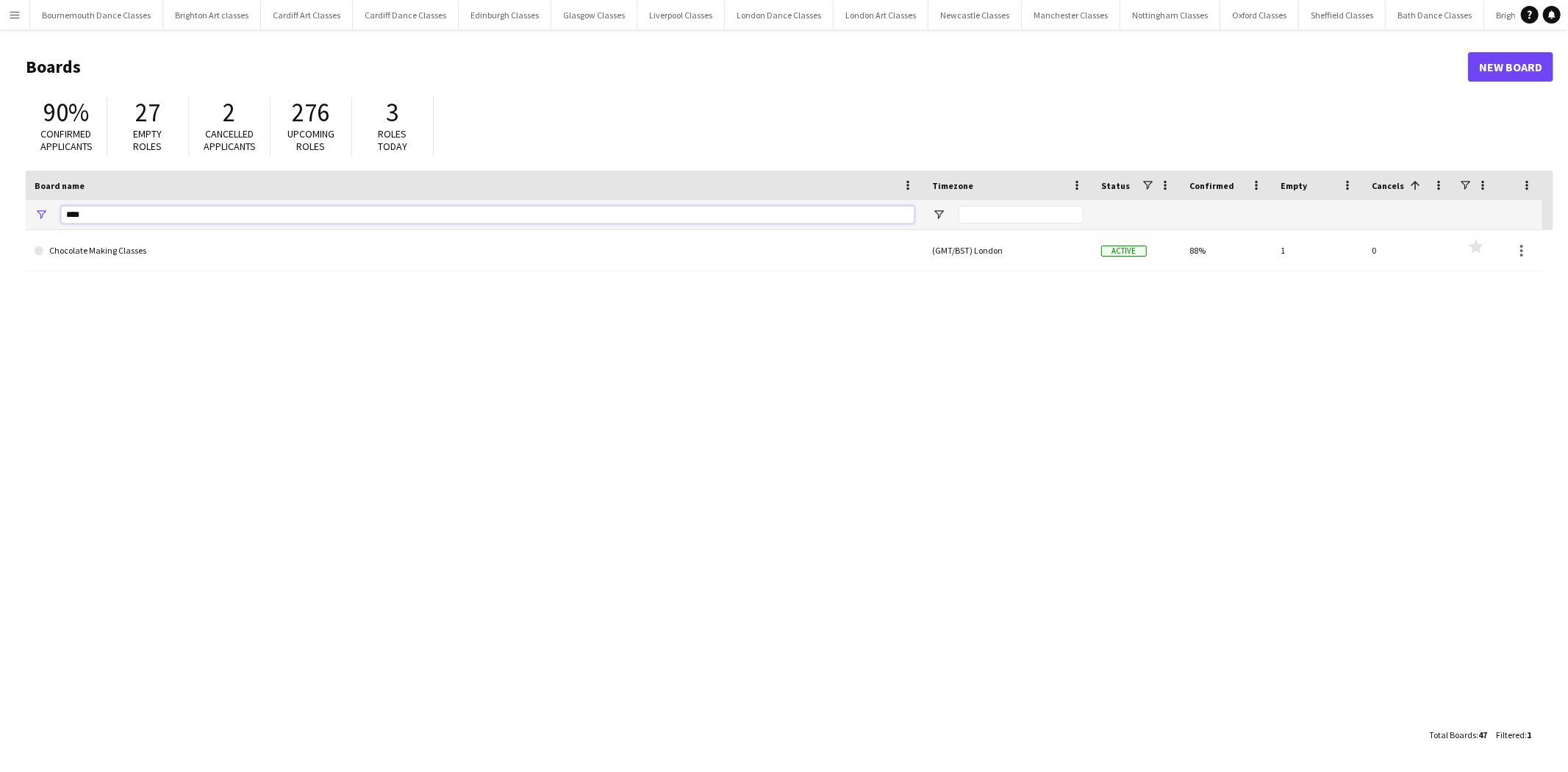 type on "****" 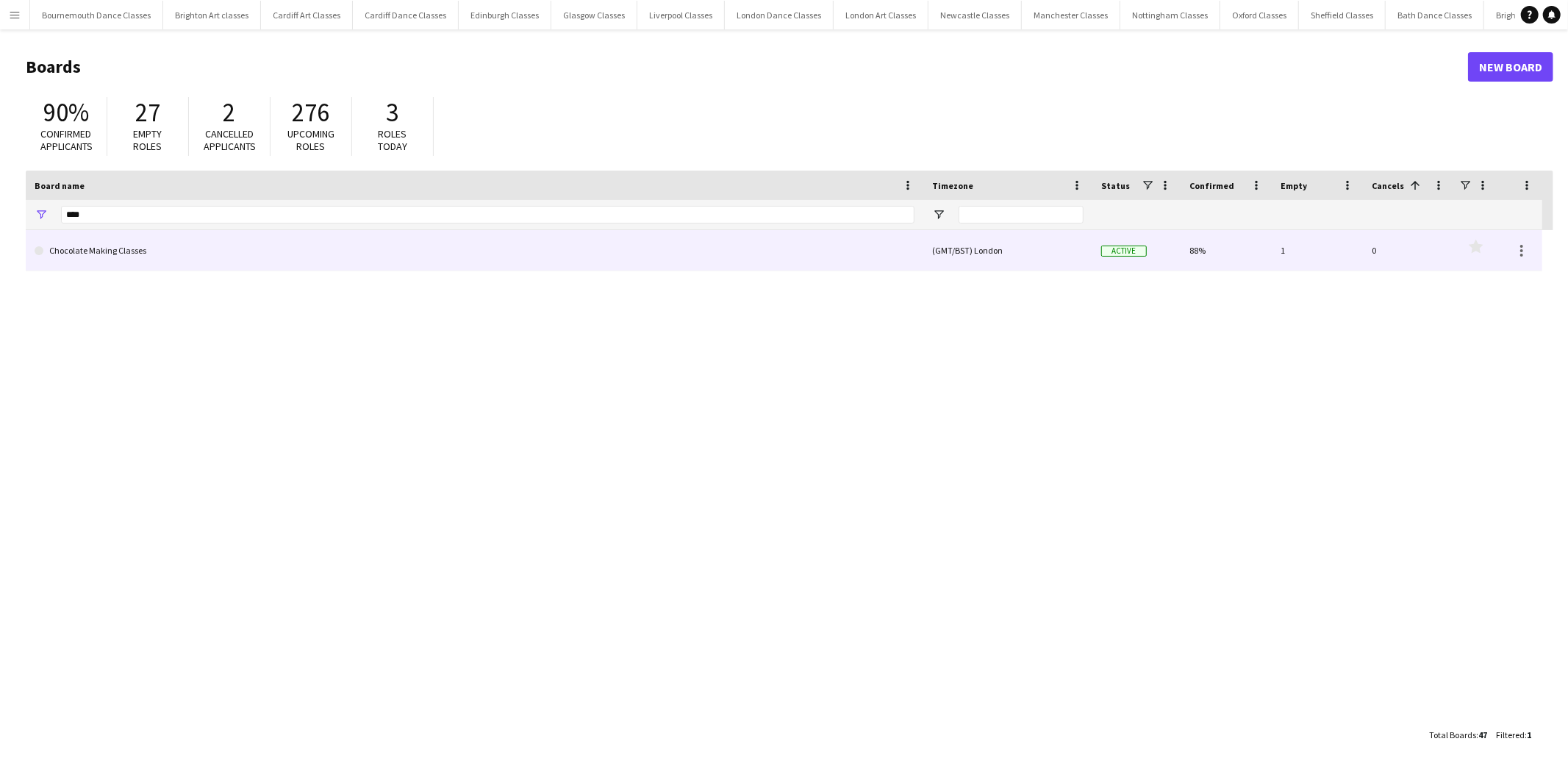 click on "Chocolate Making Classes" 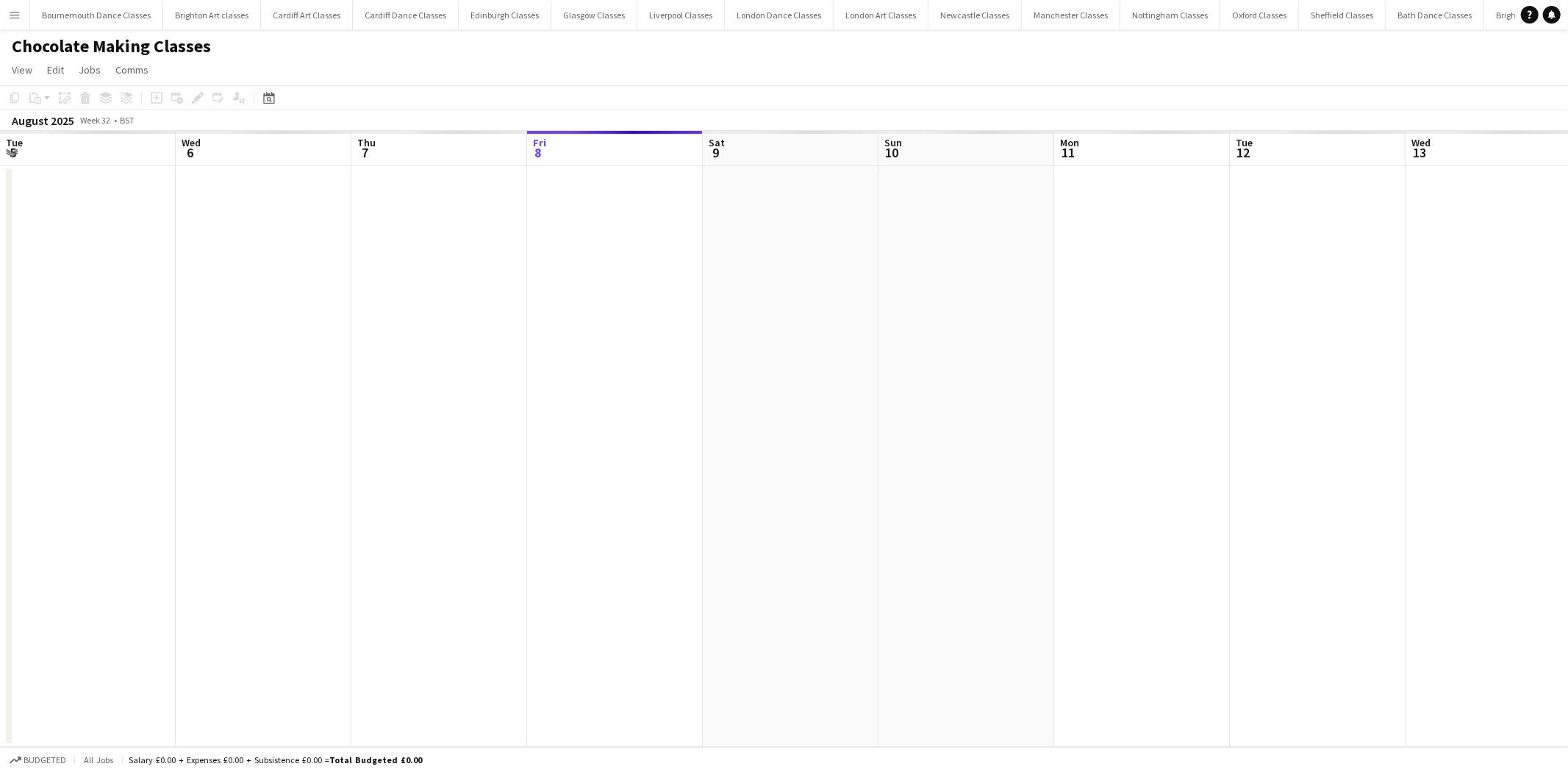 scroll, scrollTop: 0, scrollLeft: 993, axis: horizontal 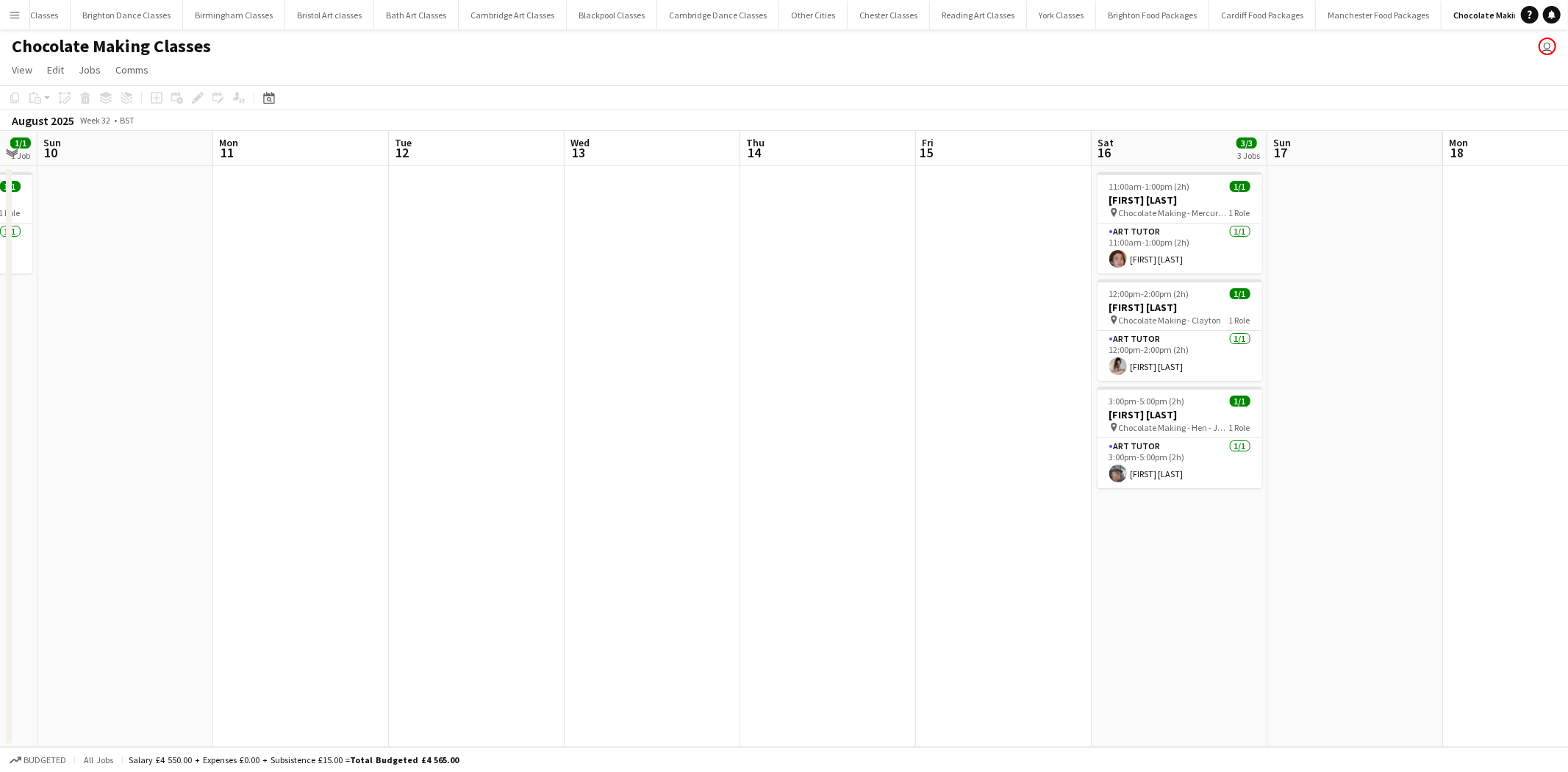 drag, startPoint x: 840, startPoint y: 414, endPoint x: 306, endPoint y: 423, distance: 534.07584 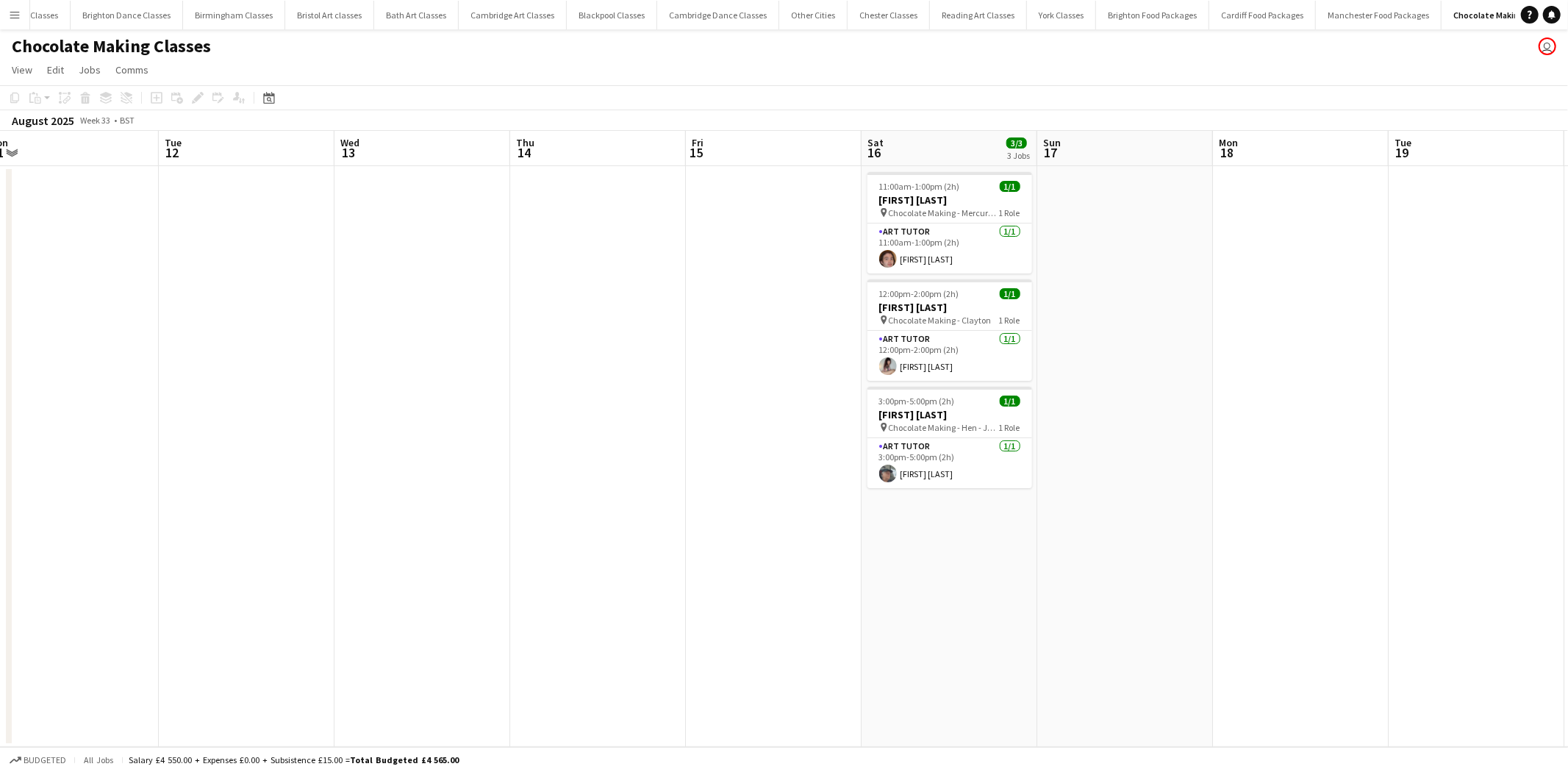drag, startPoint x: 819, startPoint y: 443, endPoint x: 359, endPoint y: 484, distance: 461.8236 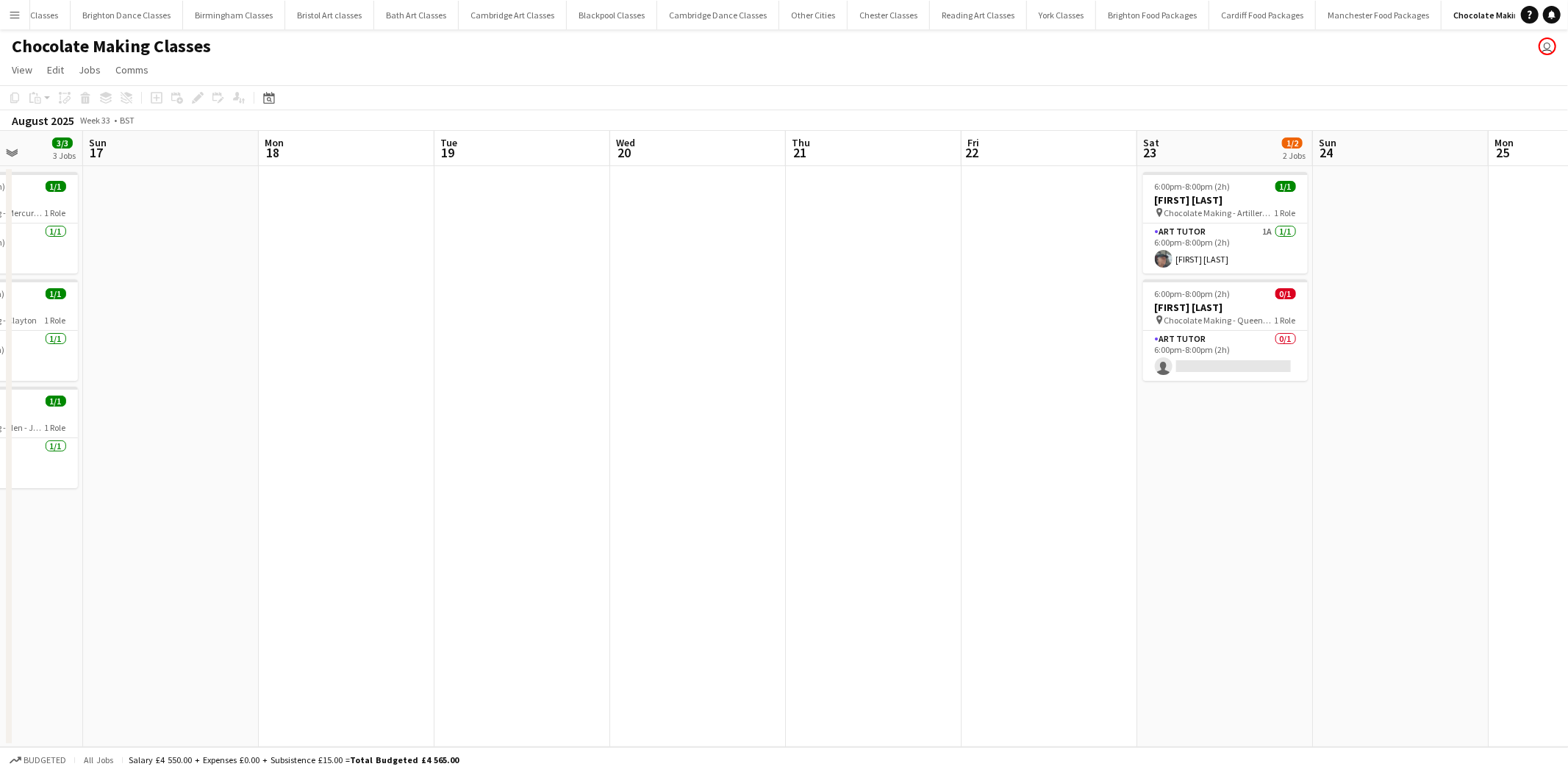 drag, startPoint x: 1186, startPoint y: 425, endPoint x: 545, endPoint y: 461, distance: 642.0101 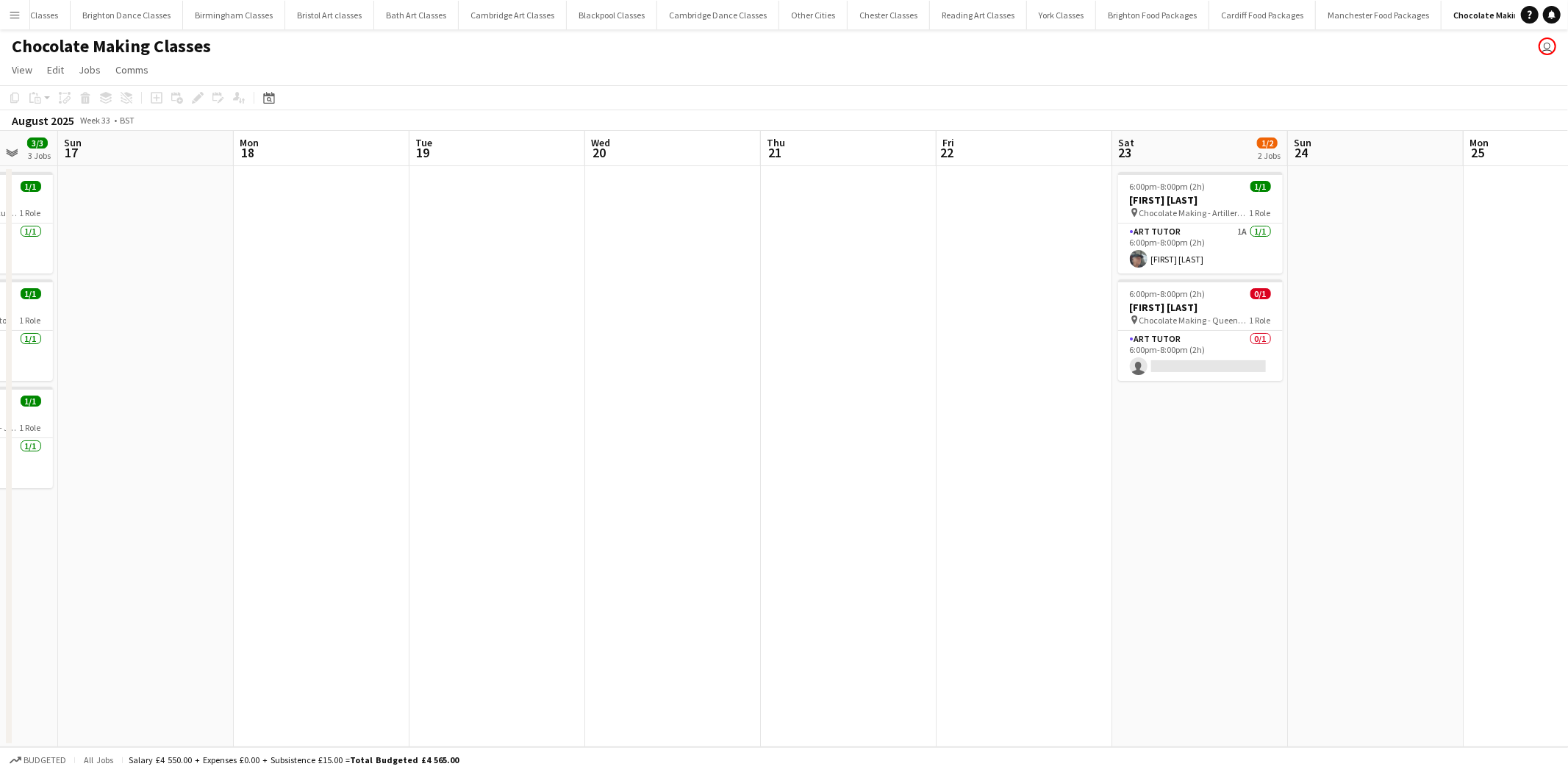 click at bounding box center (1024, 457) 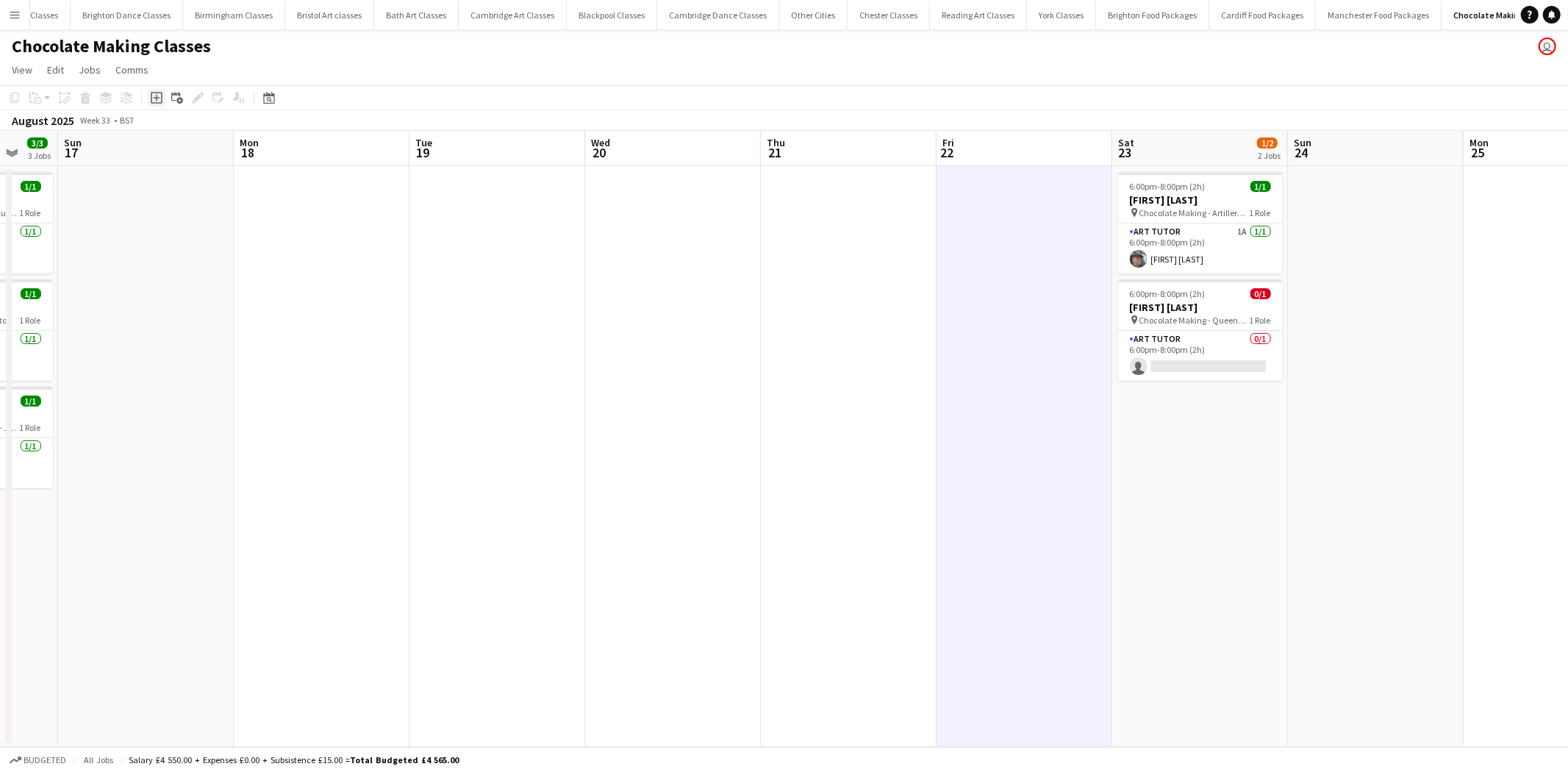click 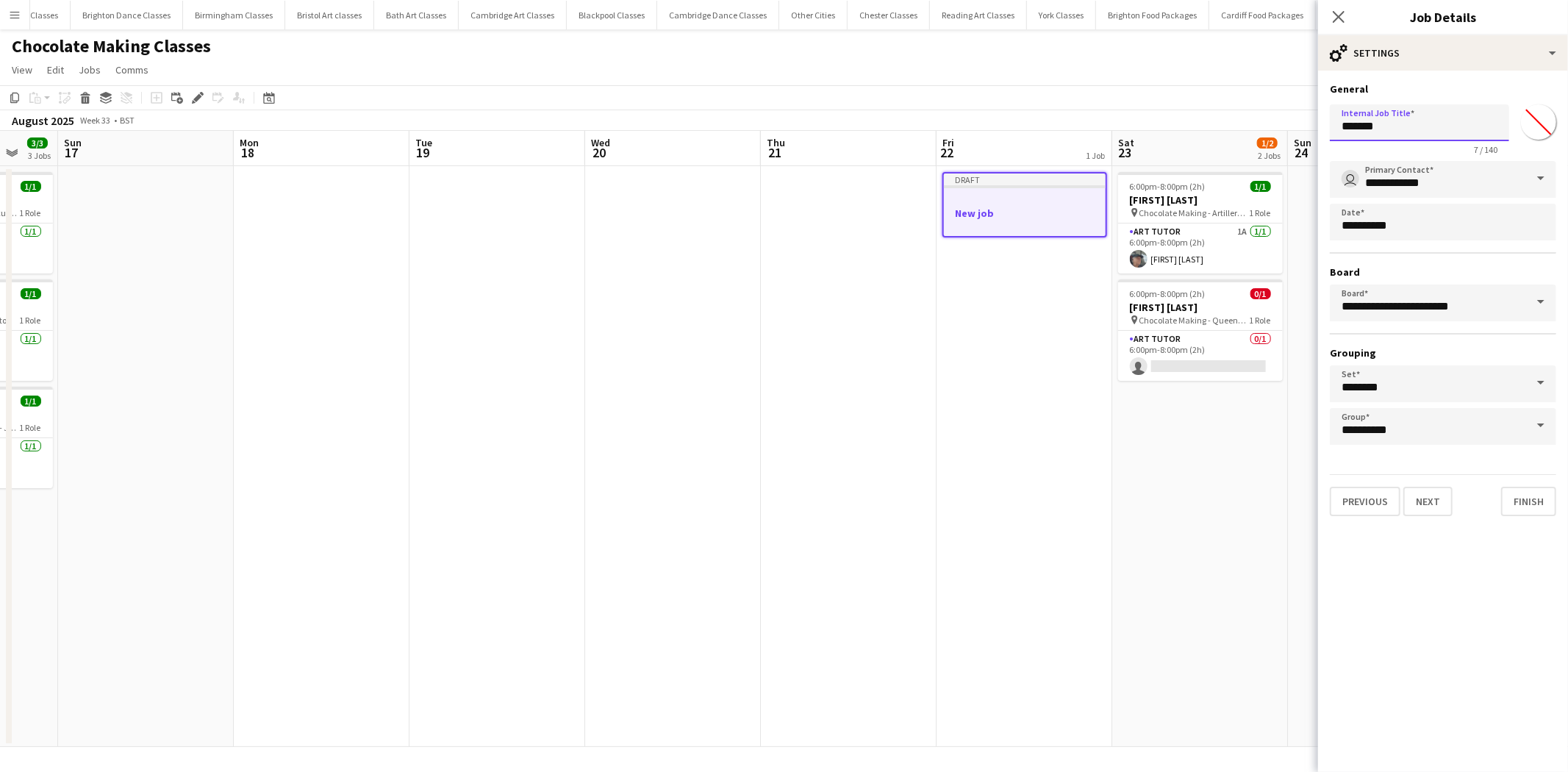 drag, startPoint x: 1406, startPoint y: 132, endPoint x: 1327, endPoint y: 133, distance: 79.00633 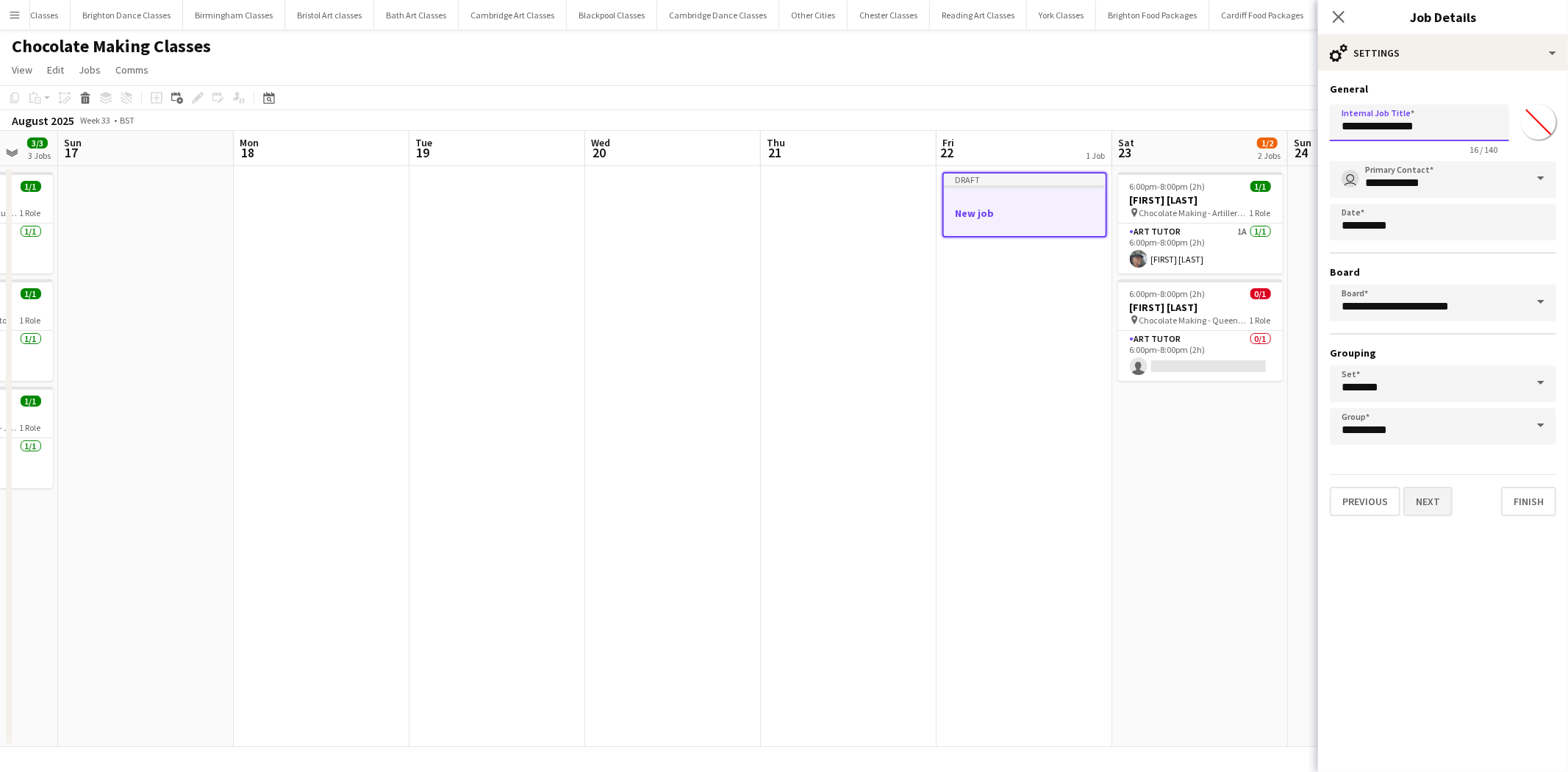 type on "**********" 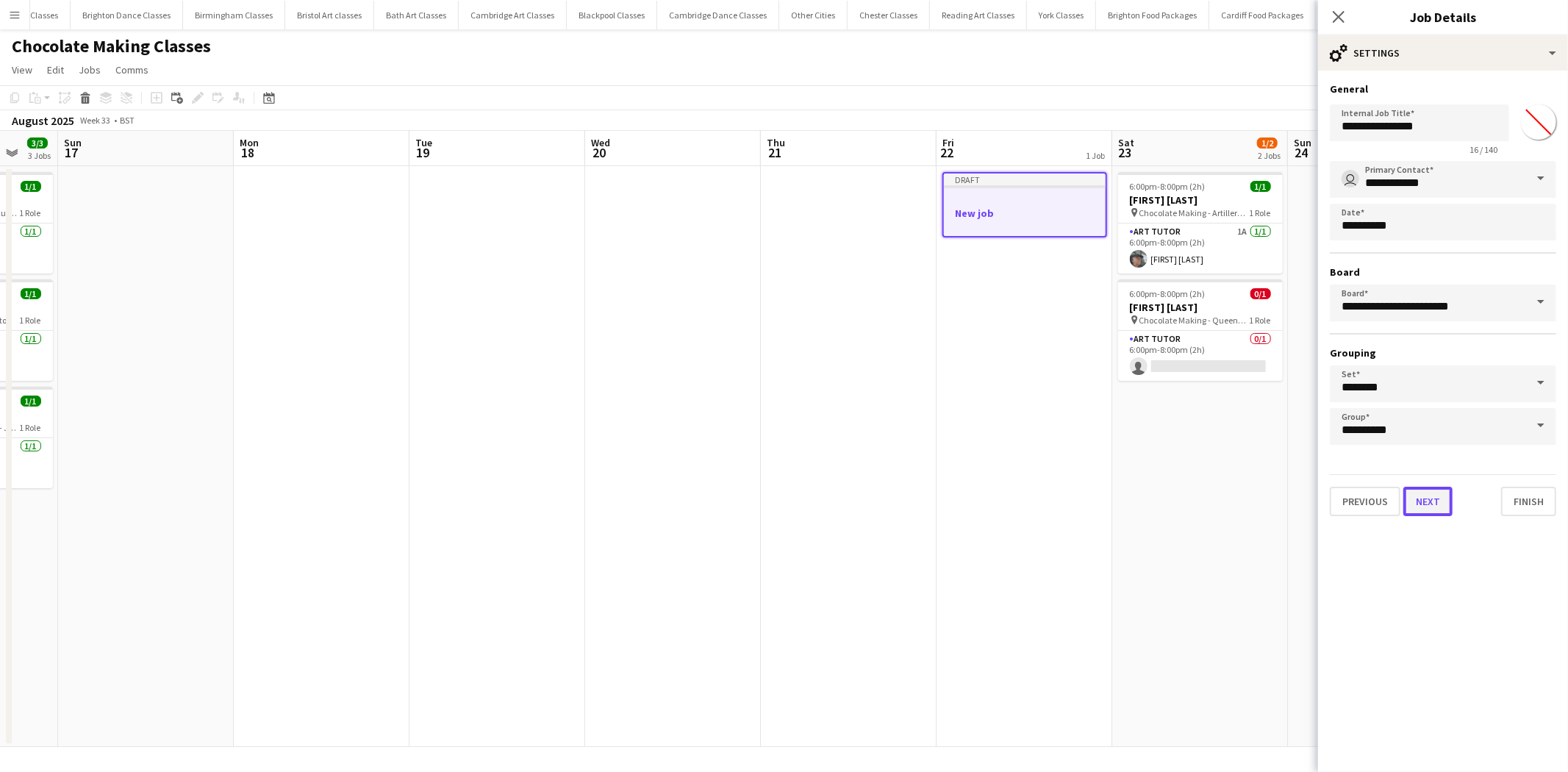 click on "Next" at bounding box center [1428, 501] 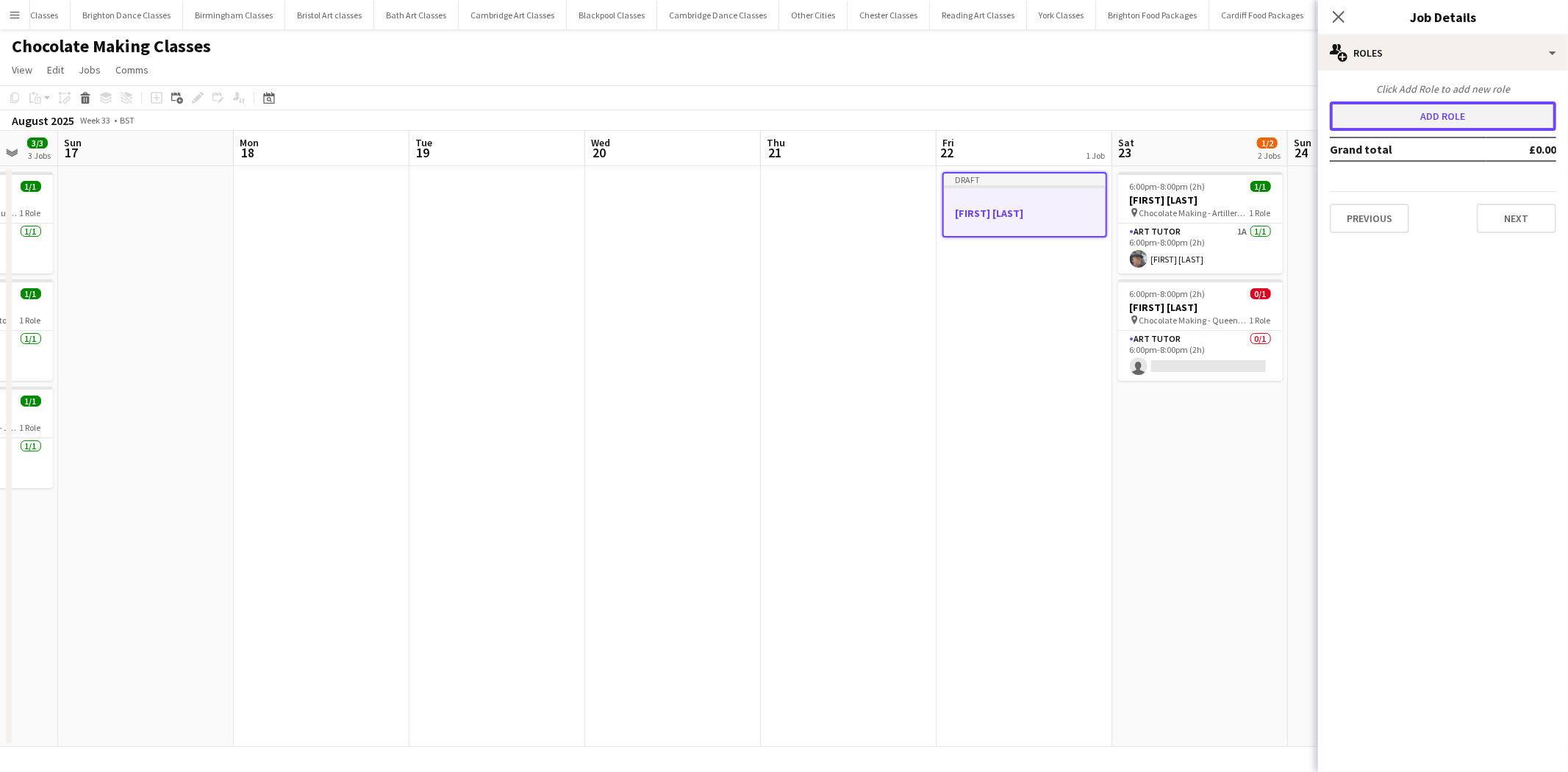 click on "Add role" at bounding box center (1443, 116) 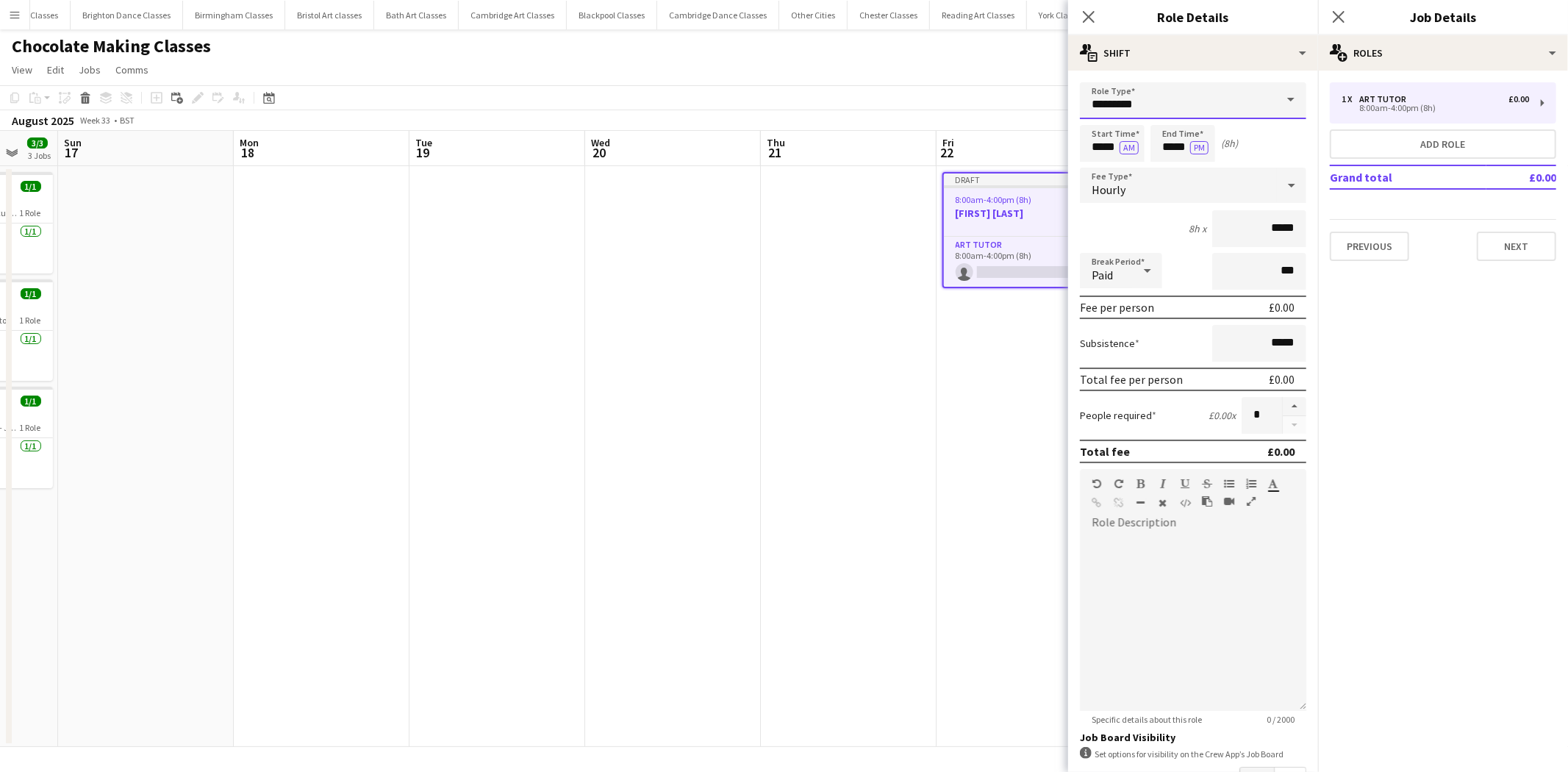 click on "*********" at bounding box center (1193, 101) 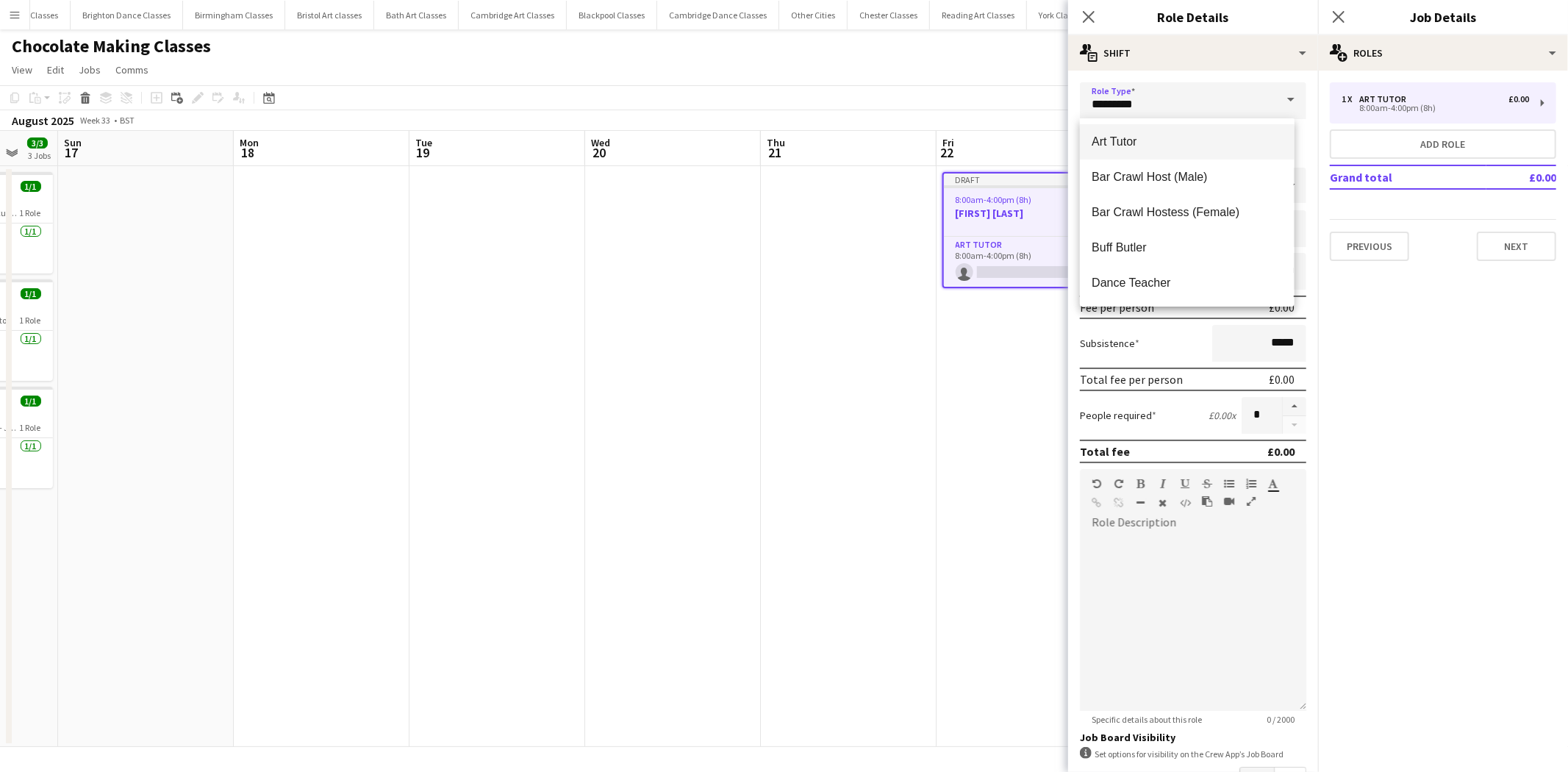 click on "Art Tutor" at bounding box center (1186, 141) 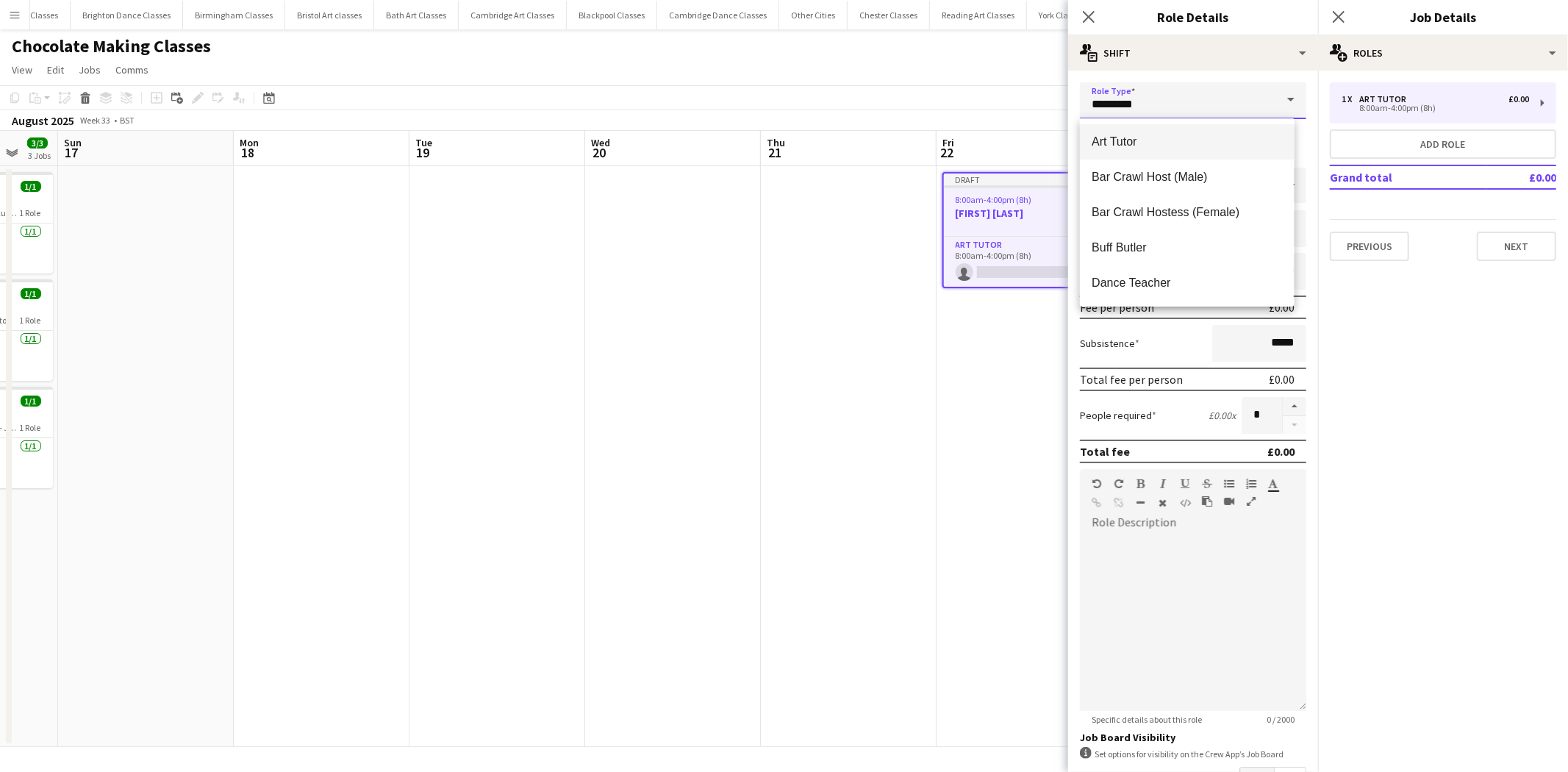 type on "******" 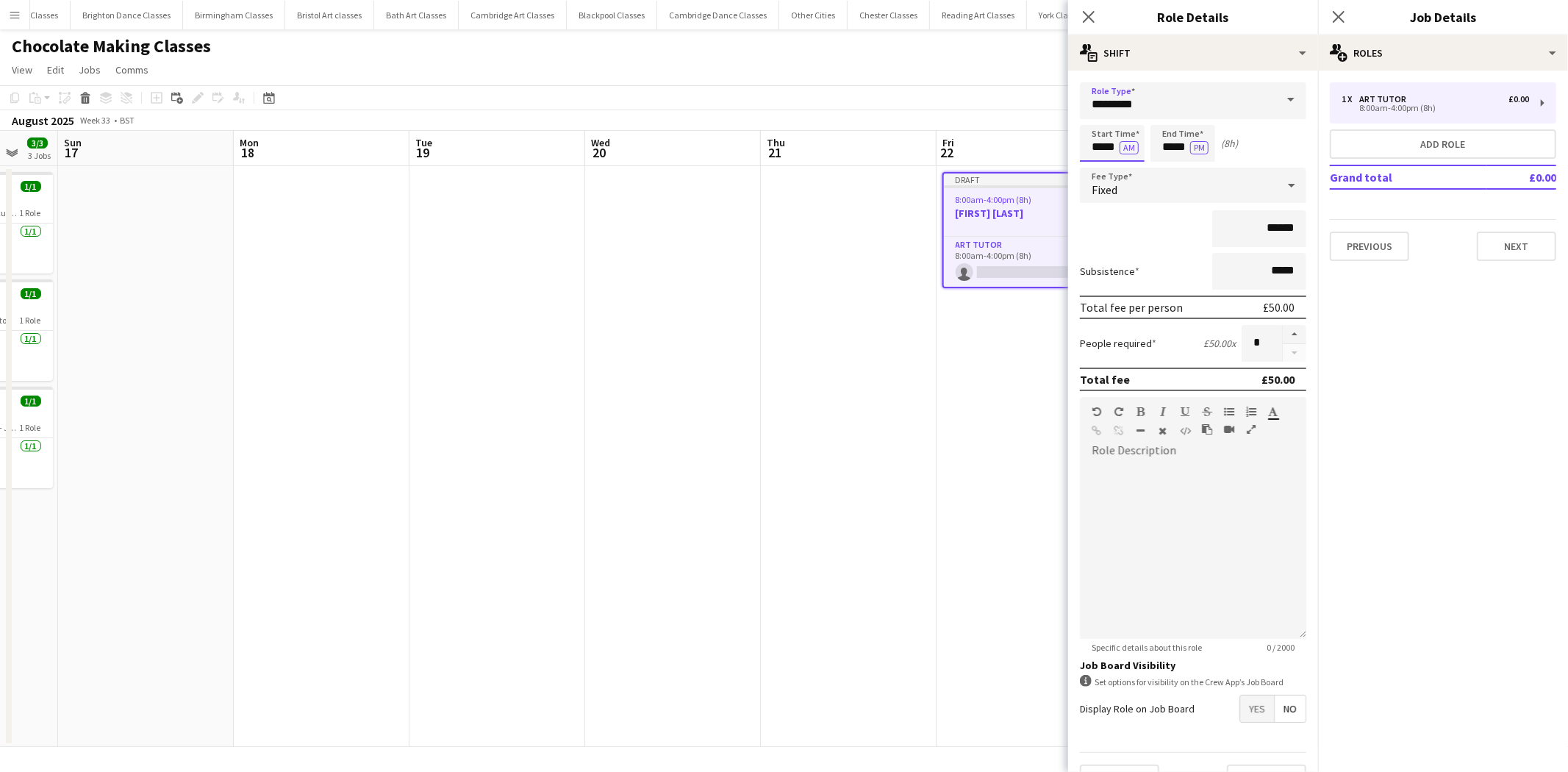 click on "*****" at bounding box center (1112, 143) 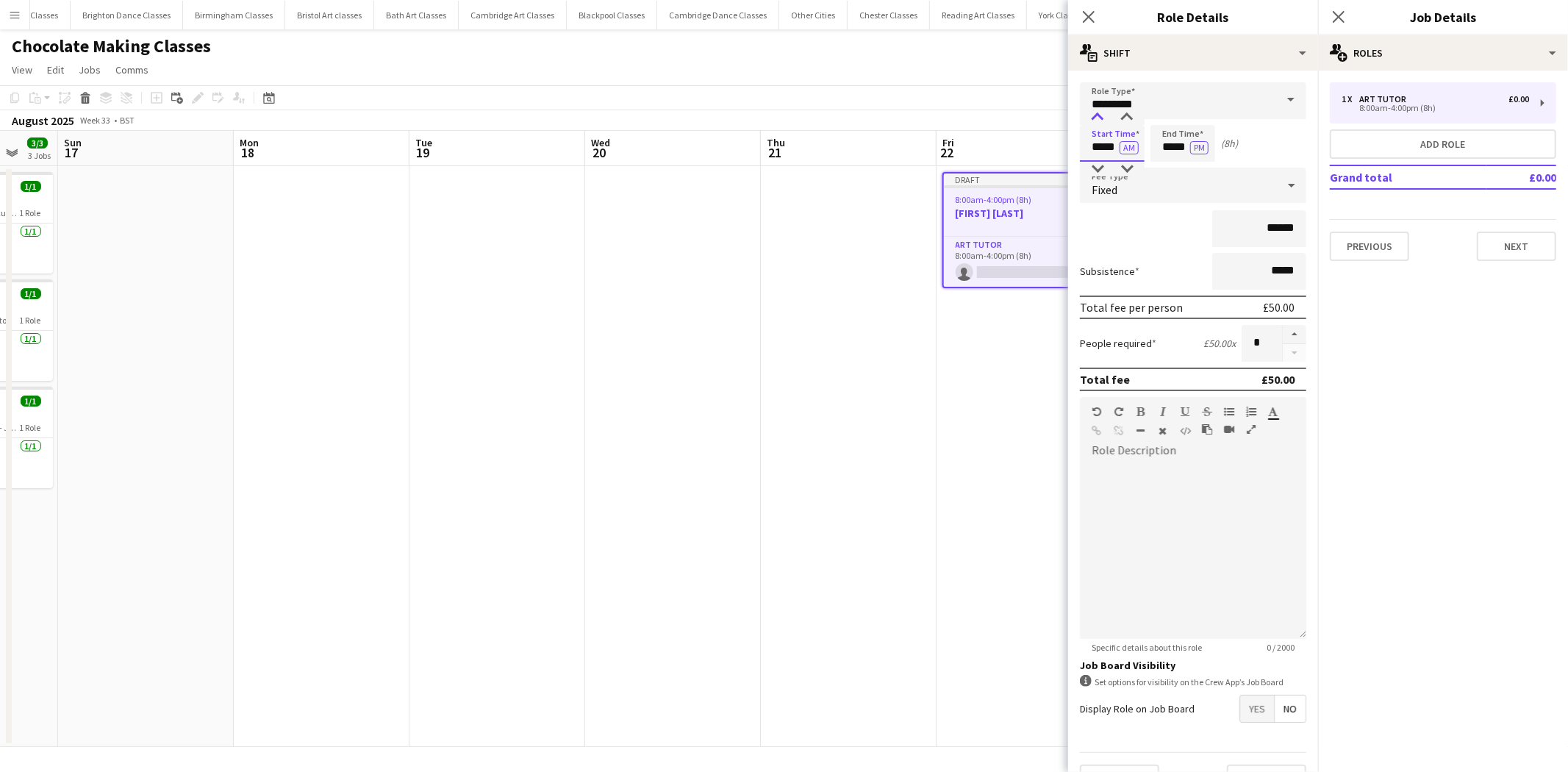 click at bounding box center (1098, 118) 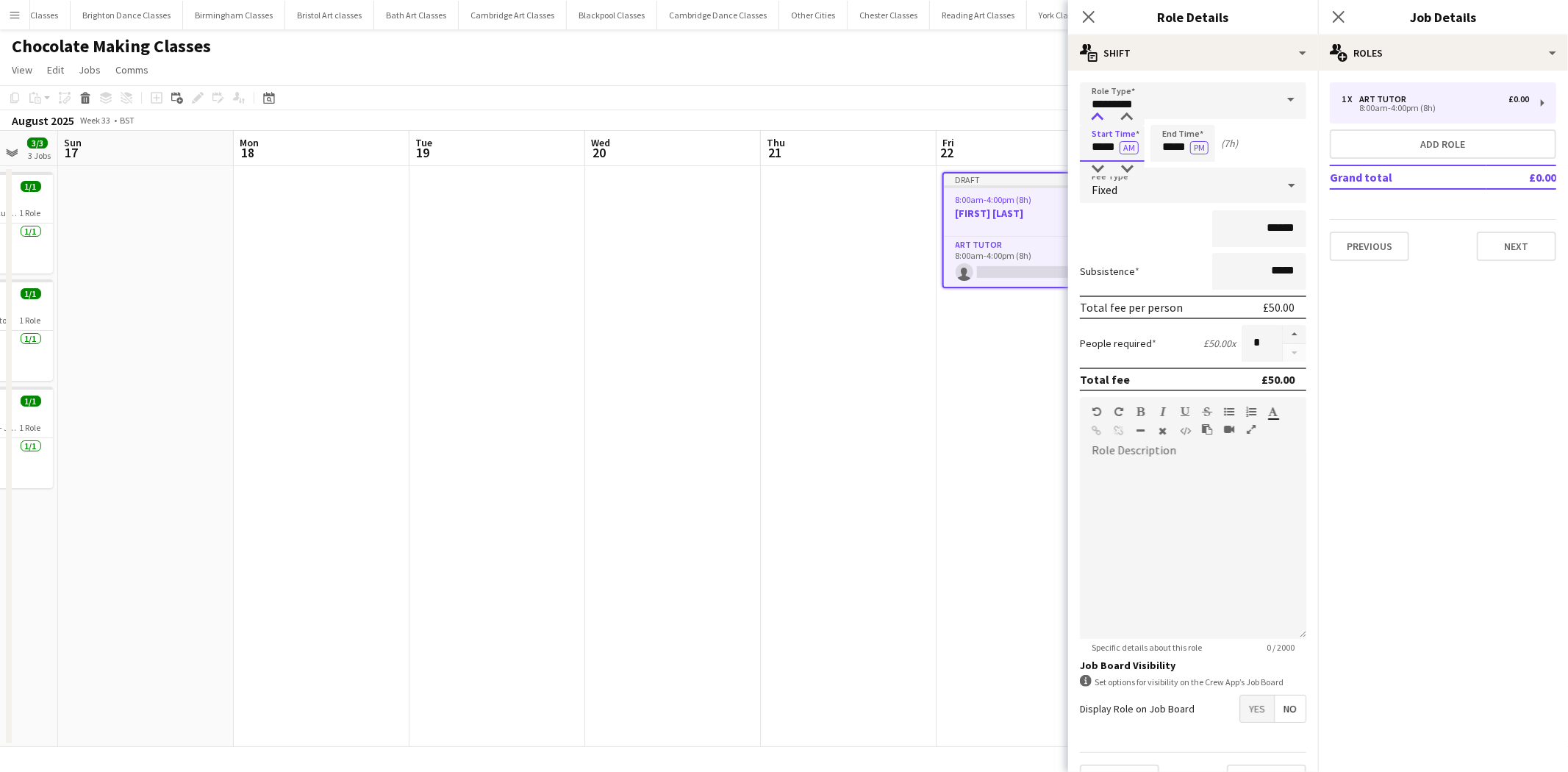 click at bounding box center [1098, 118] 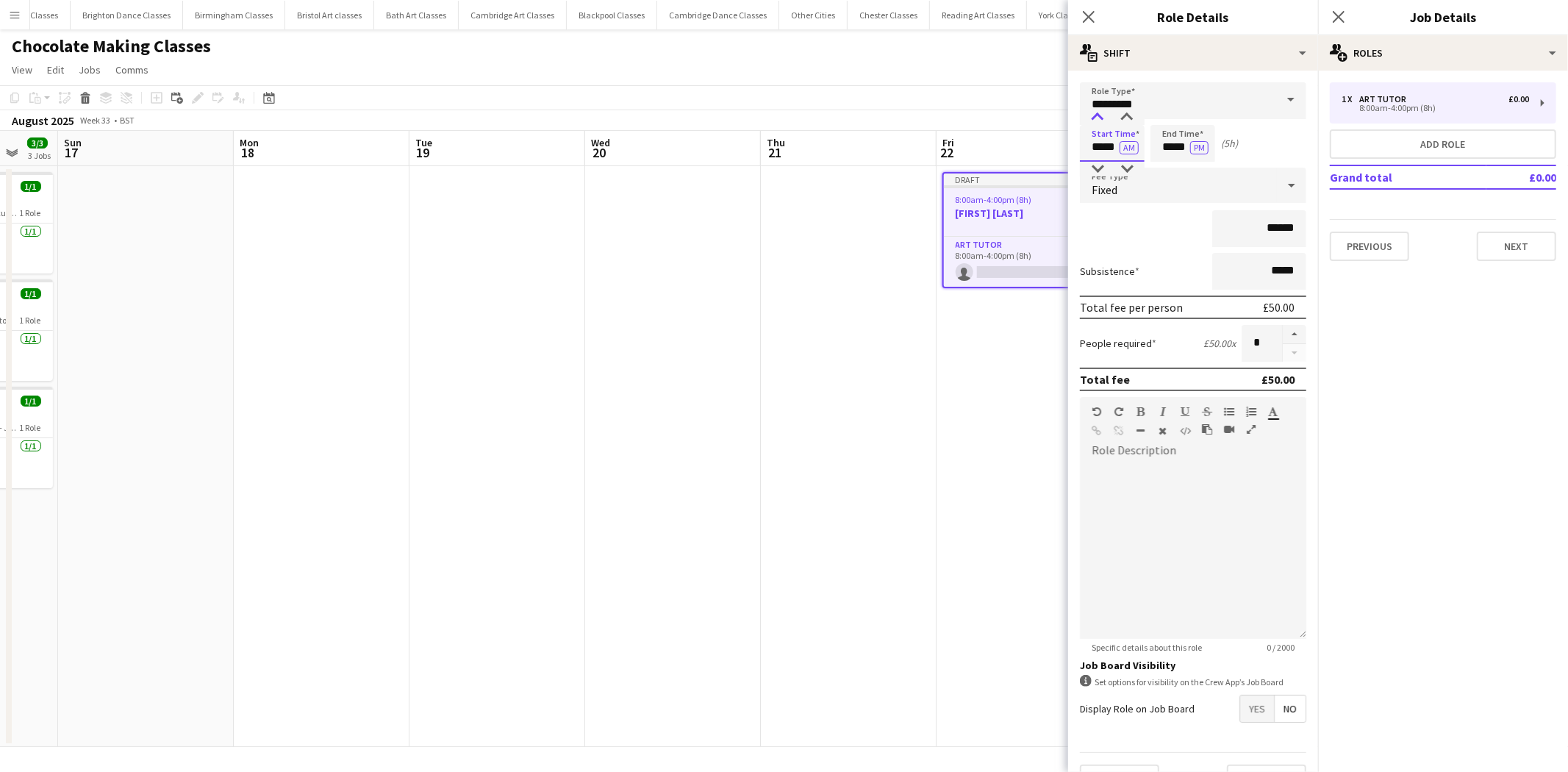 click at bounding box center [1098, 118] 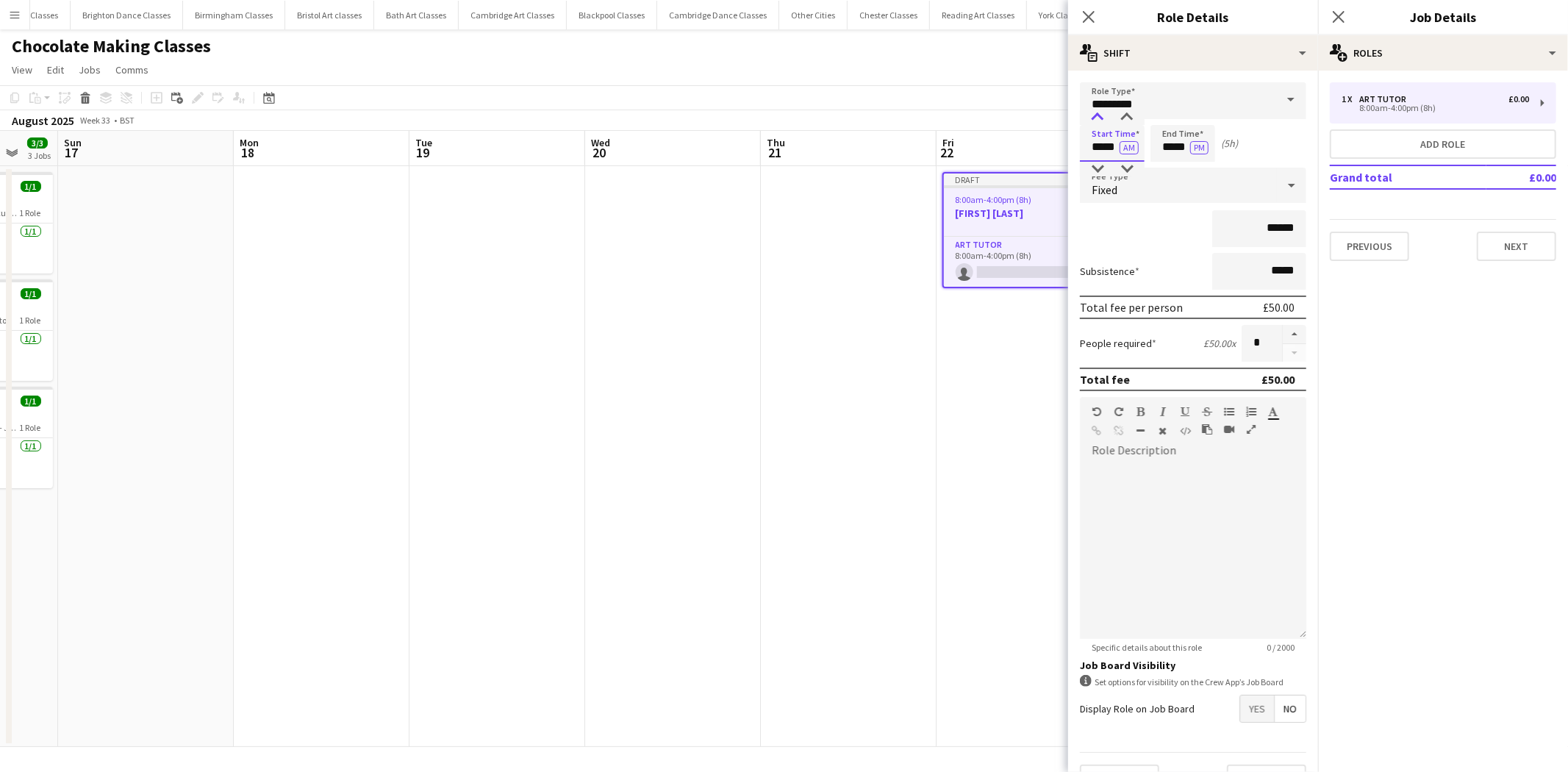 click at bounding box center [1098, 118] 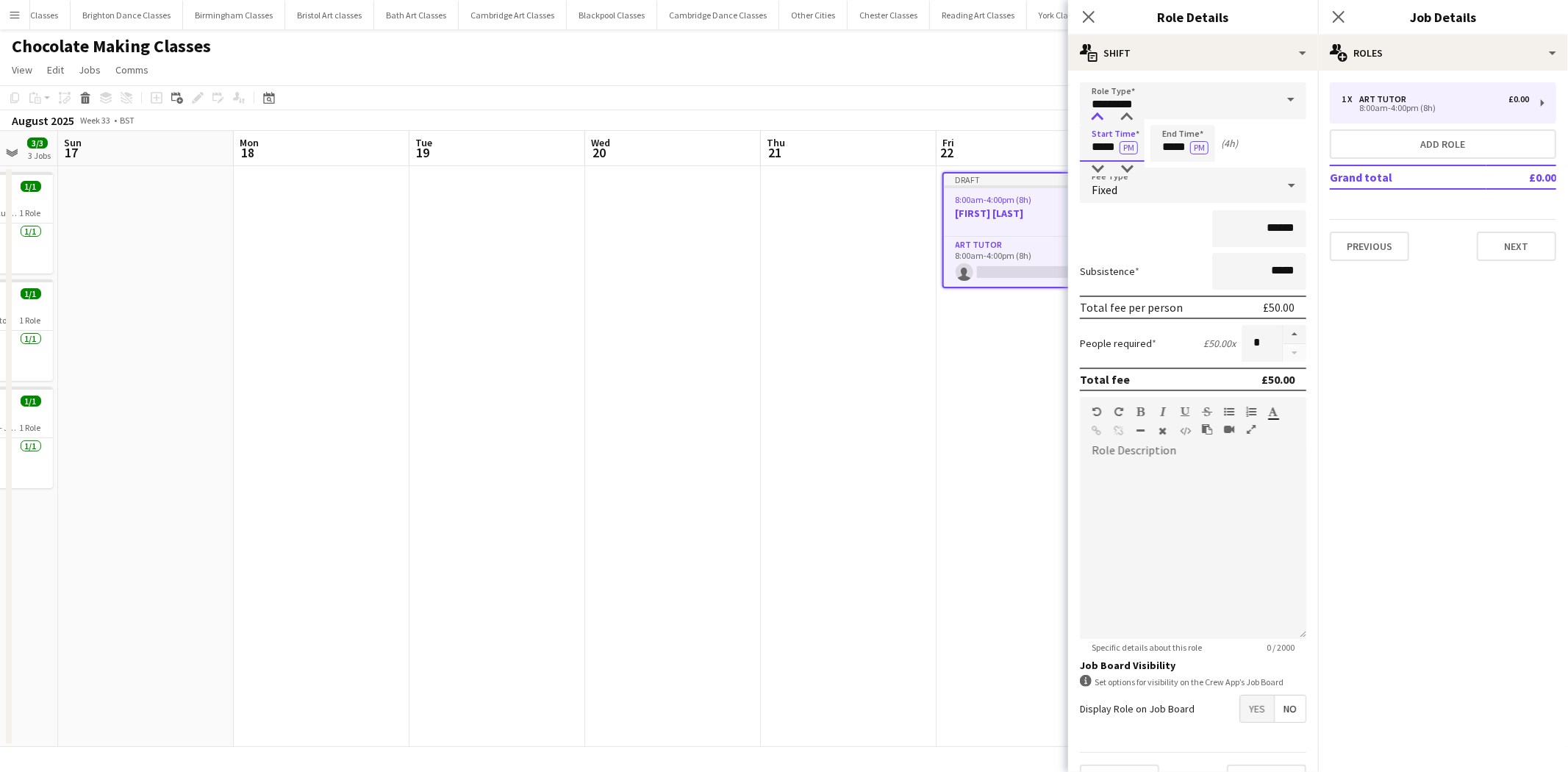 click at bounding box center (1098, 118) 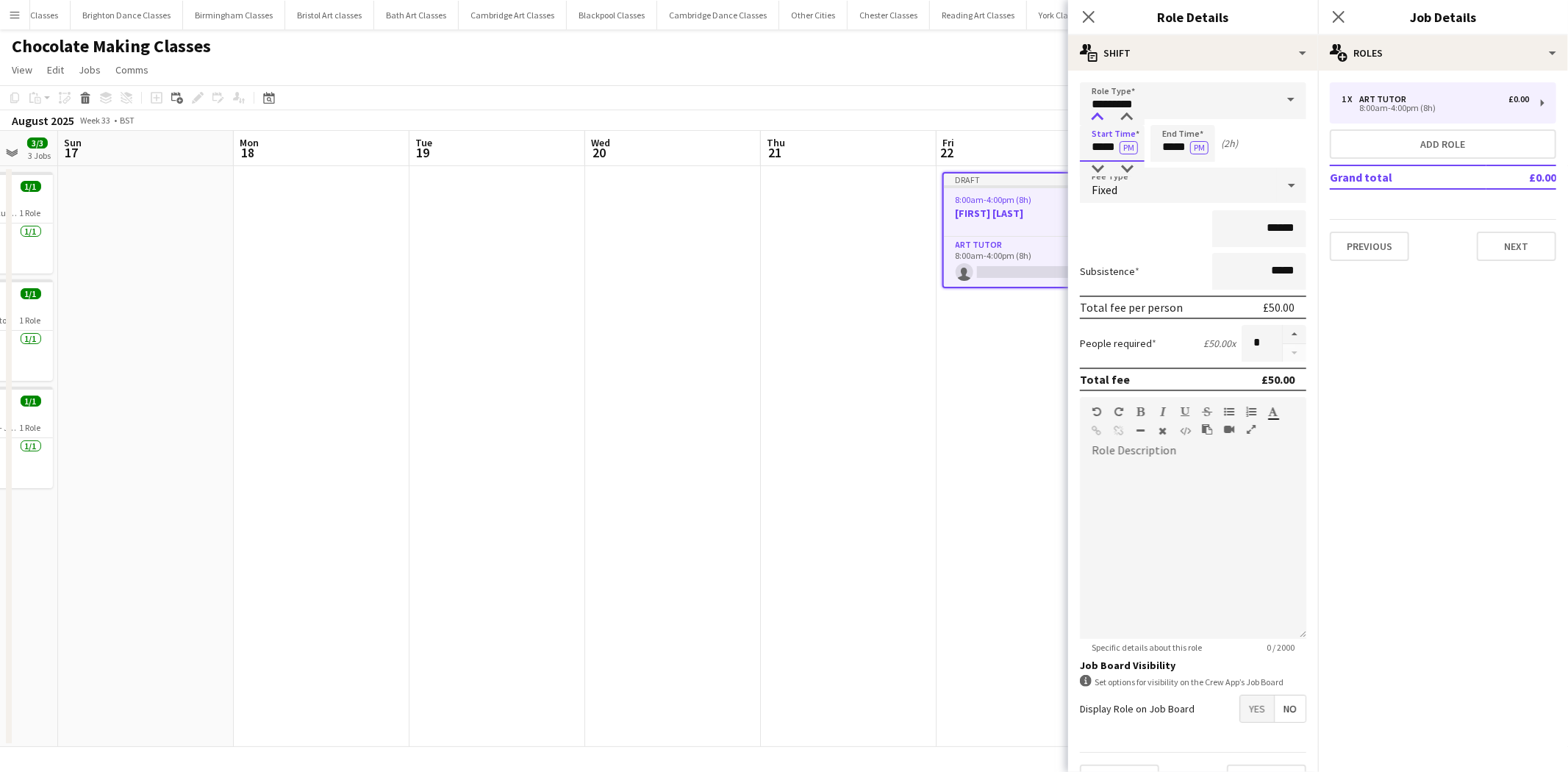click at bounding box center [1098, 118] 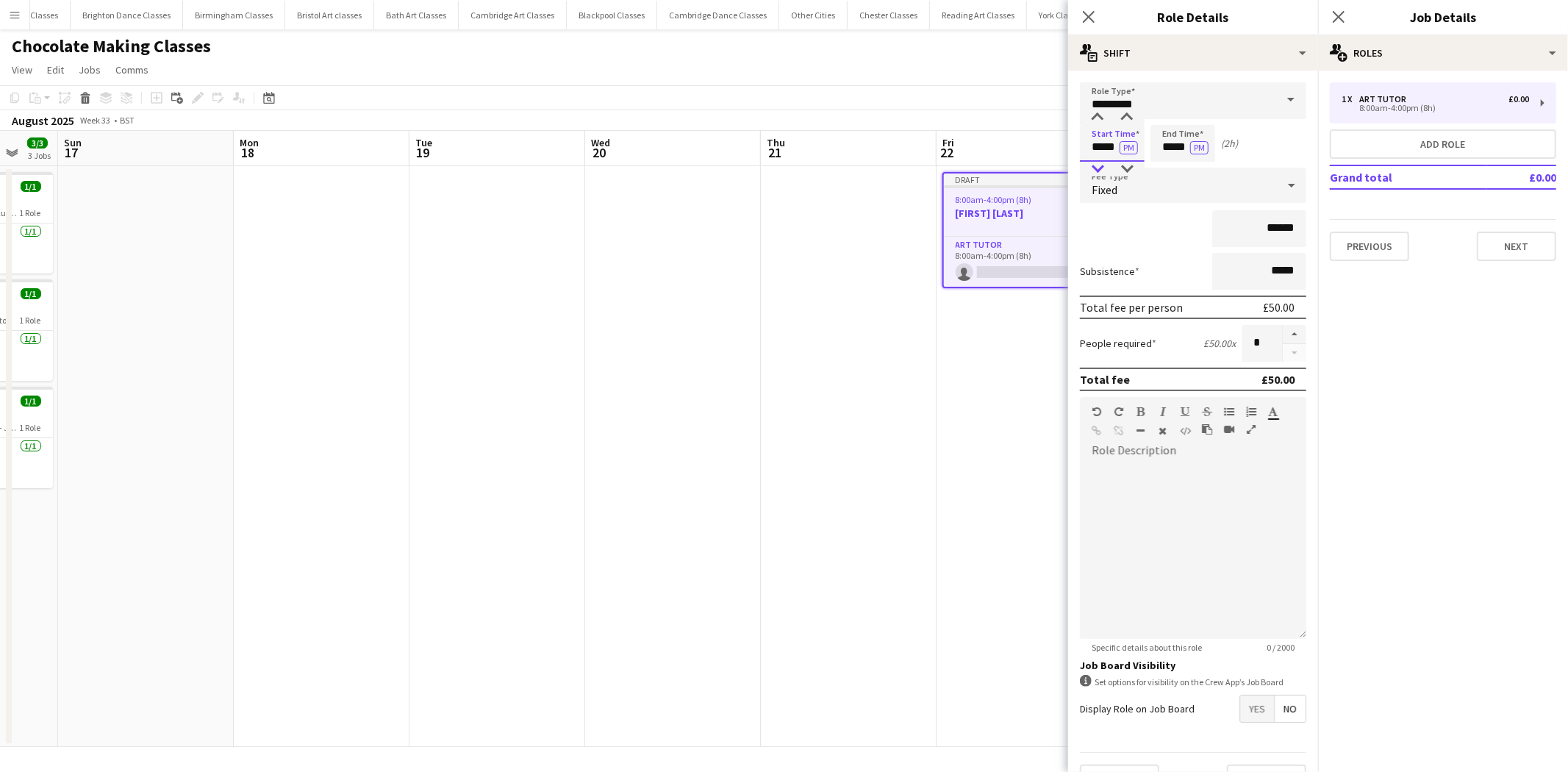 type on "*****" 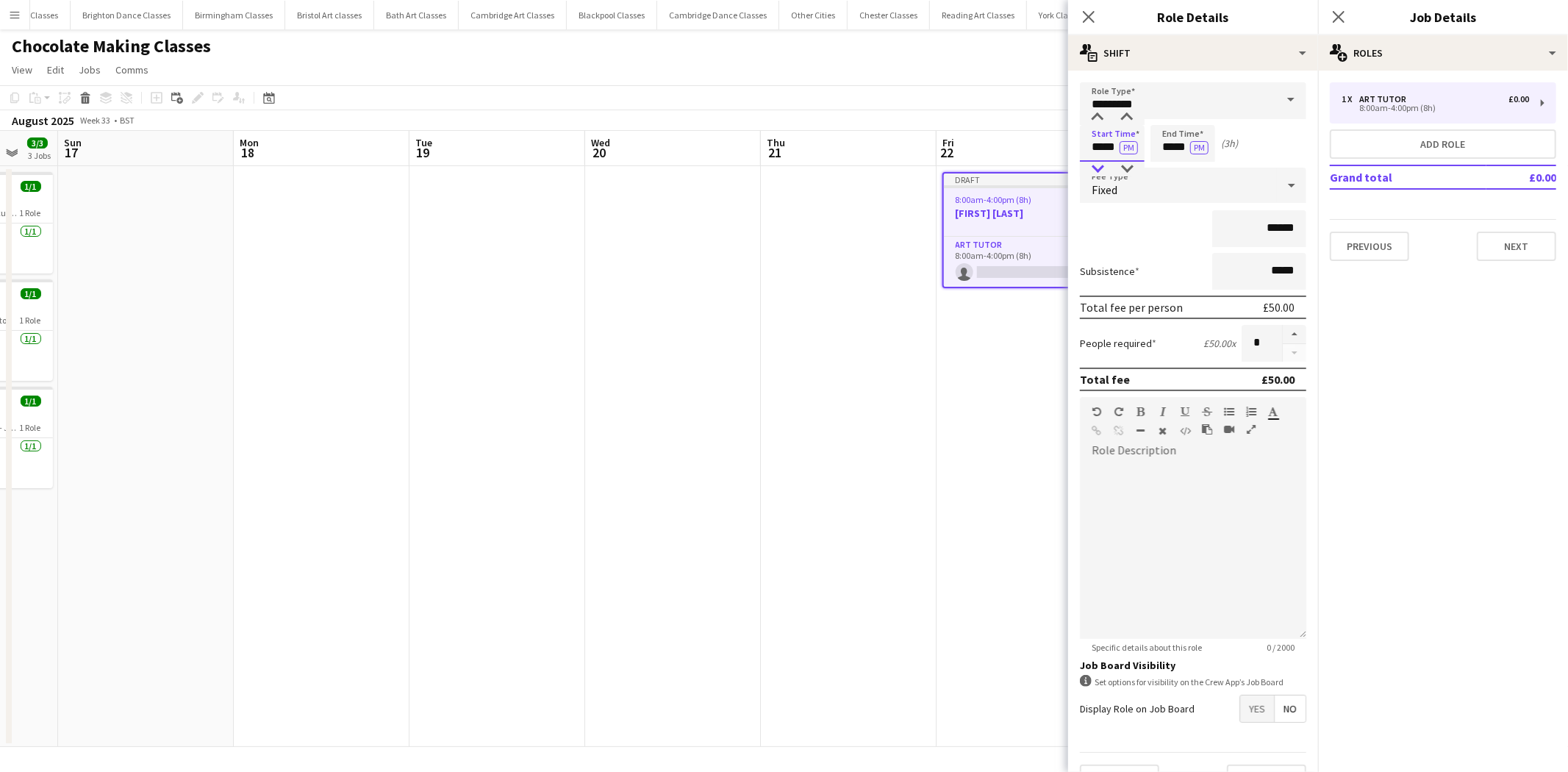 click at bounding box center [1098, 169] 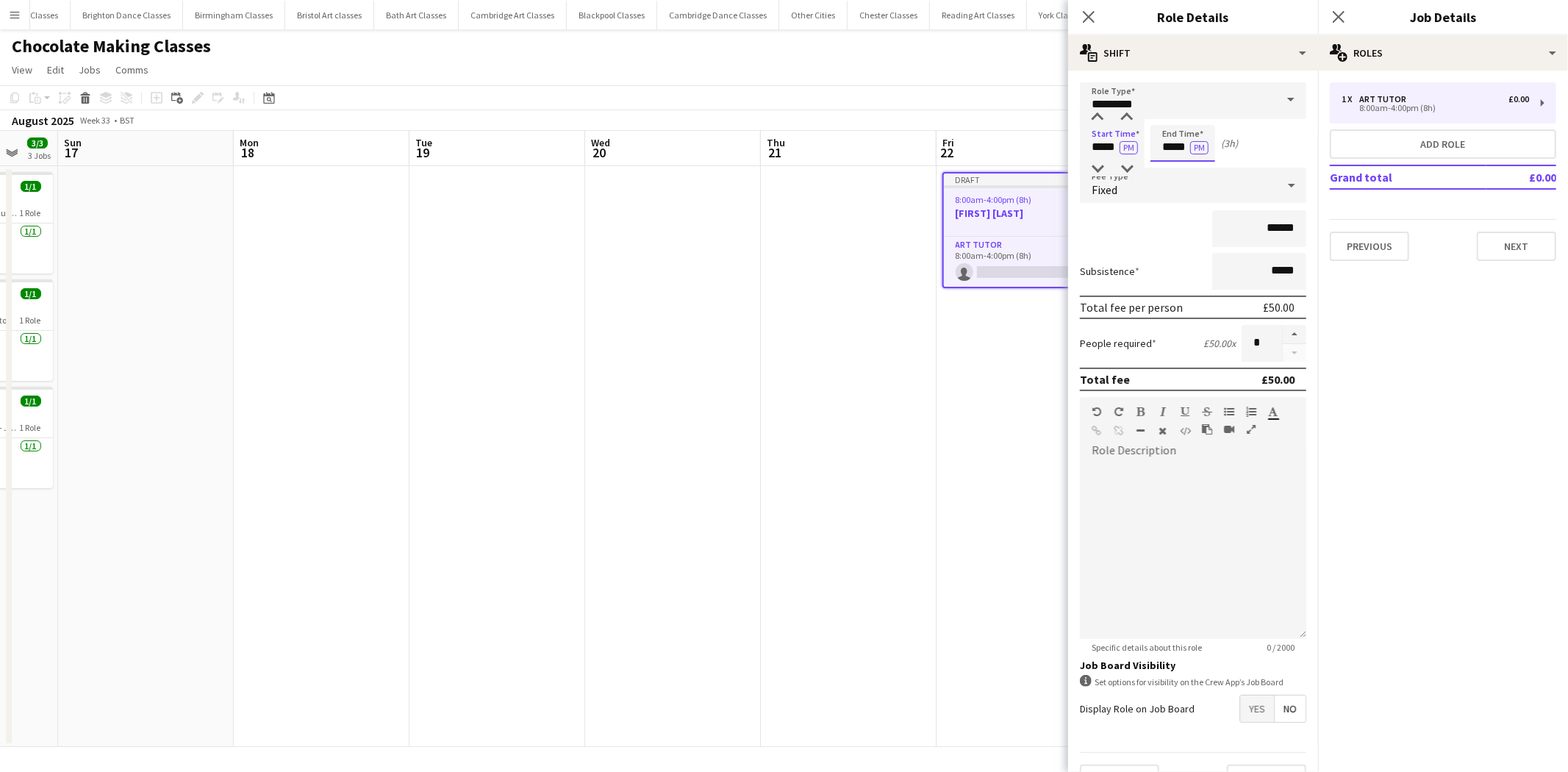 click on "*****" at bounding box center [1183, 143] 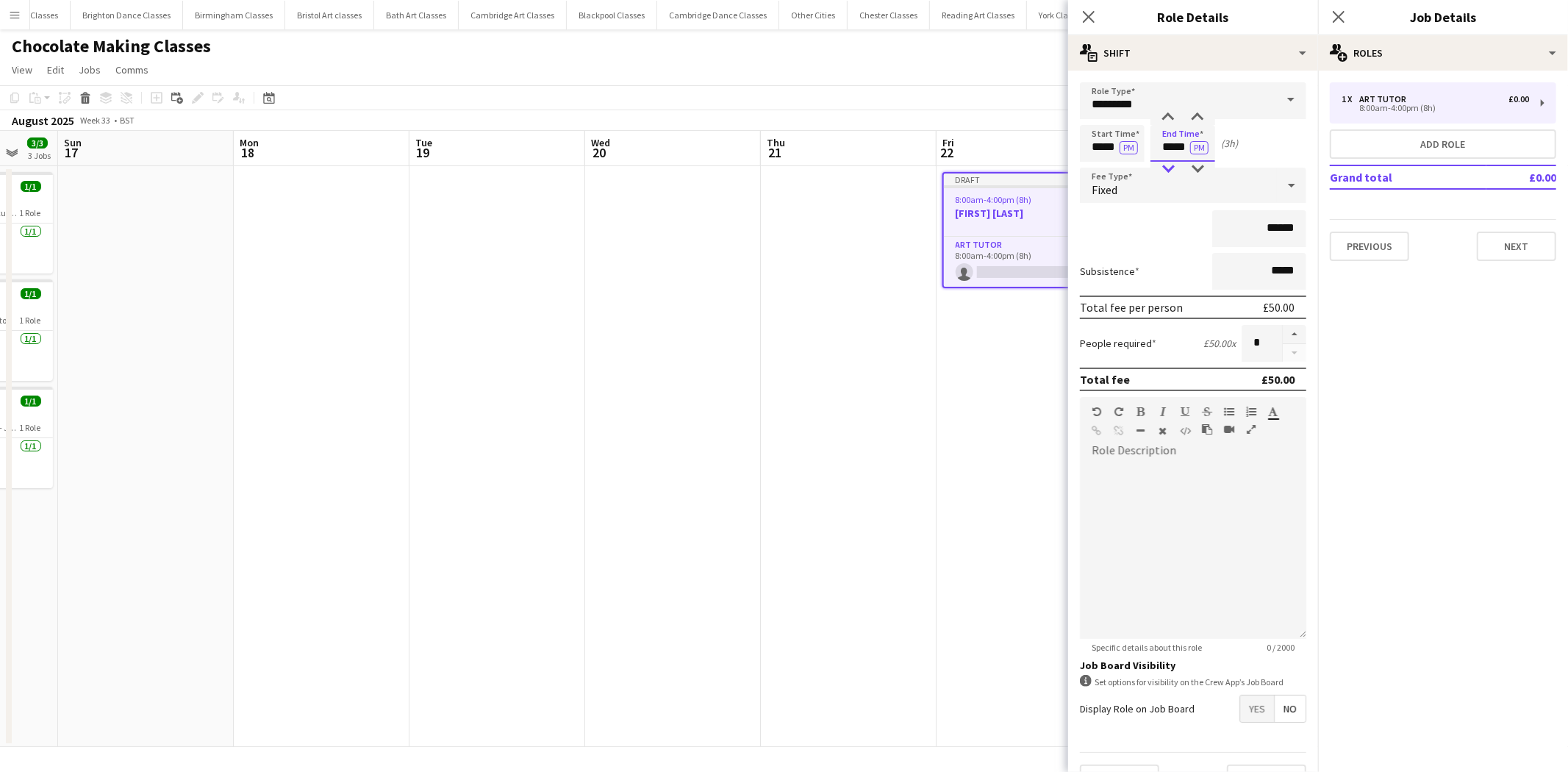 type on "*****" 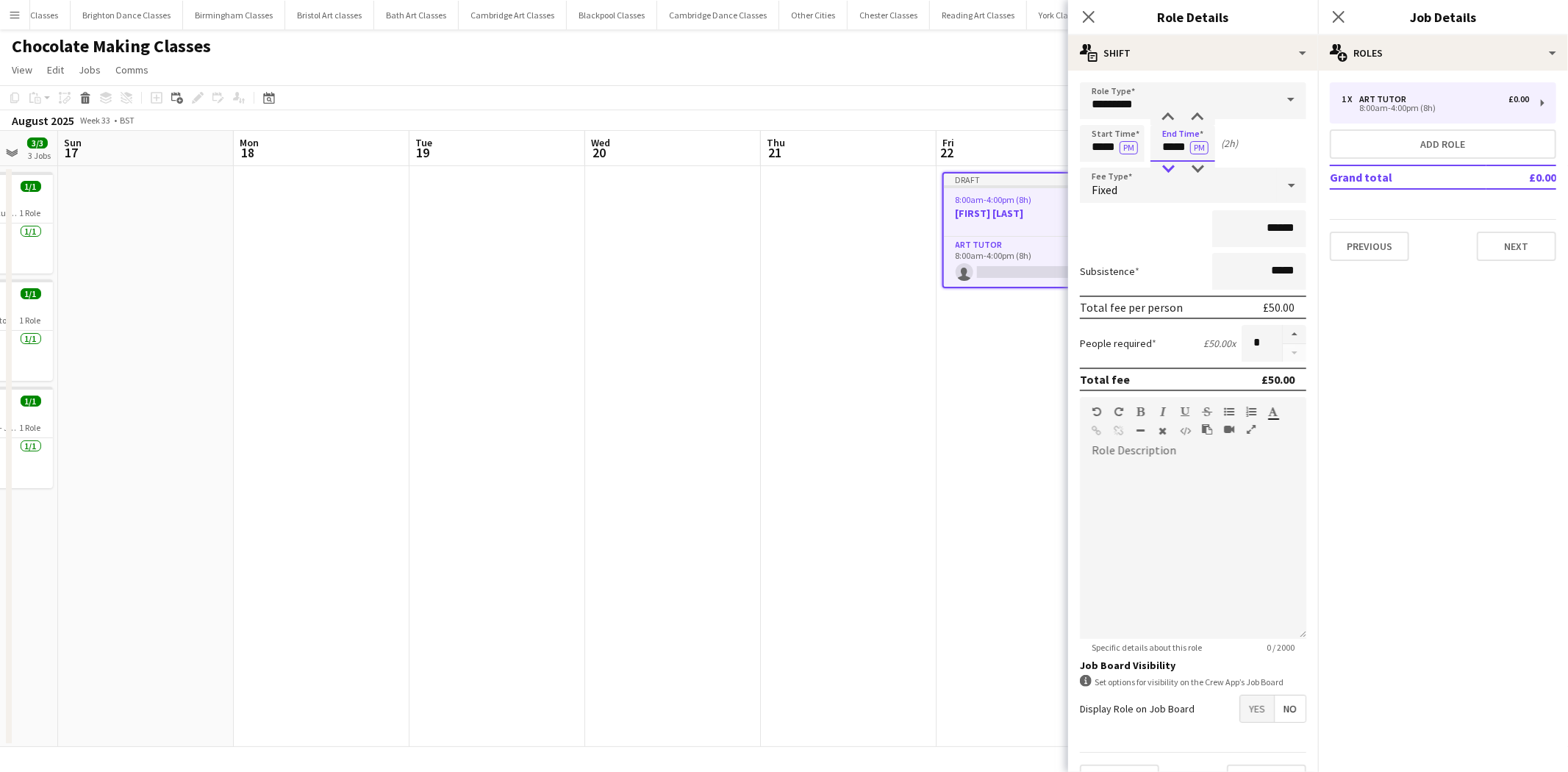 click at bounding box center [1168, 169] 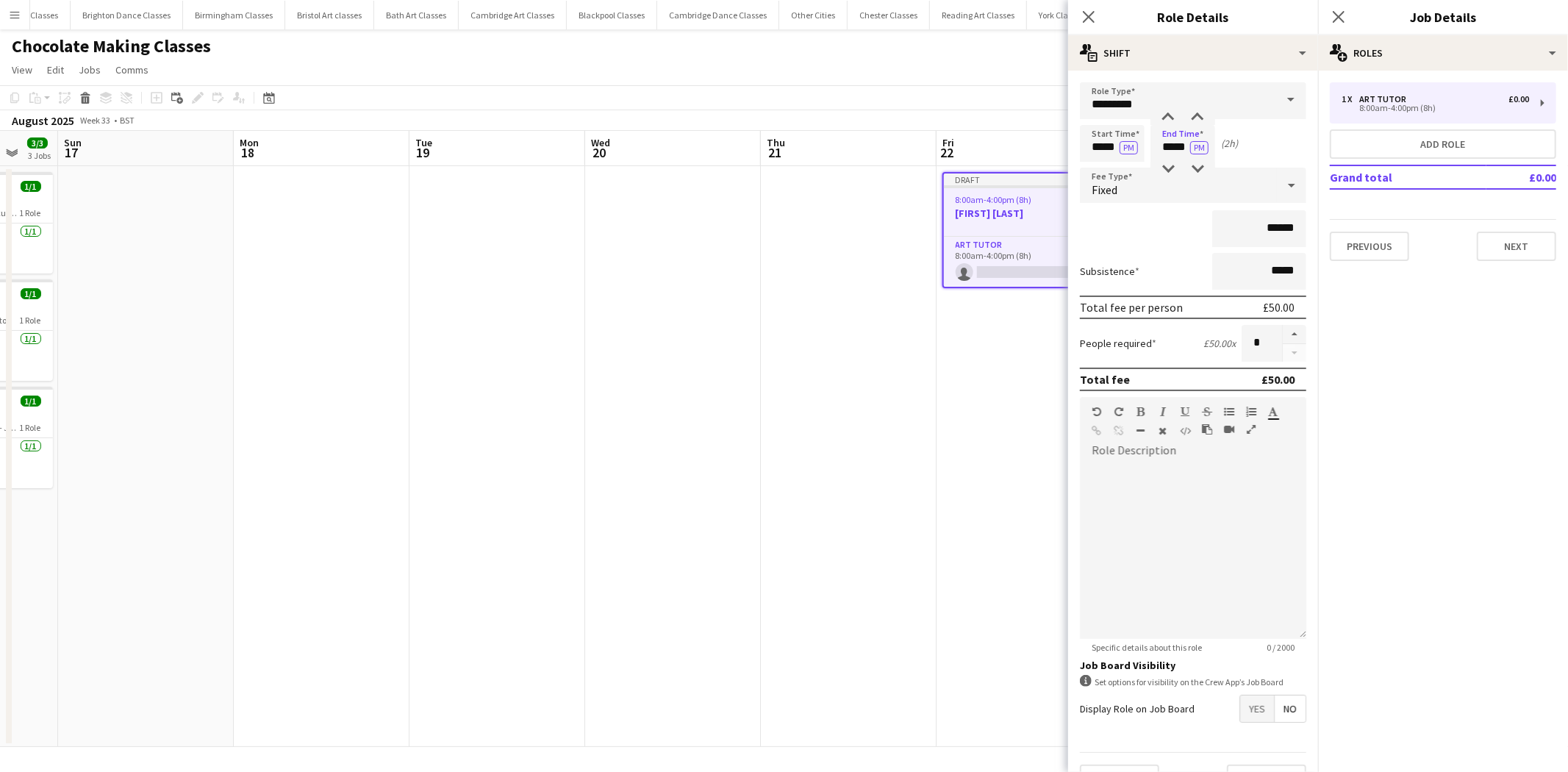 click on "Fixed" at bounding box center [1178, 185] 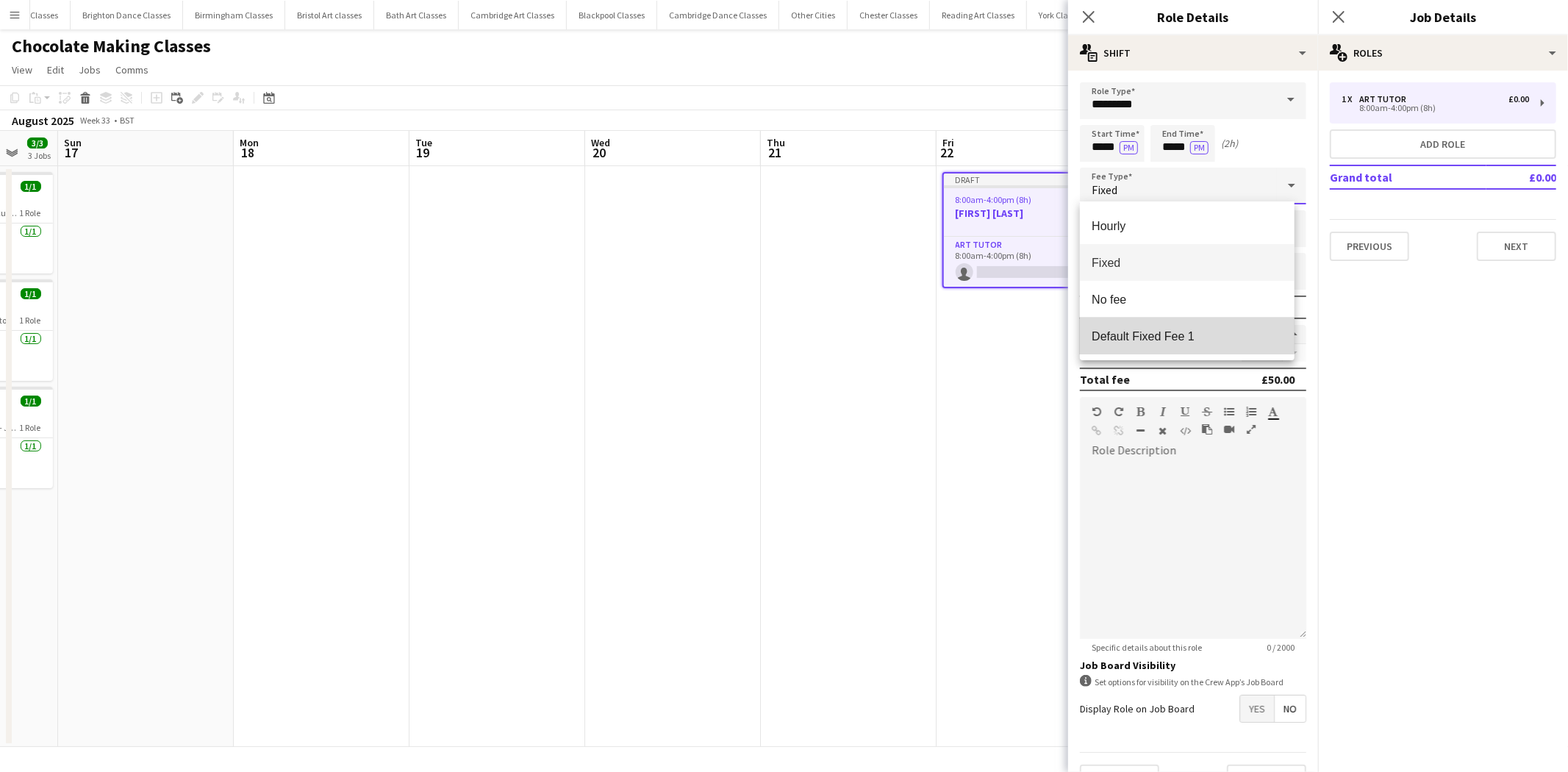 click on "Default Fixed Fee 1" at bounding box center (1186, 336) 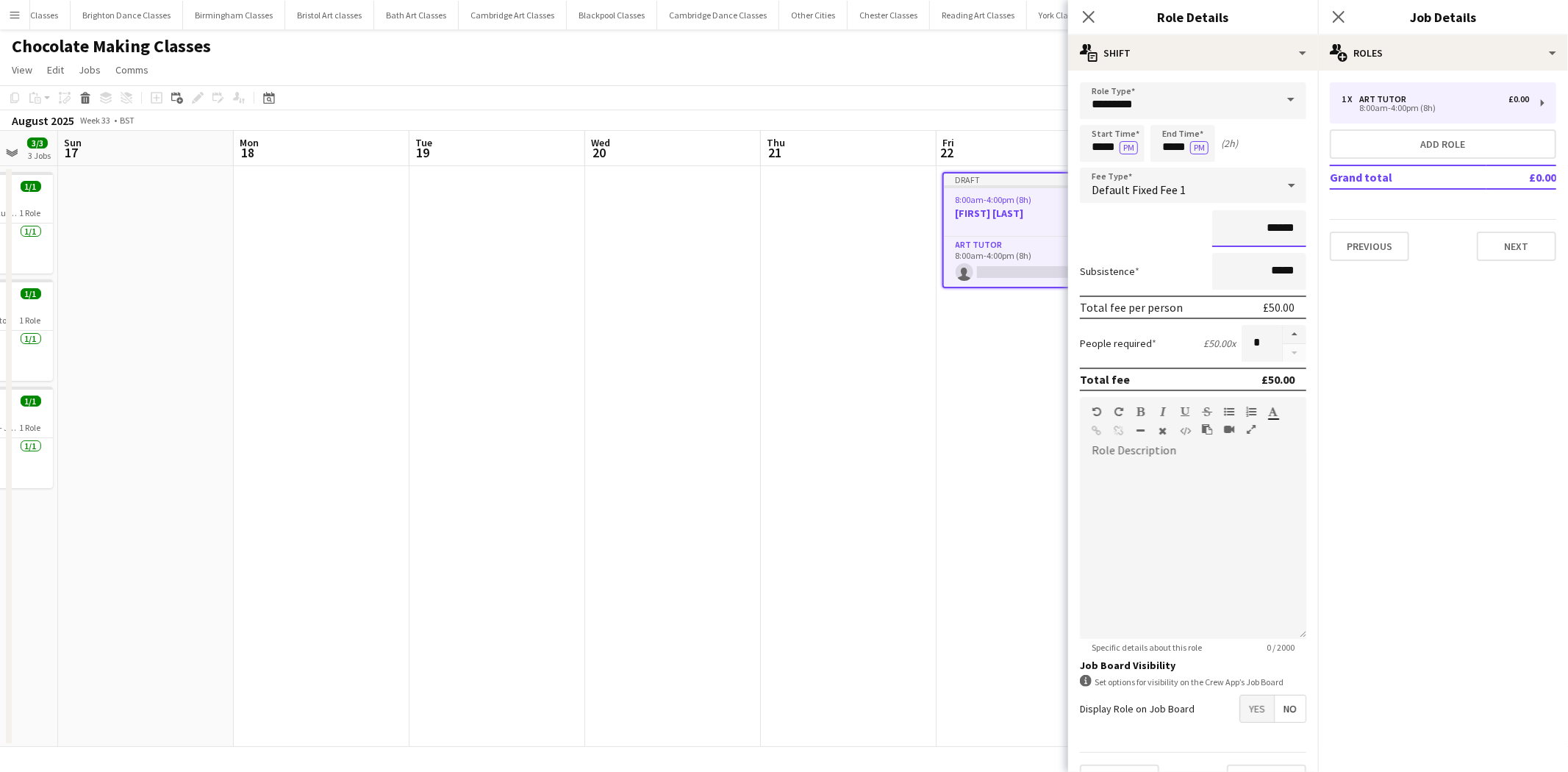 drag, startPoint x: 1286, startPoint y: 225, endPoint x: 1196, endPoint y: 238, distance: 90.934 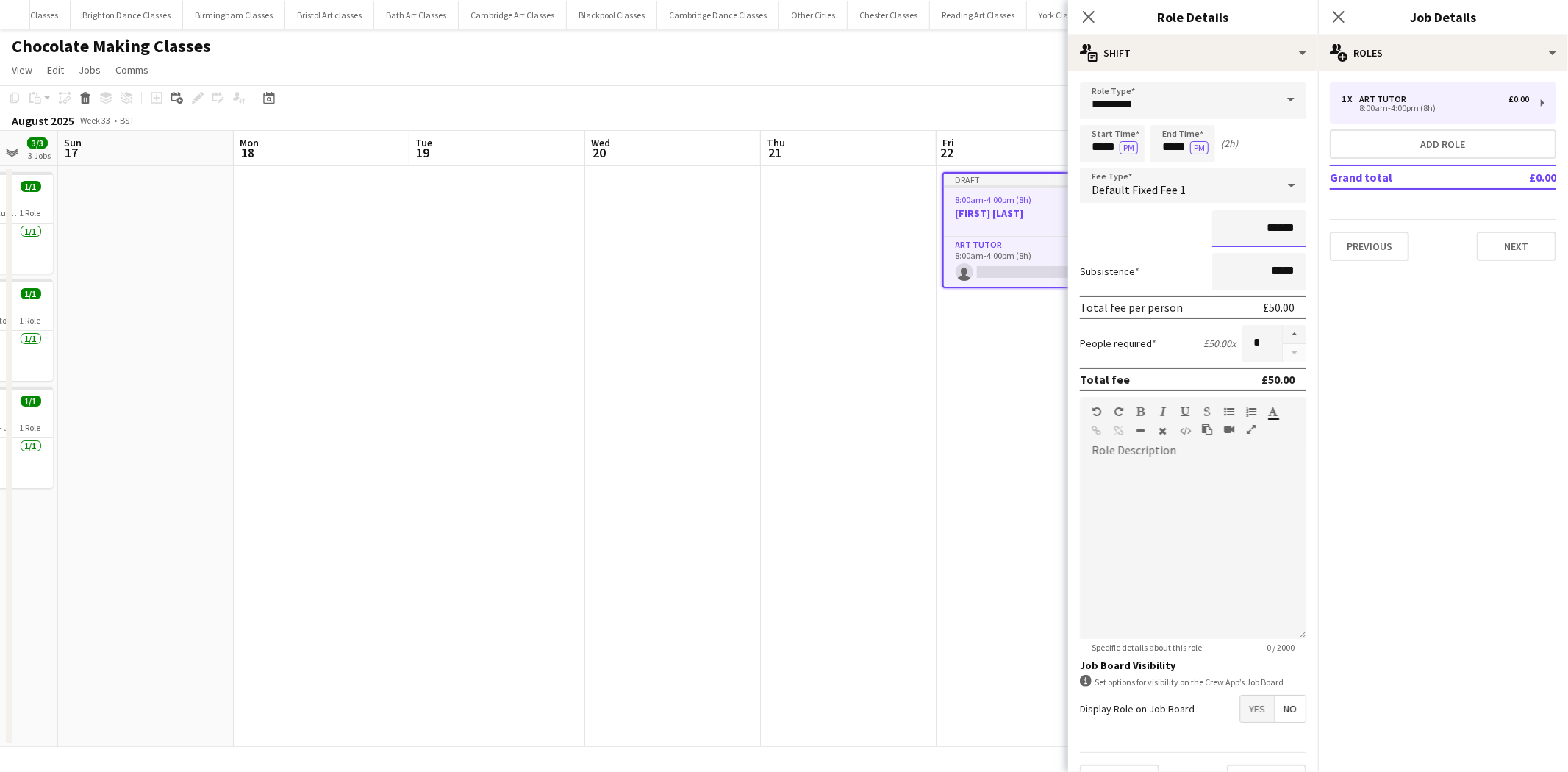 click on "******" at bounding box center (1259, 229) 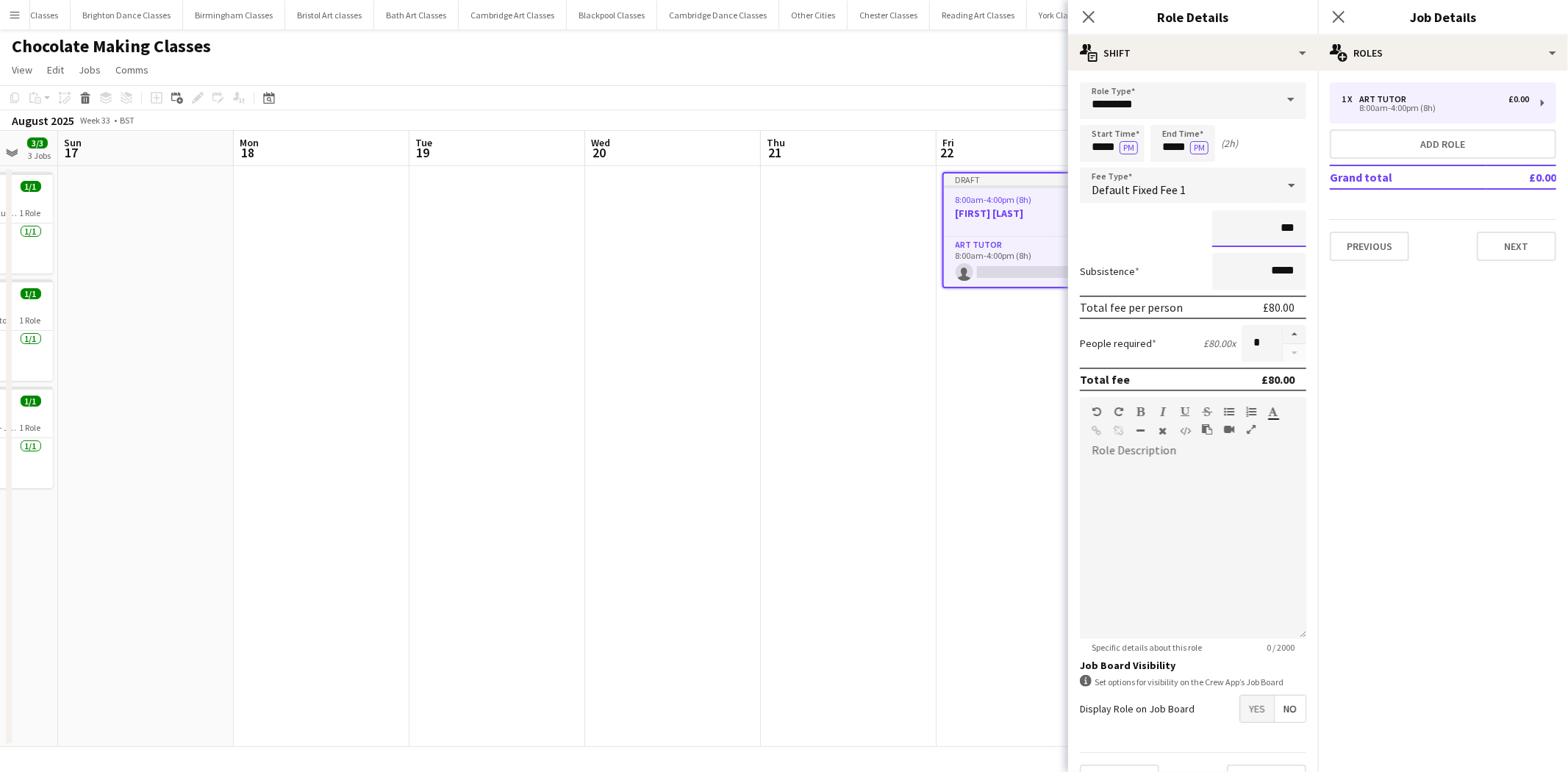 type on "******" 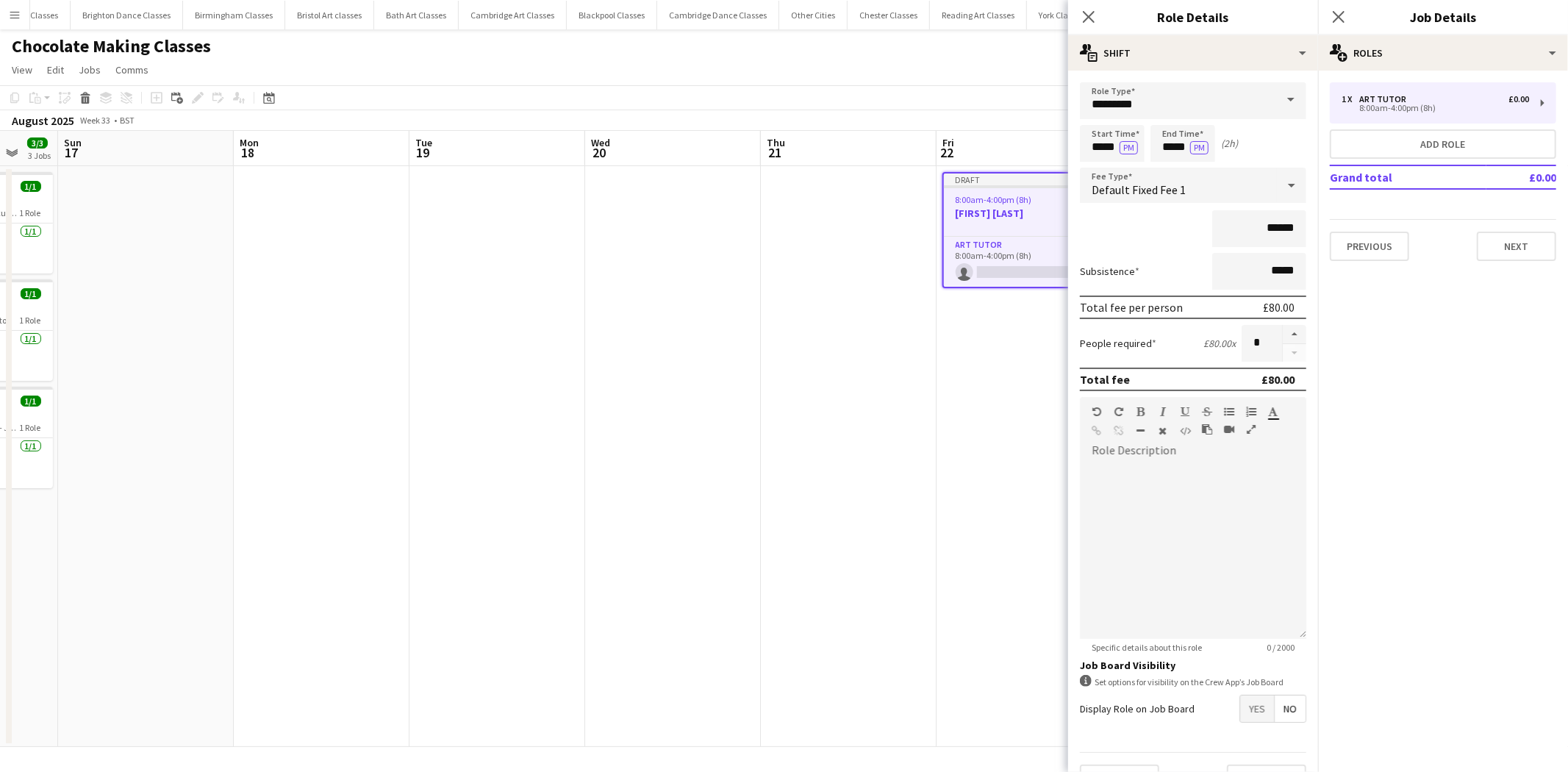 click on "Yes" at bounding box center (1257, 709) 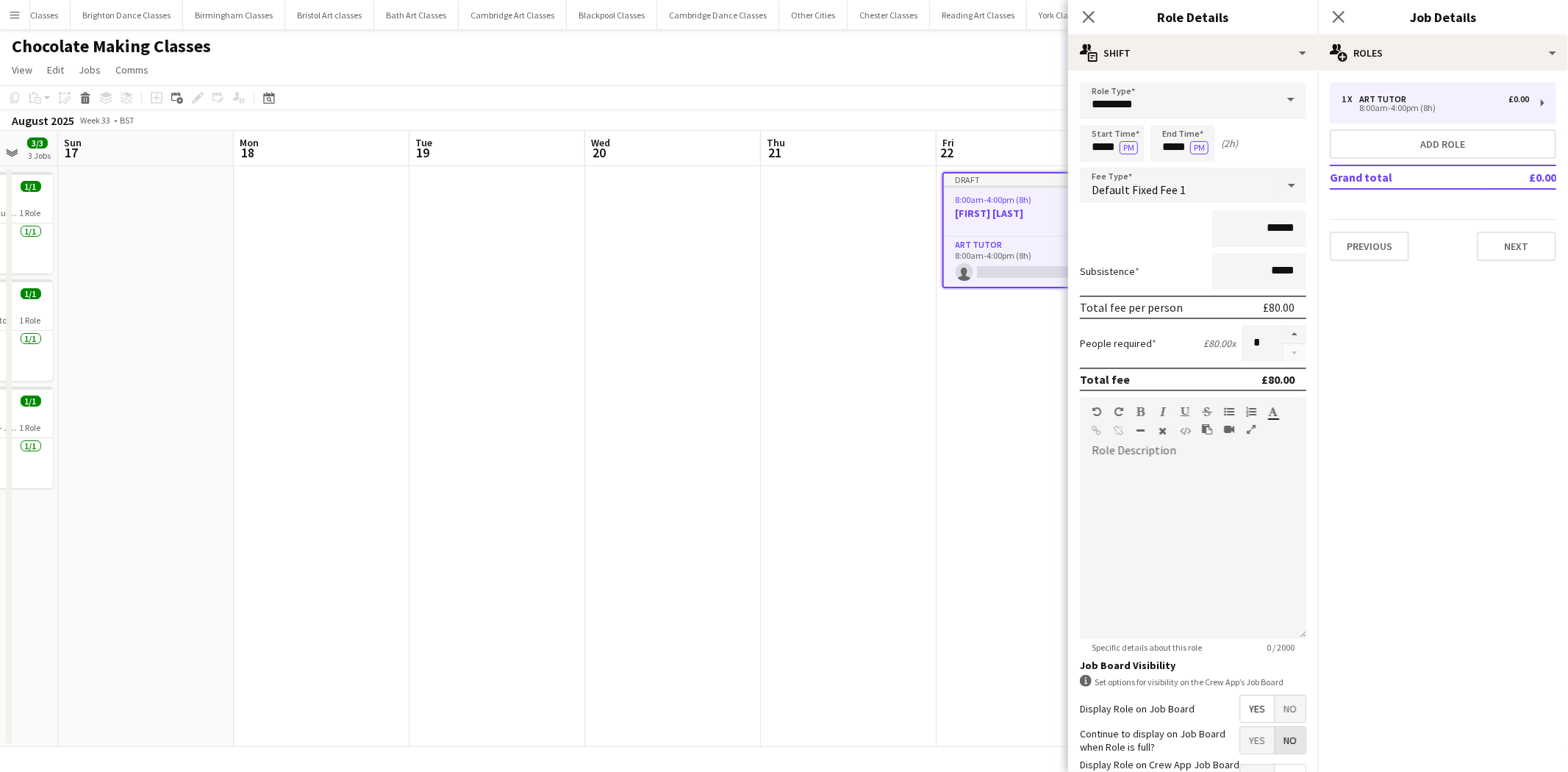 click on "No" at bounding box center [1290, 740] 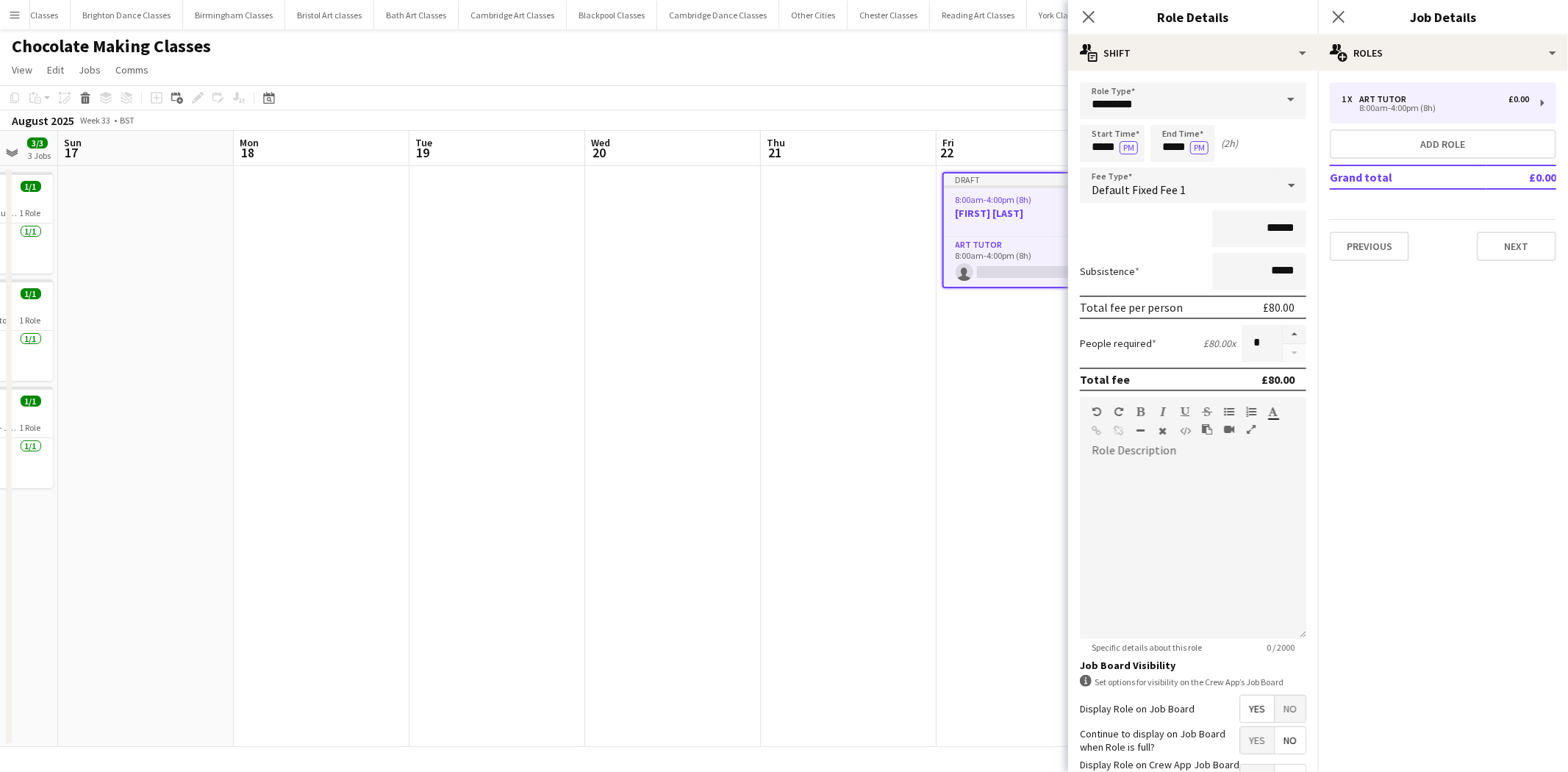 click on "Yes" at bounding box center [1257, 778] 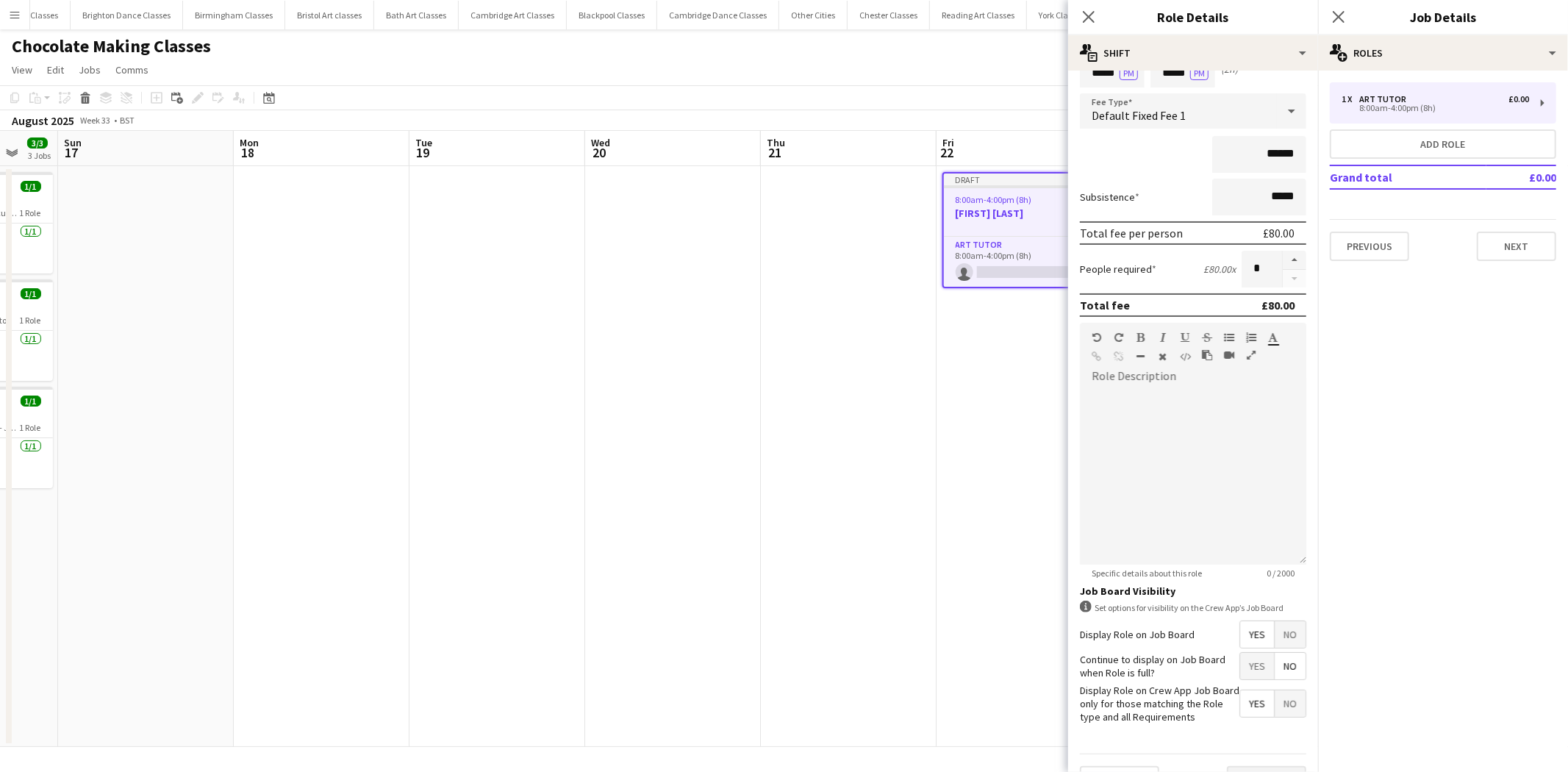 scroll, scrollTop: 104, scrollLeft: 0, axis: vertical 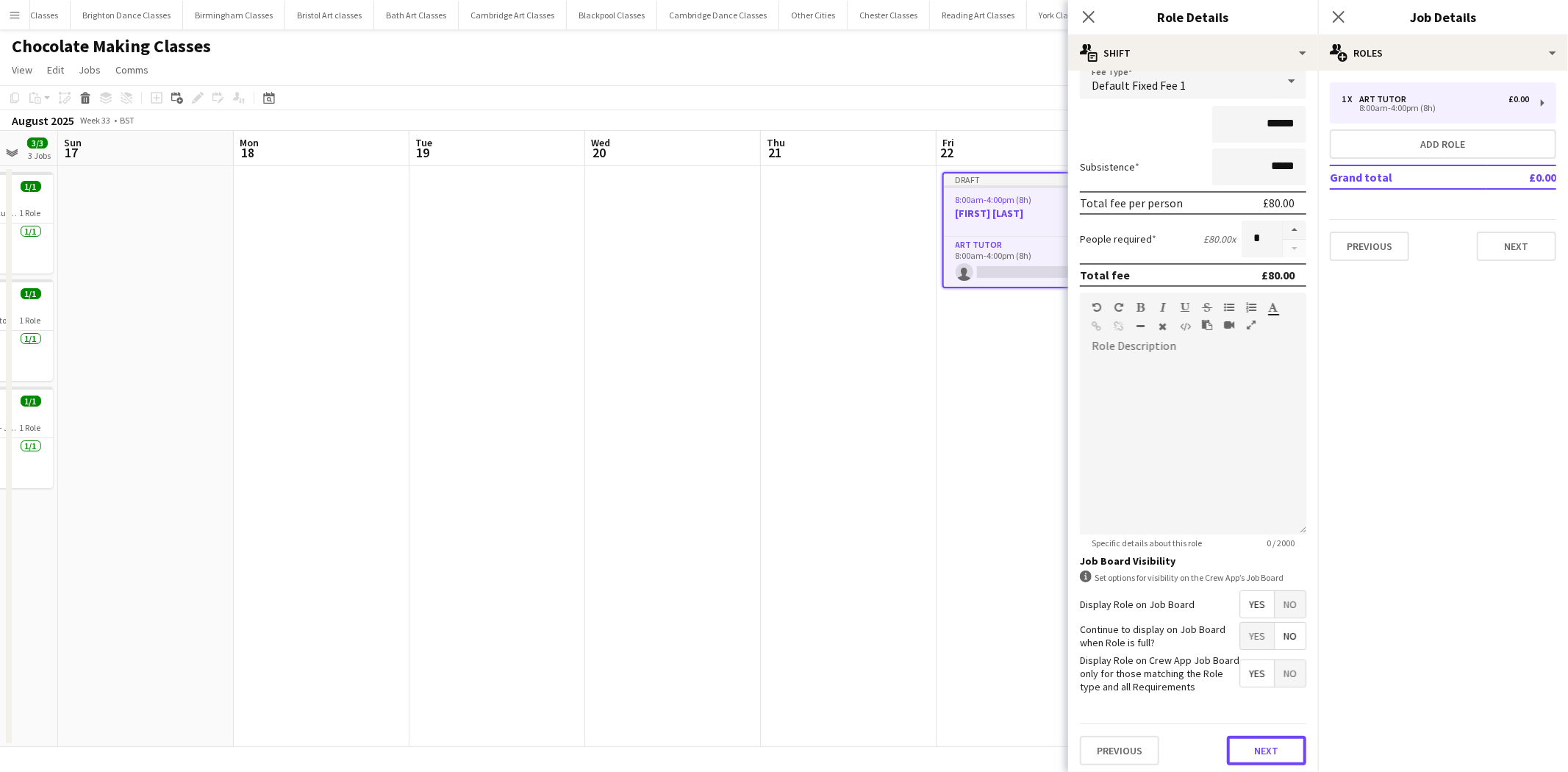 click on "Next" at bounding box center (1267, 751) 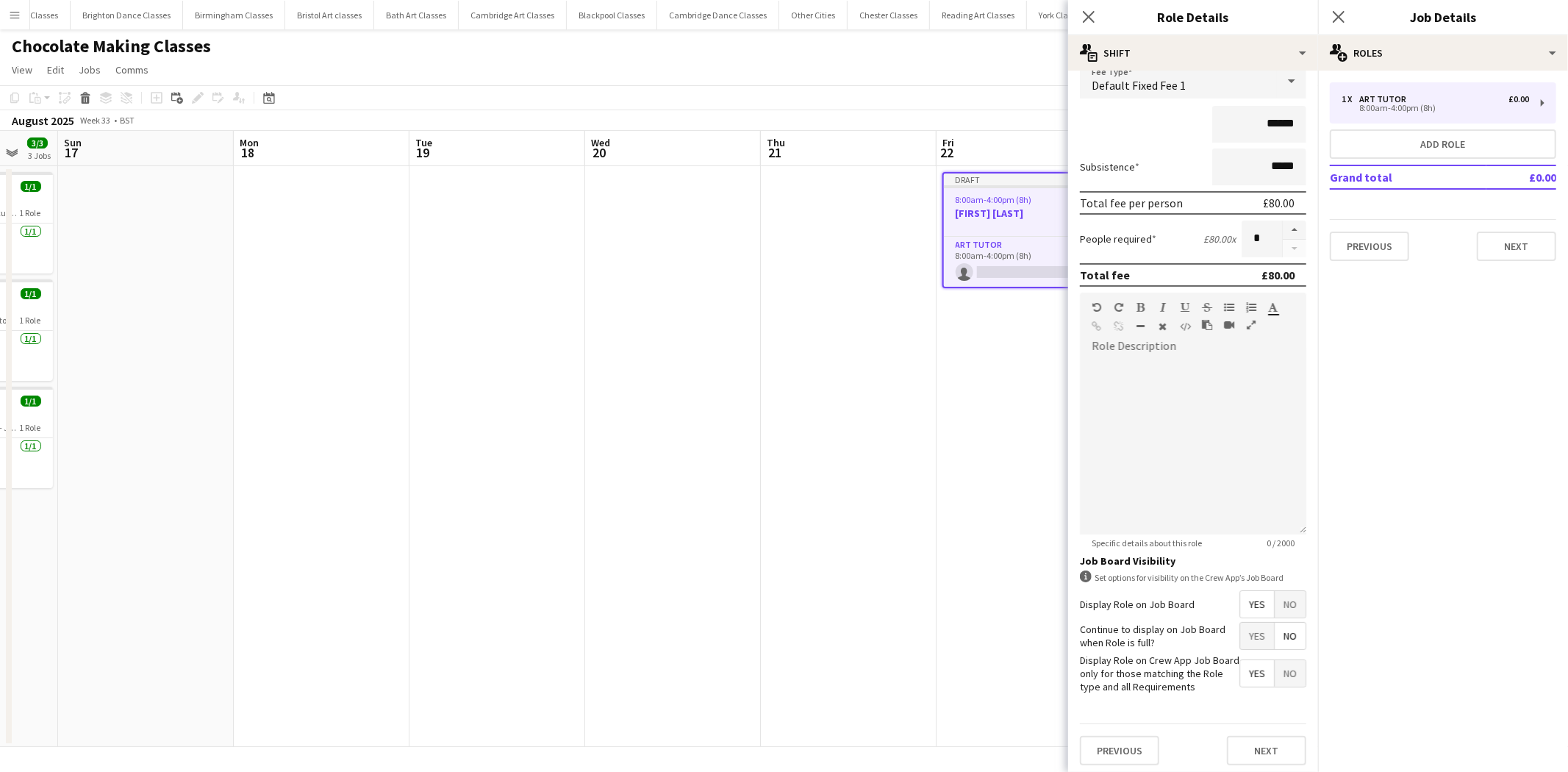 scroll, scrollTop: 0, scrollLeft: 0, axis: both 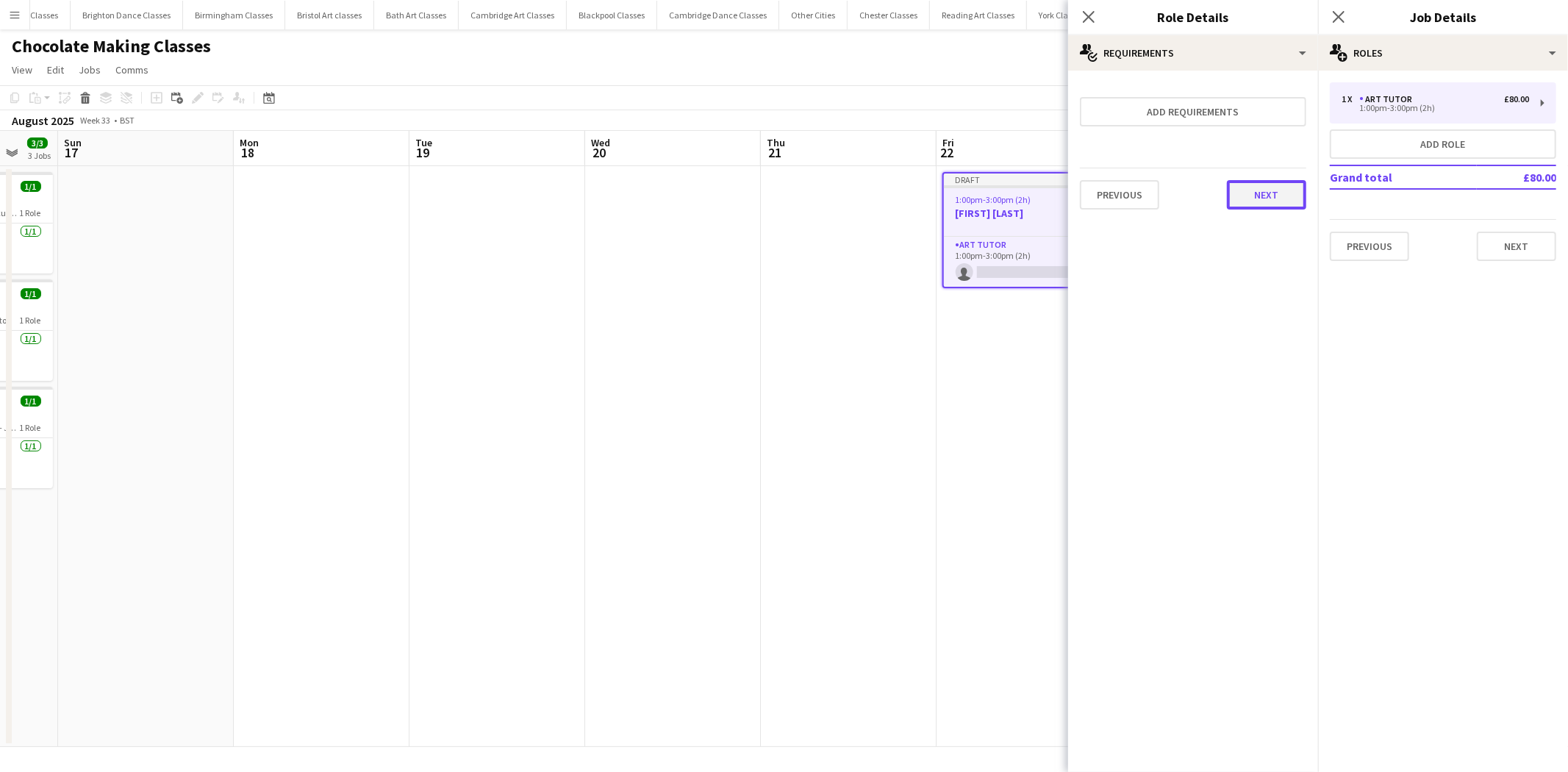 click on "Next" at bounding box center [1267, 195] 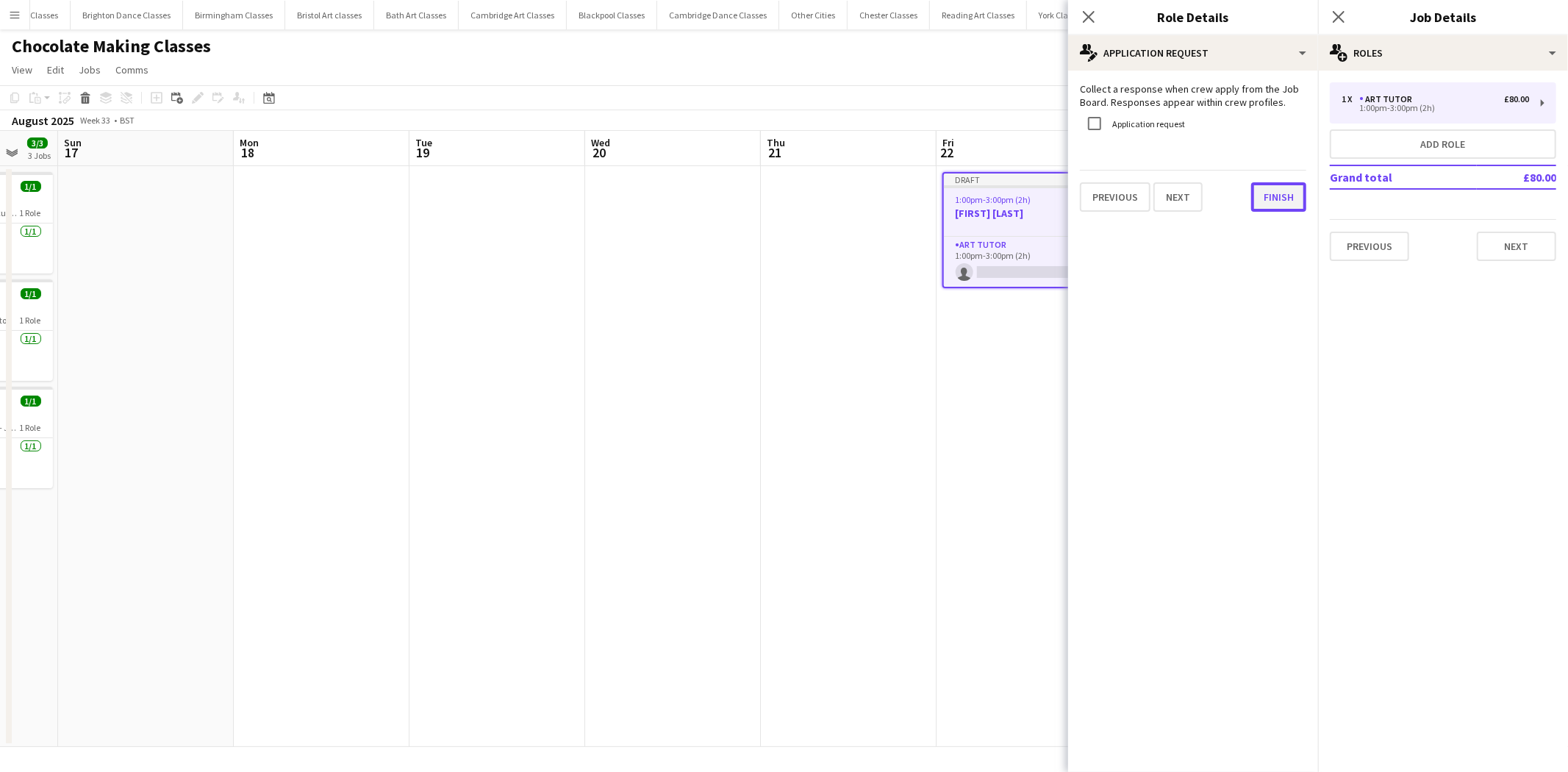 click on "Finish" at bounding box center (1278, 197) 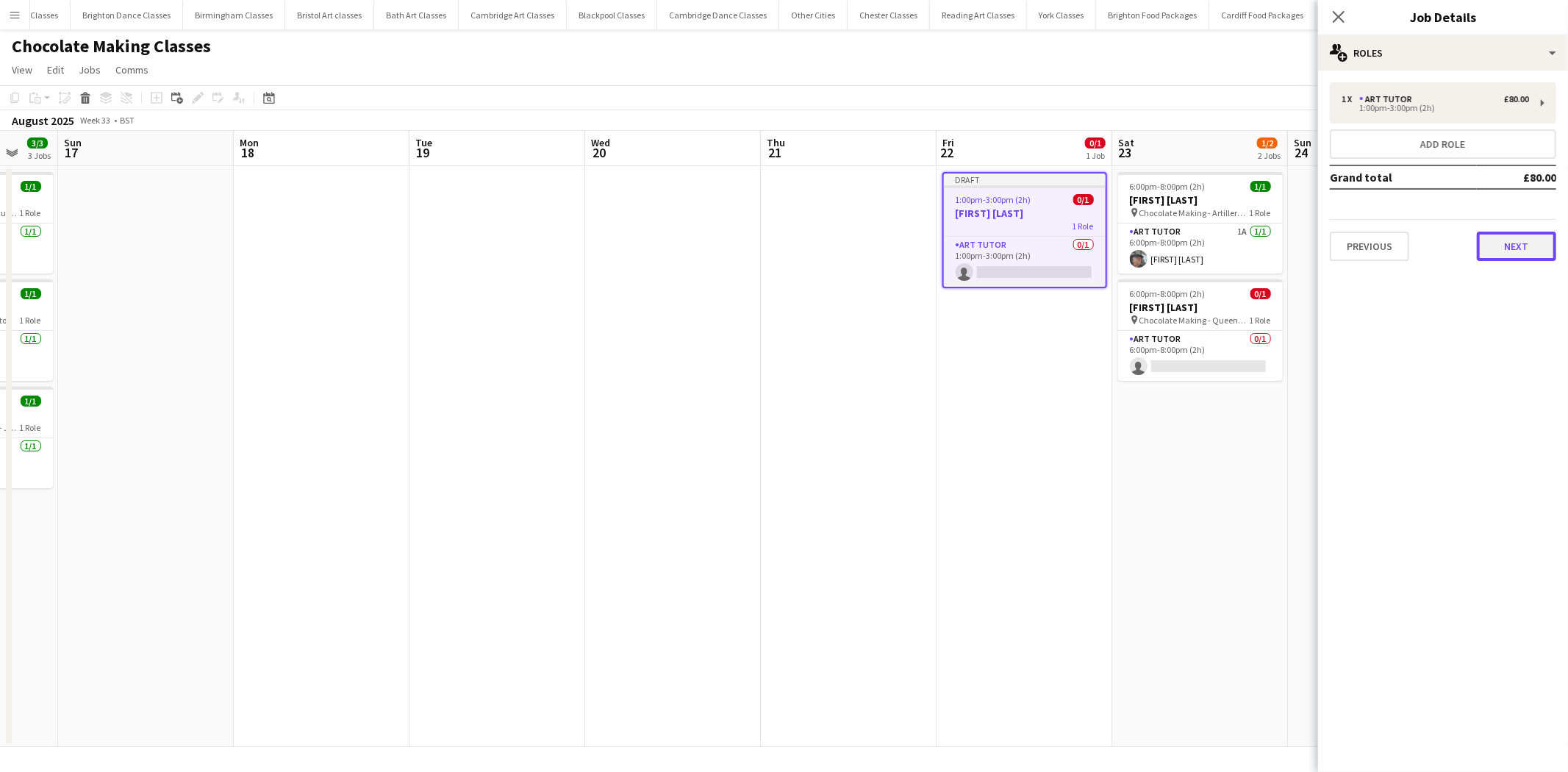 click on "Next" at bounding box center (1517, 246) 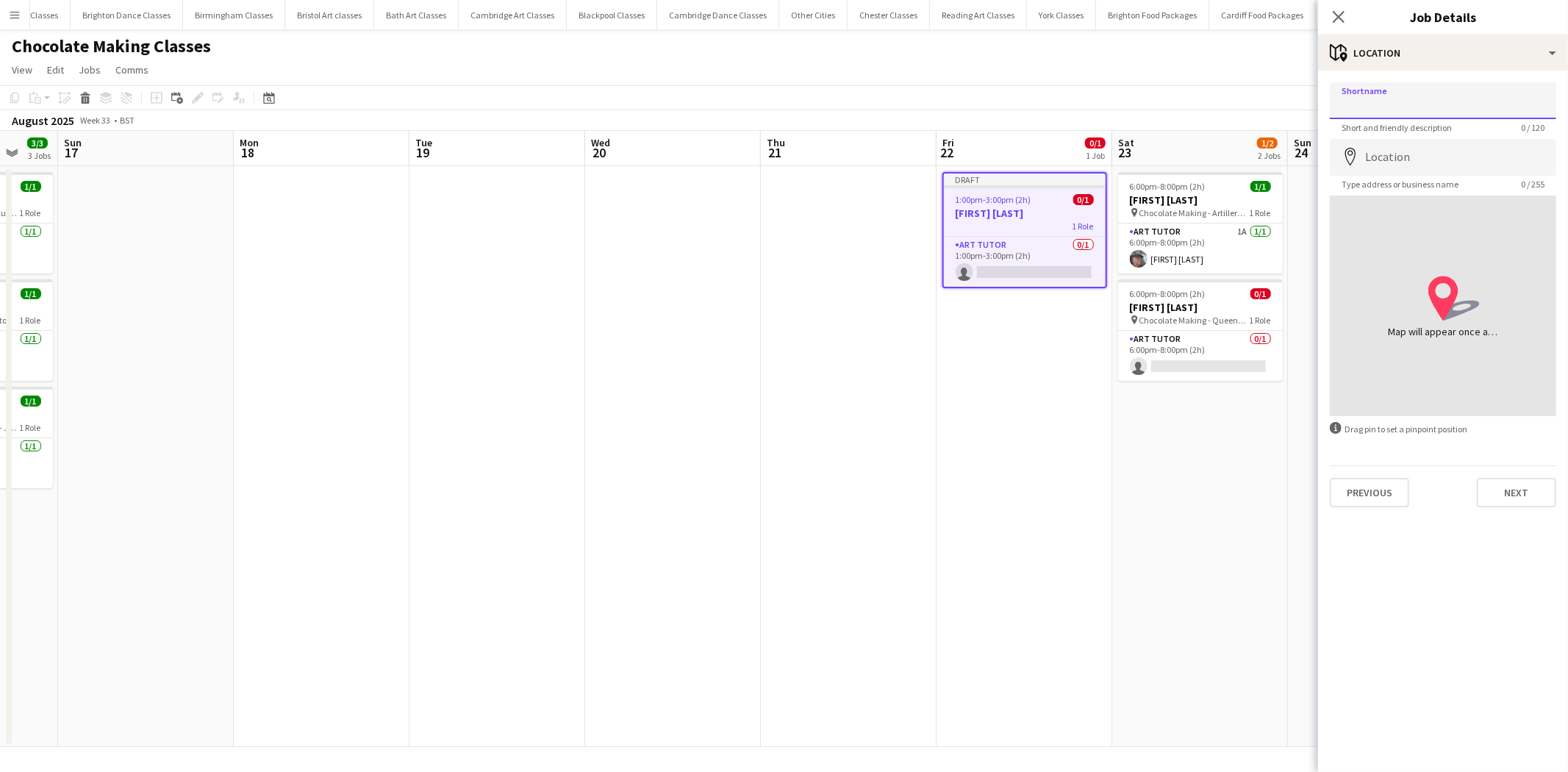 click on "Shortname" at bounding box center (1443, 101) 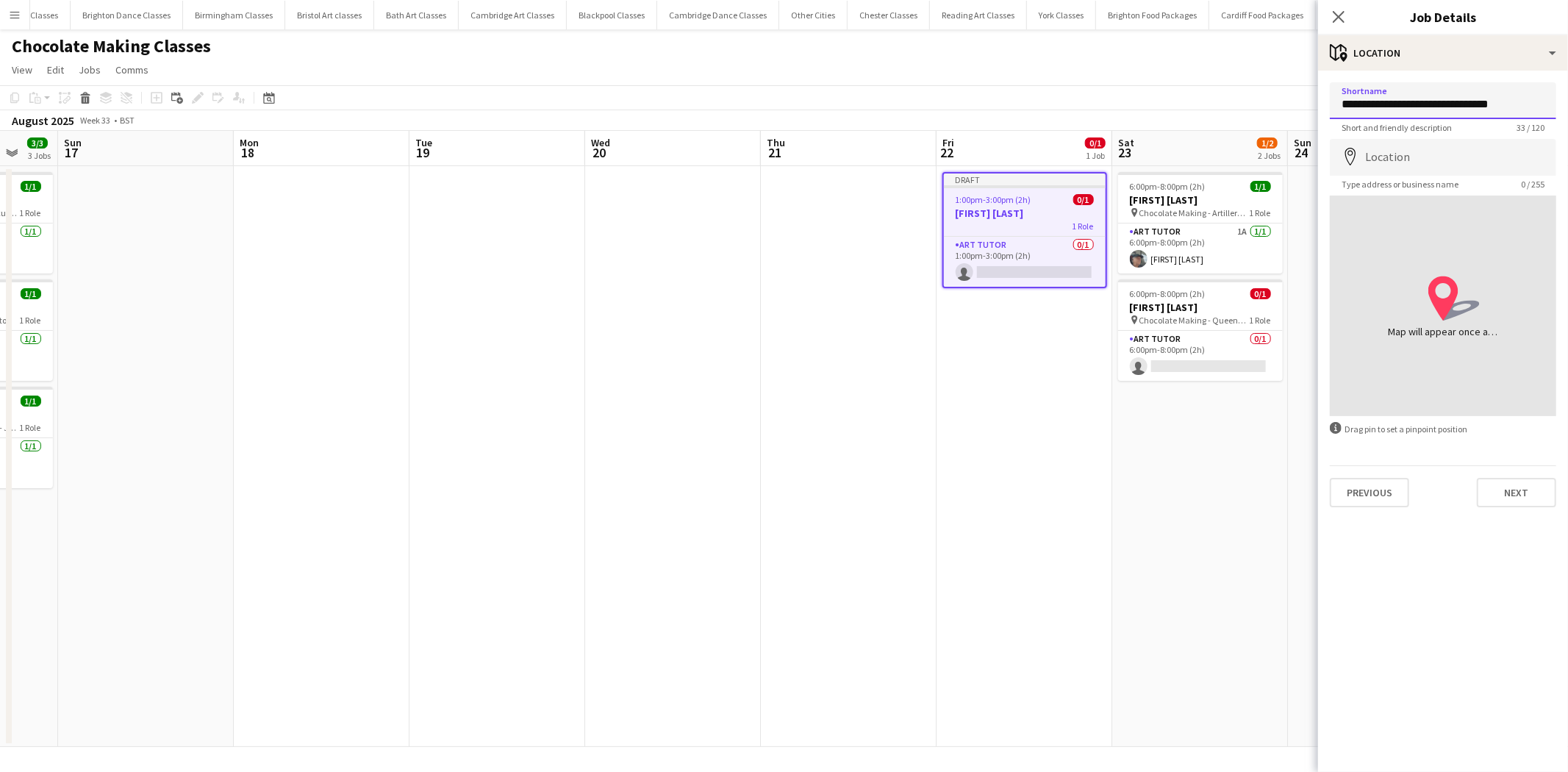 type on "**********" 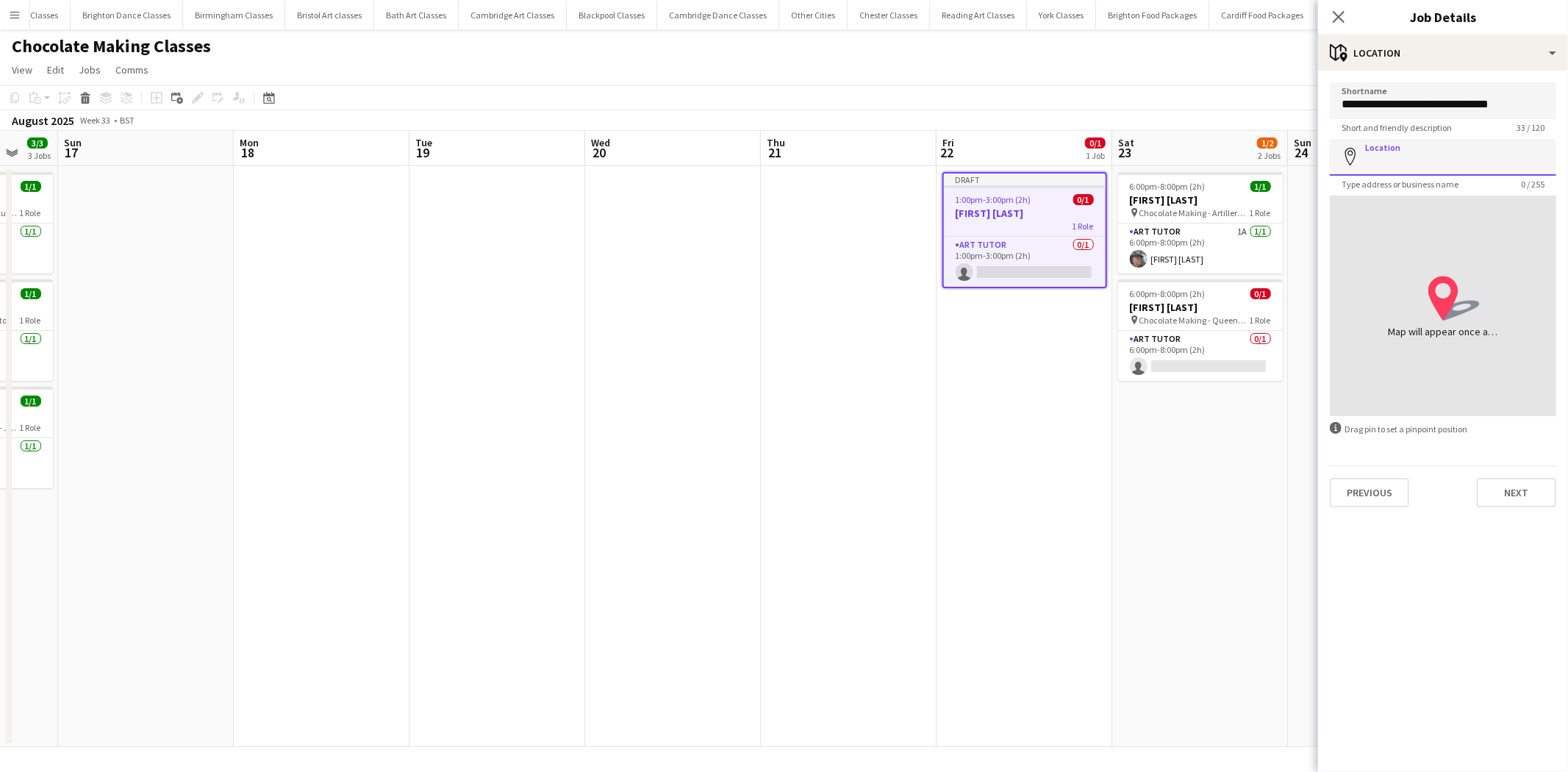click on "Location" at bounding box center [1443, 157] 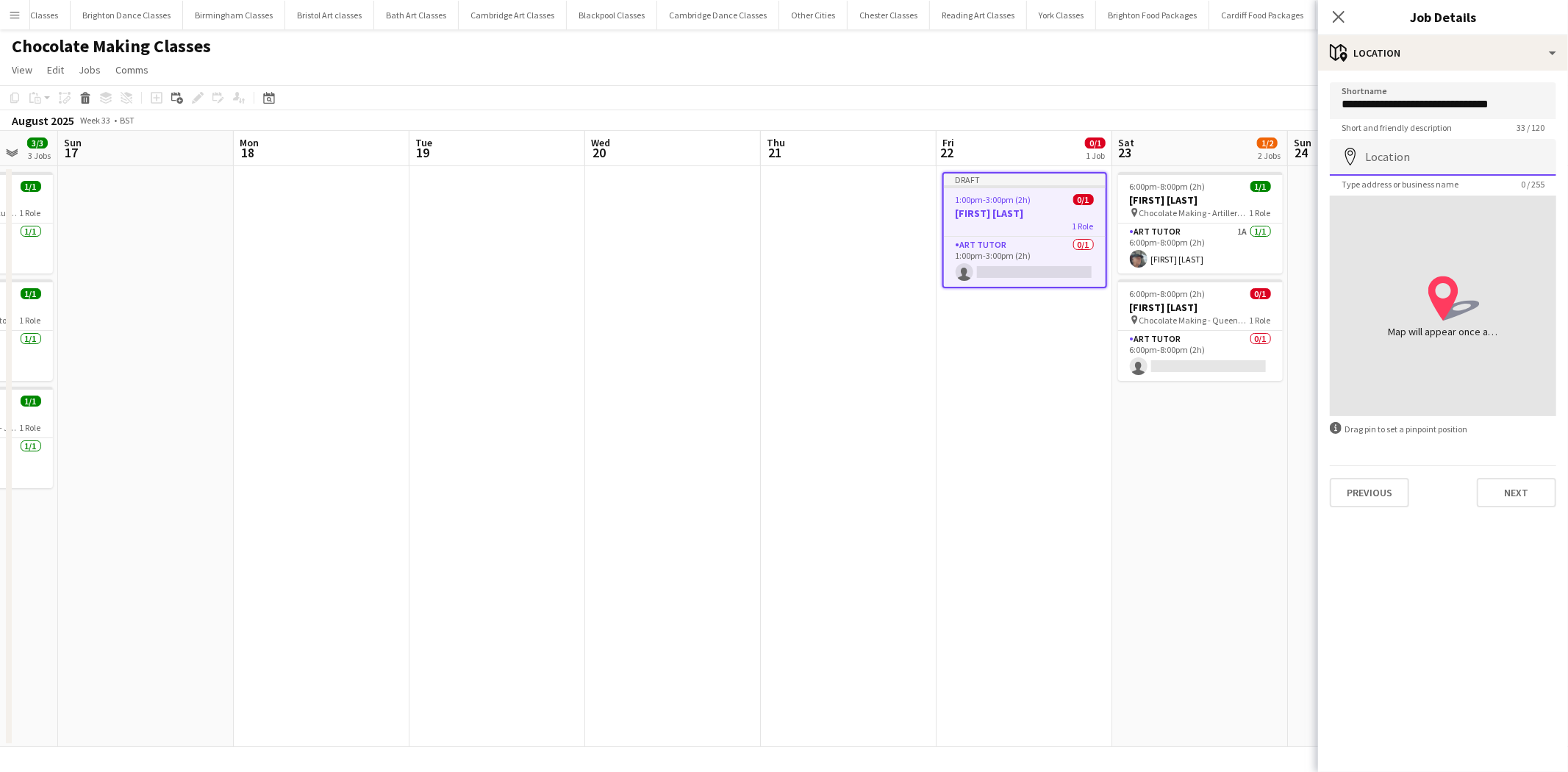 click on "Location" at bounding box center [1443, 157] 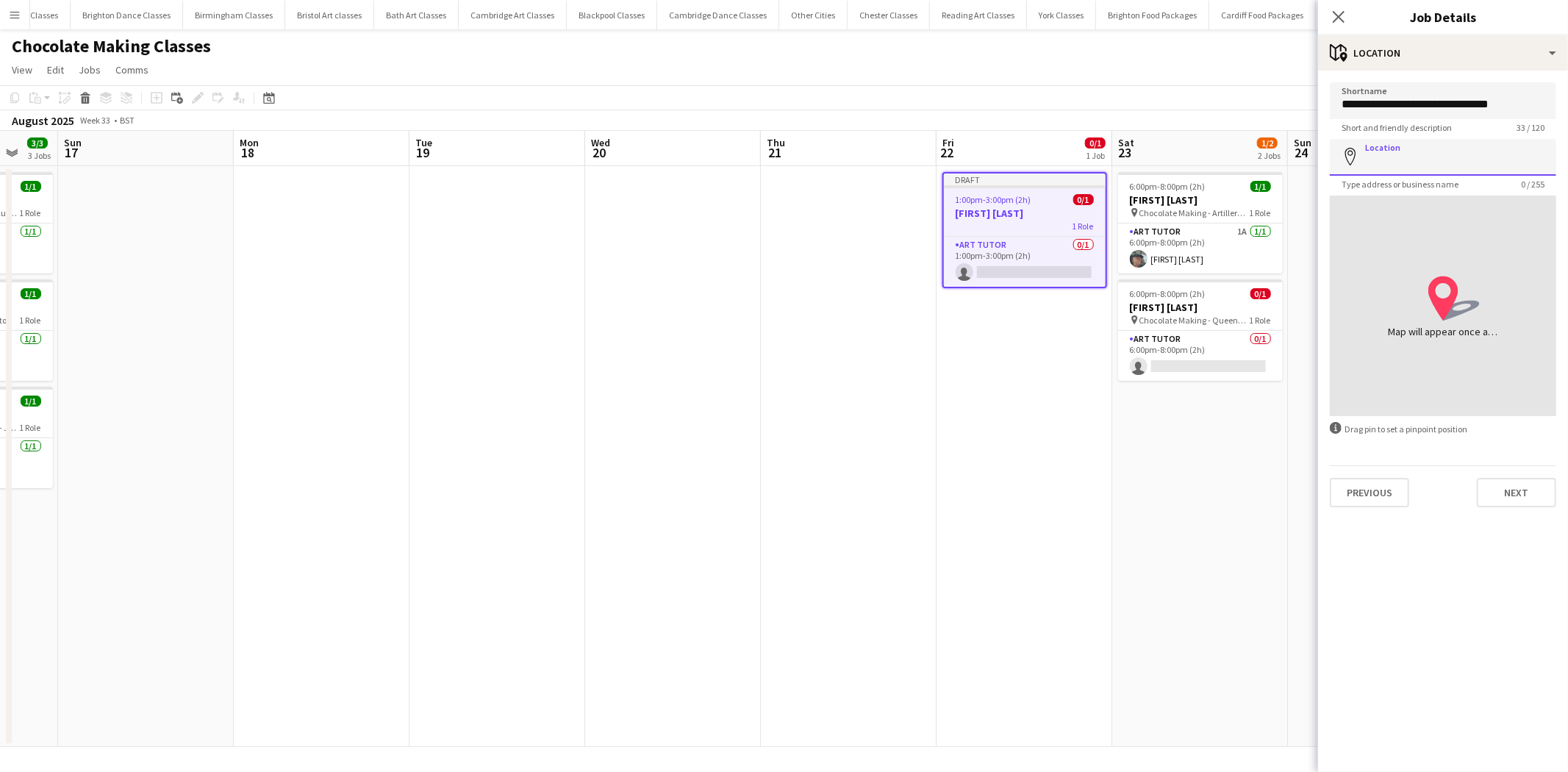 paste on "**********" 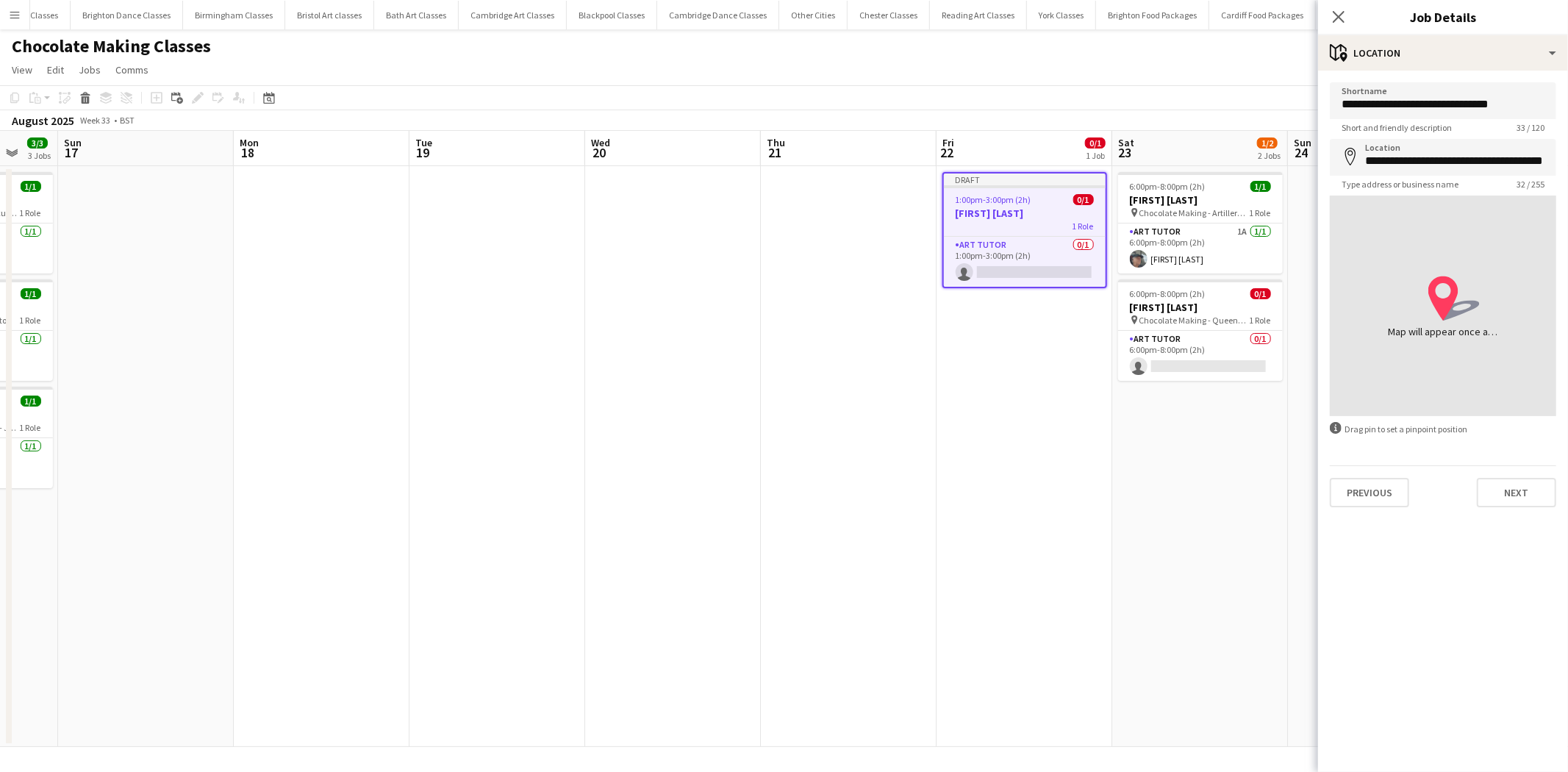 type on "**********" 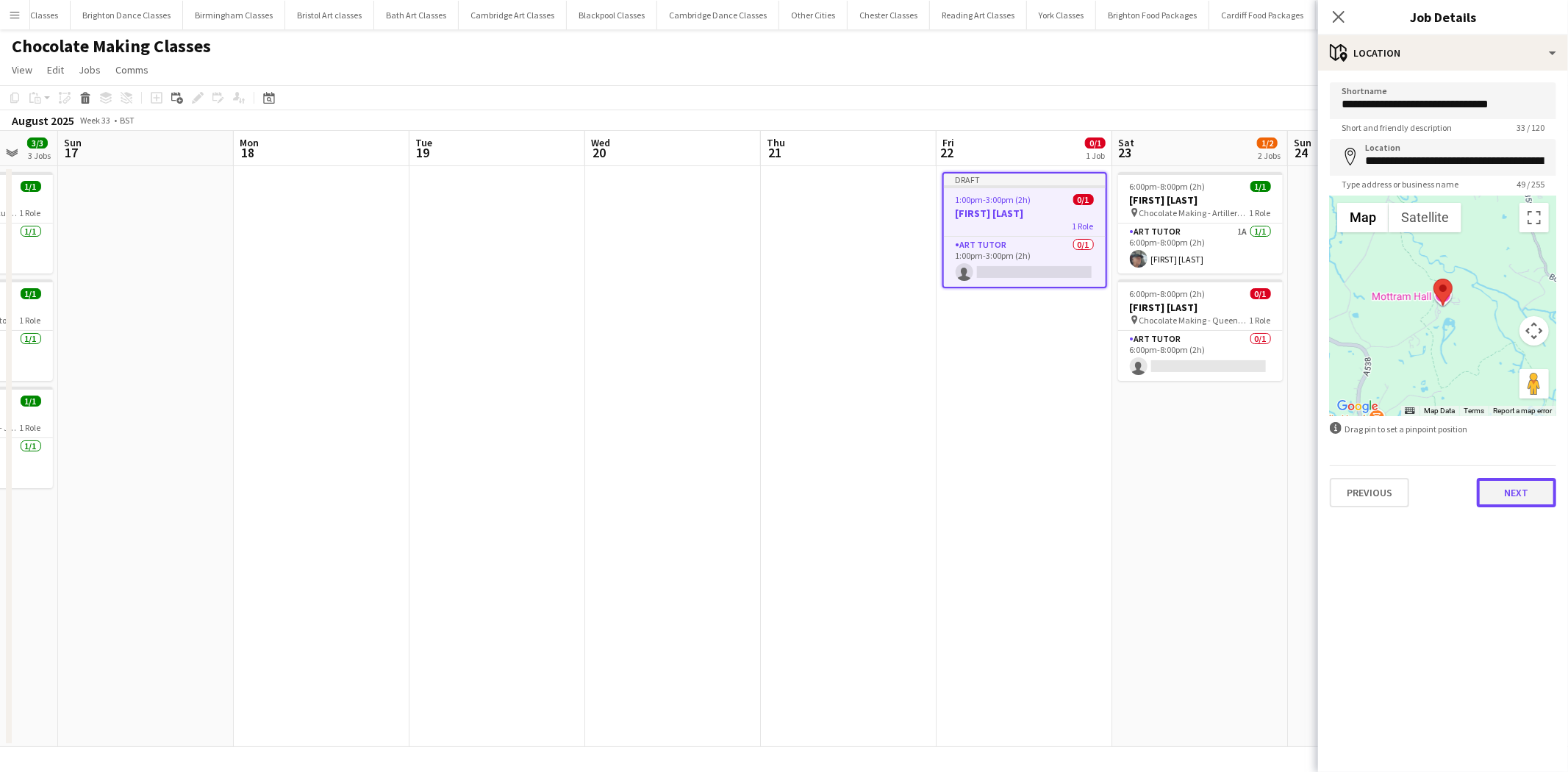 click on "Next" at bounding box center (1517, 493) 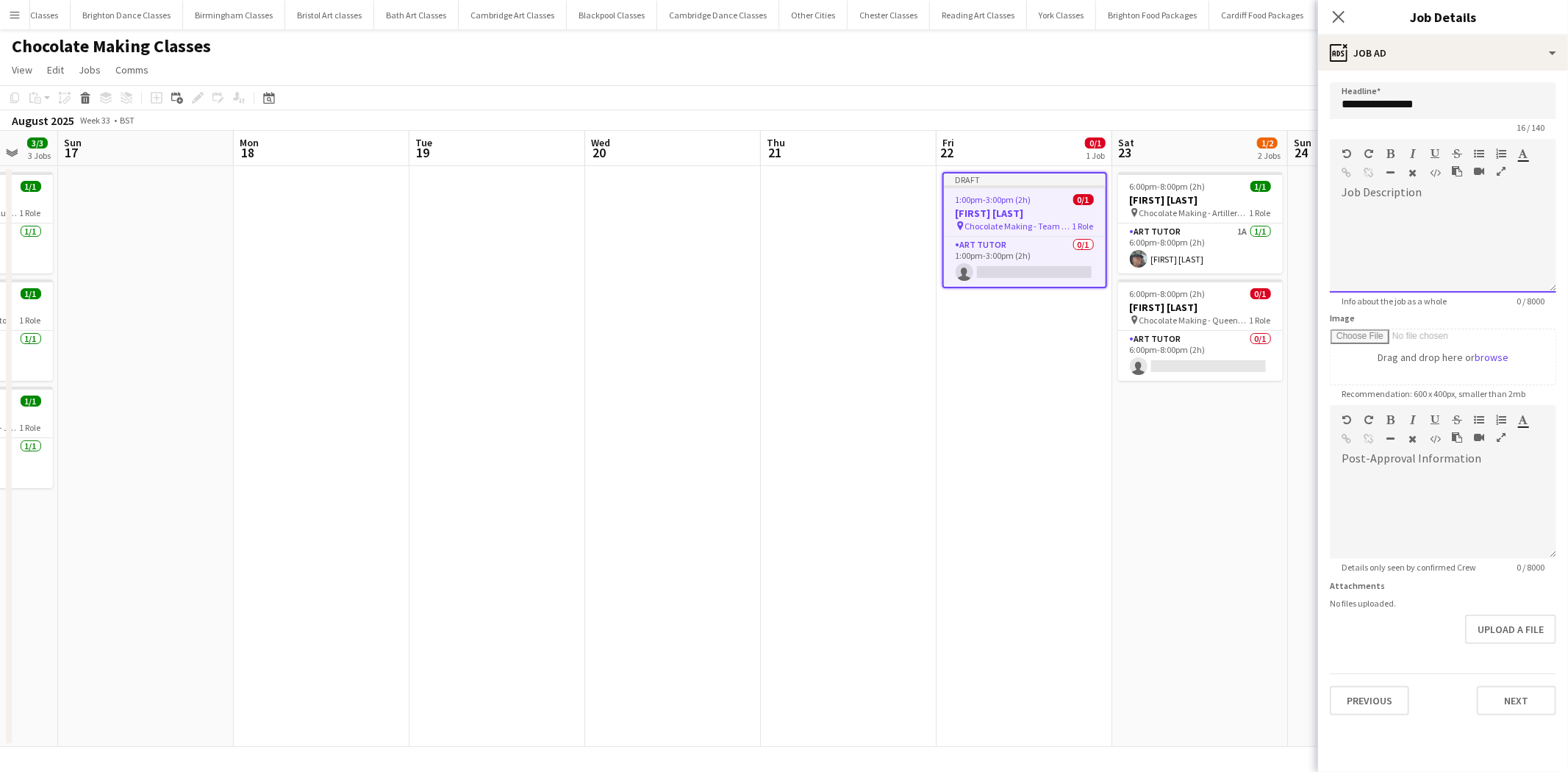 click at bounding box center (1443, 249) 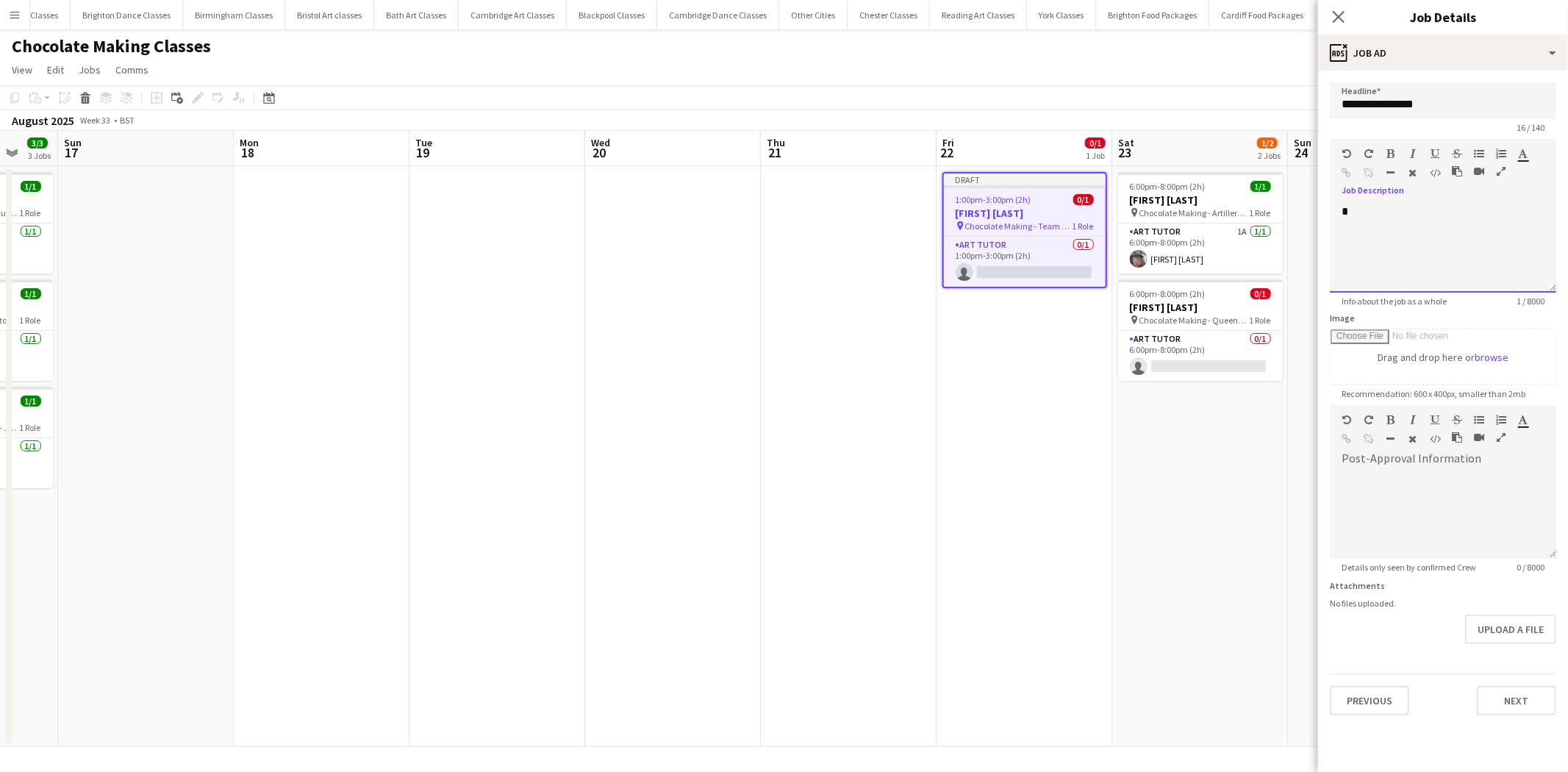 type 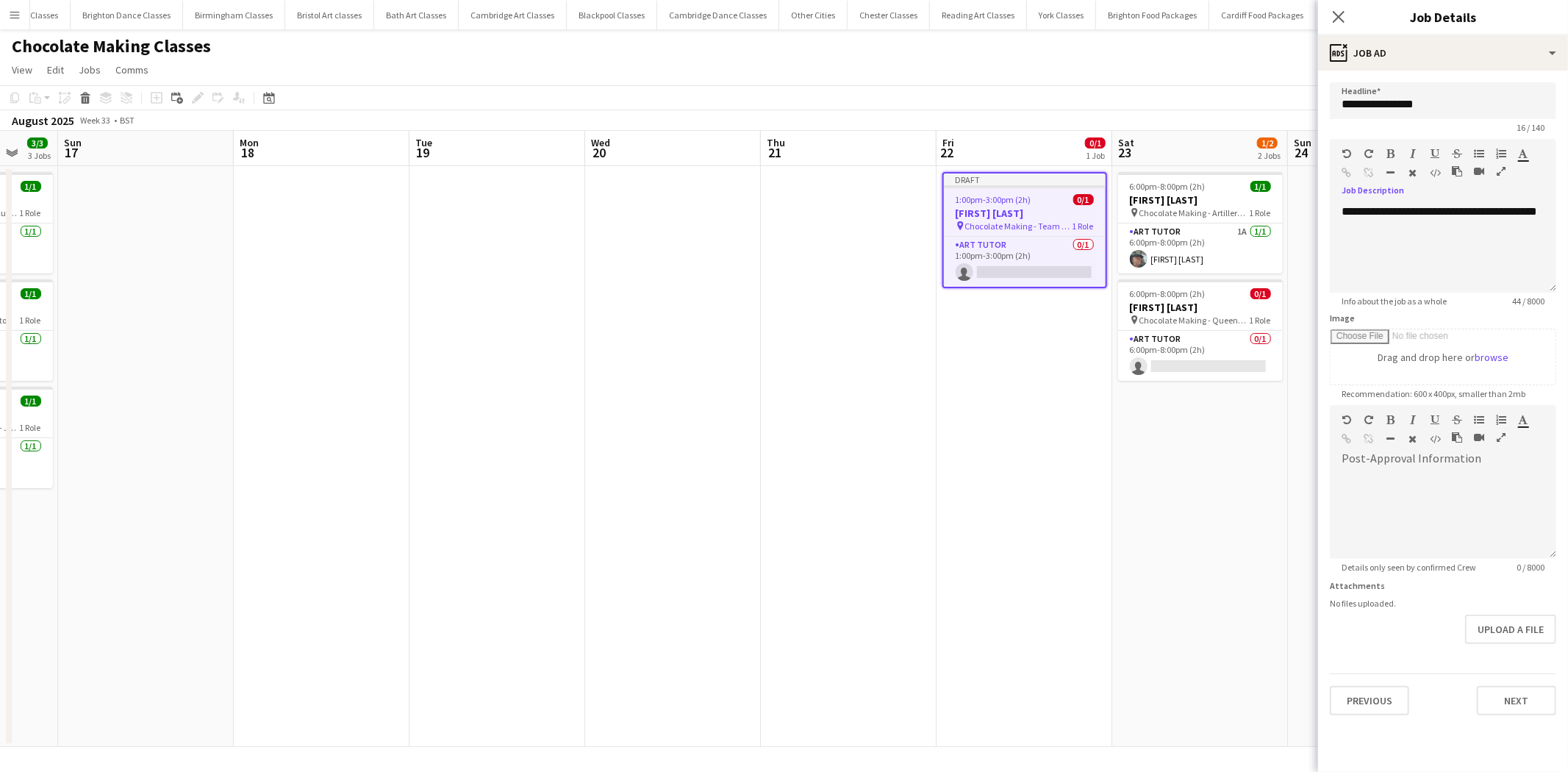 click on "6:00pm-8:00pm (2h)    1/1   Judith Ward
pin
Chocolate Making - Artillery Arms    1 Role   Art Tutor   1A   1/1   6:00pm-8:00pm (2h)
MALCOLM MELLON     6:00pm-8:00pm (2h)    0/1   Judith Ward
pin
Chocolate Making - Queens Head   1 Role   Art Tutor   0/1   6:00pm-8:00pm (2h)
single-neutral-actions" at bounding box center [1200, 457] 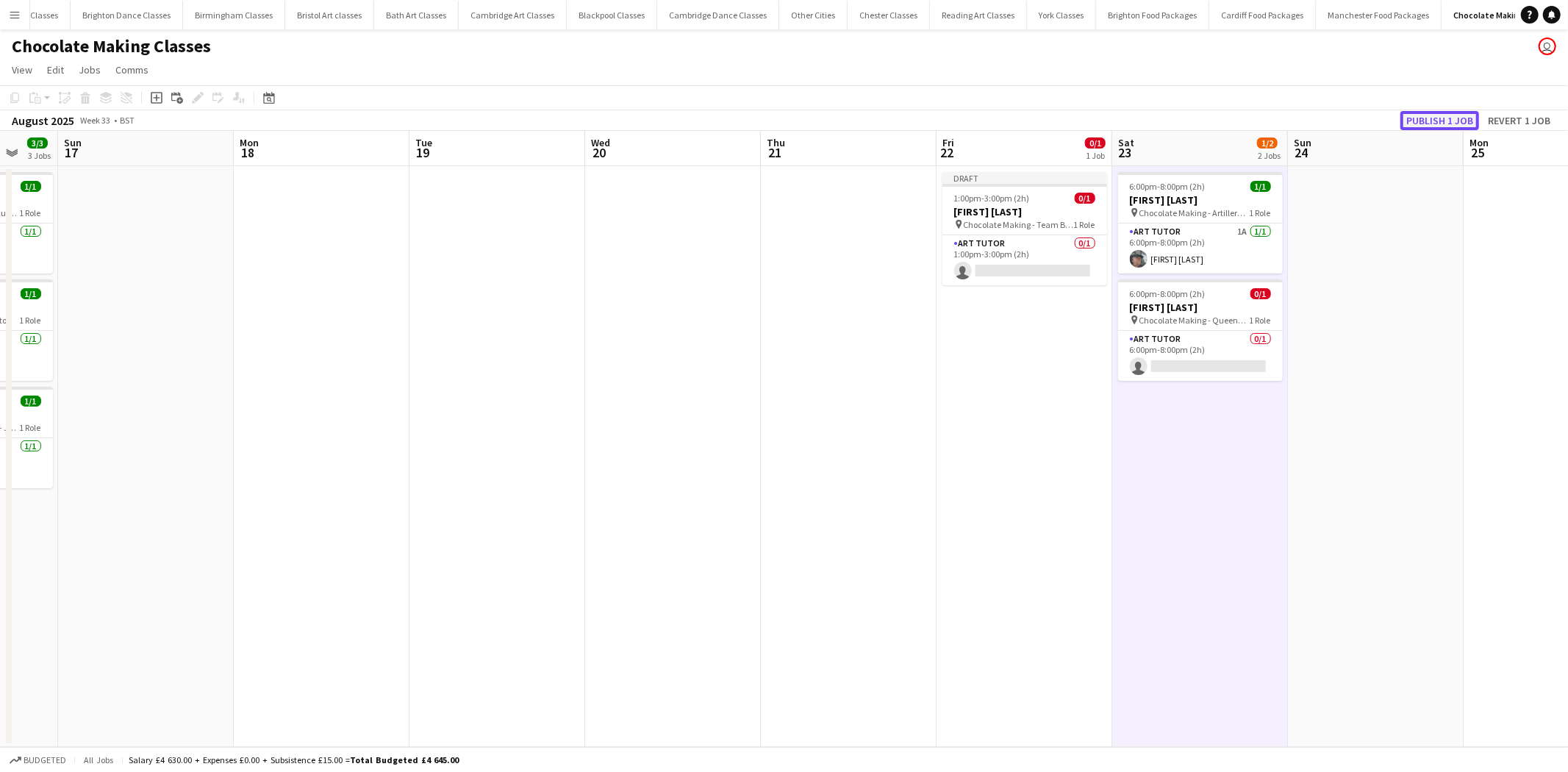 click on "Publish 1 job" 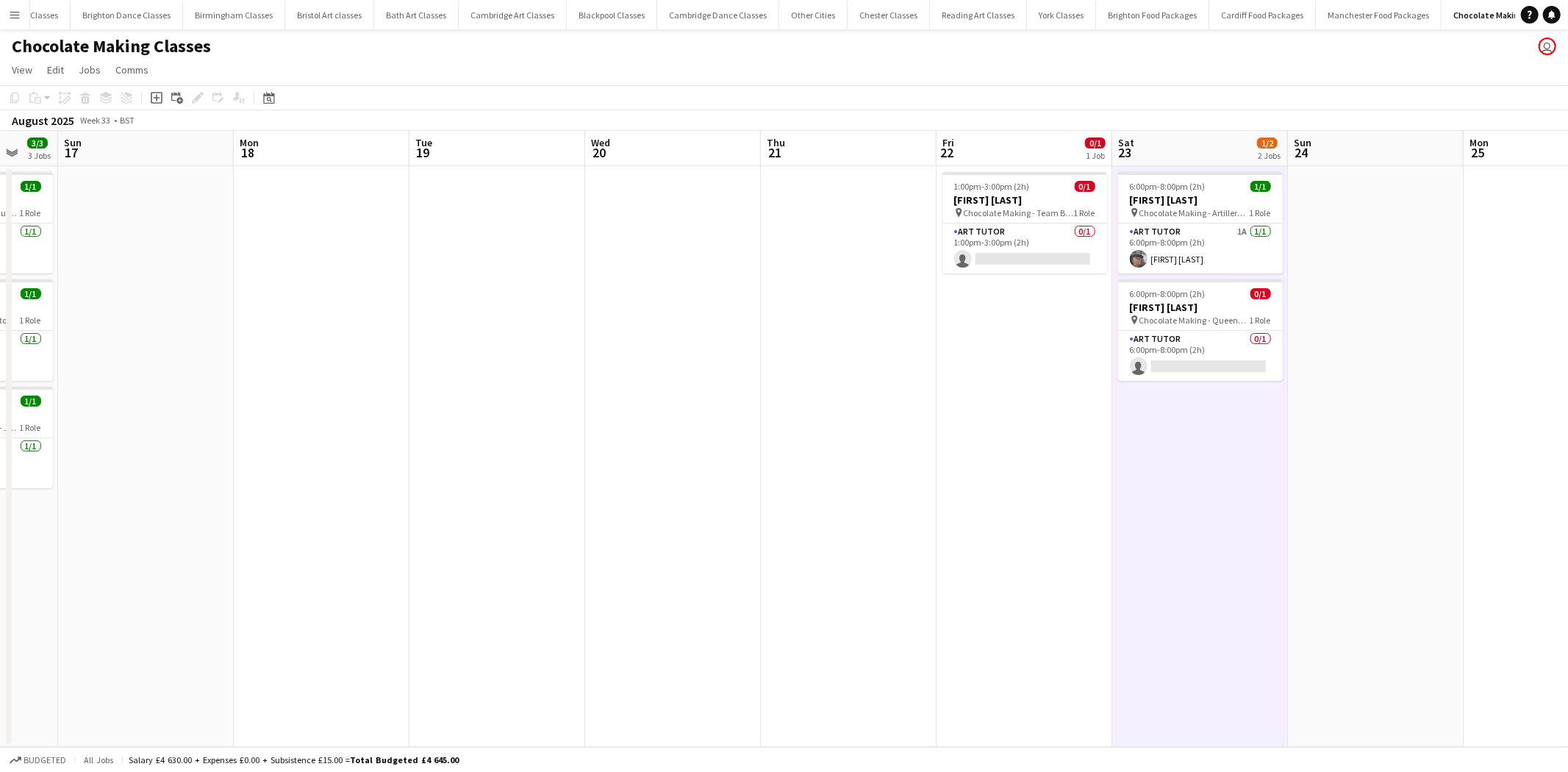 click on "Menu" at bounding box center (15, 15) 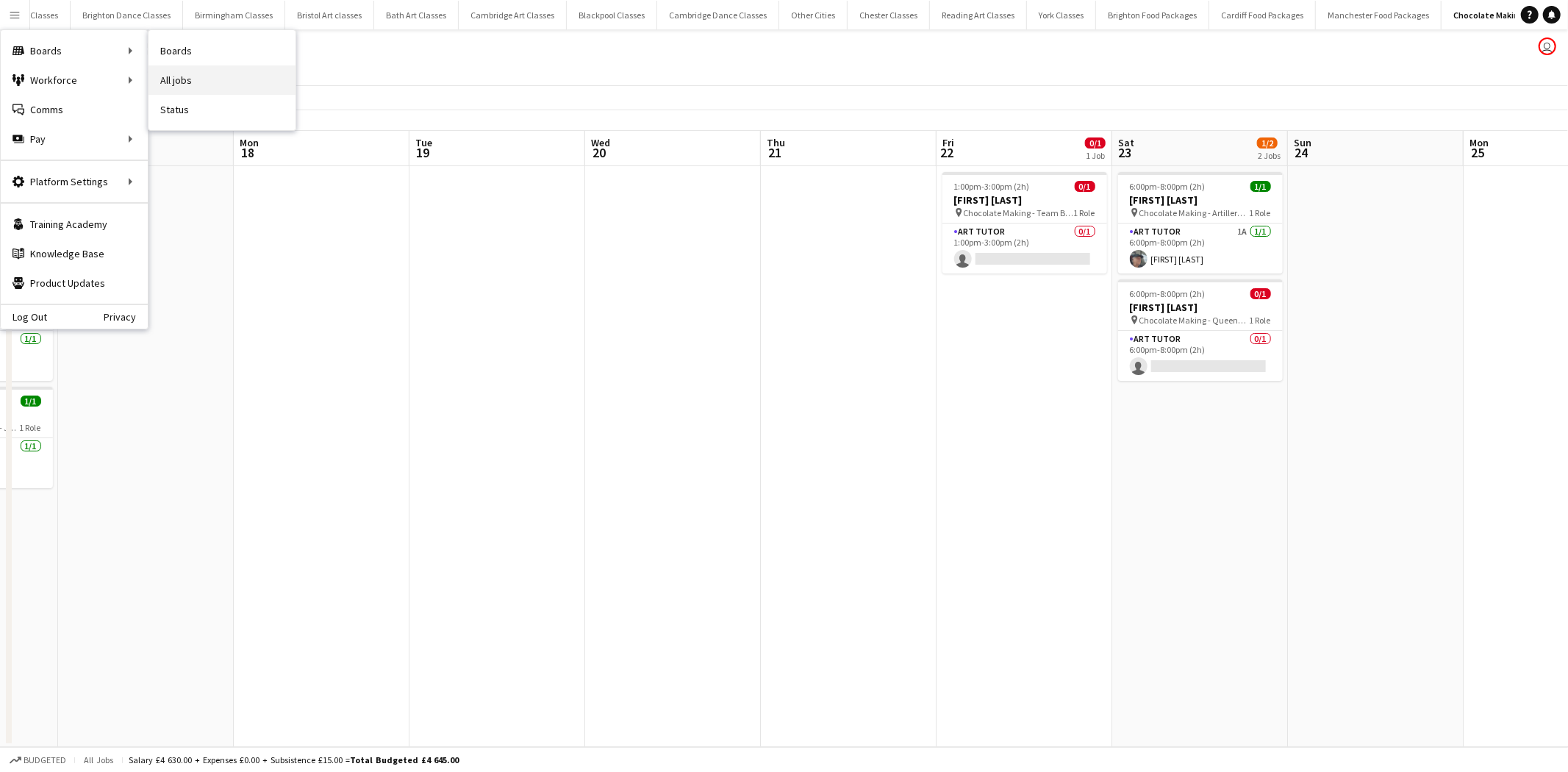 click on "All jobs" at bounding box center (222, 80) 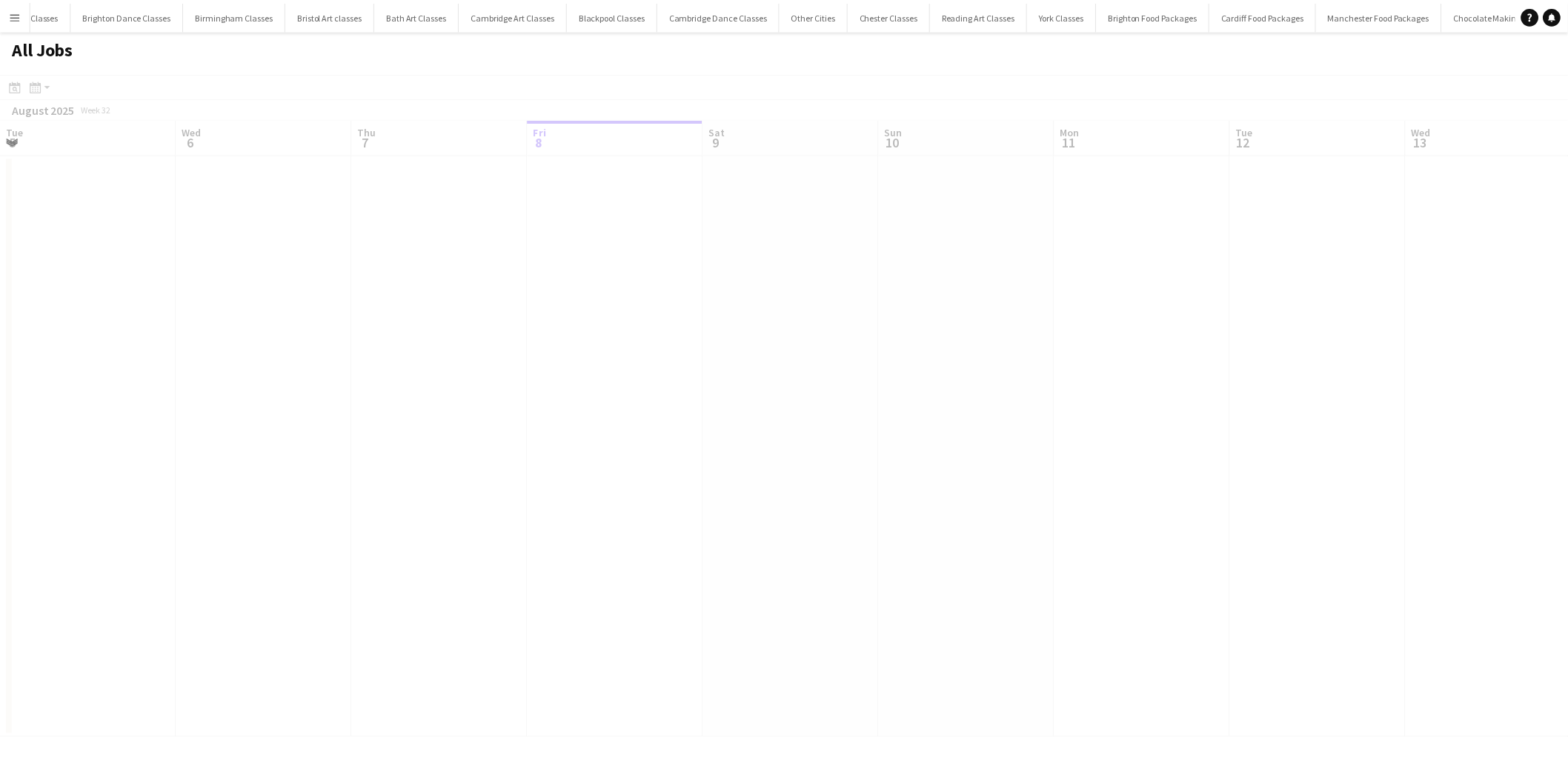 scroll, scrollTop: 0, scrollLeft: 353, axis: horizontal 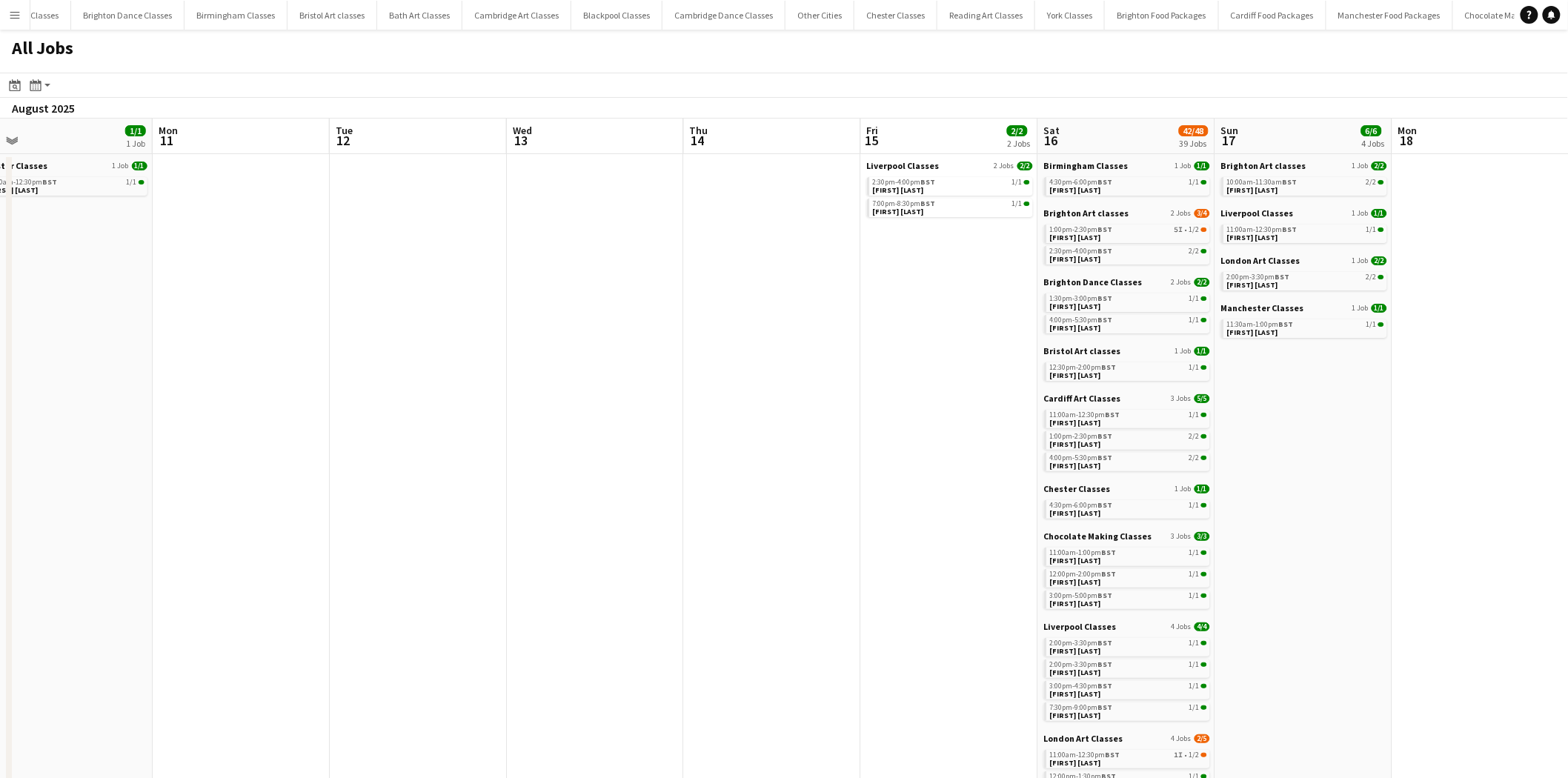 click on "All Jobs
Date picker
AUG 2025 AUG 2025 Monday M Tuesday T Wednesday W Thursday T Friday F Saturday S Sunday S  AUG   1   2   3   4   5   6   7   8   9   10   11   12   13   14   15   16   17   18   19   20   21   22   23   24   25   26   27   28   29   30   31
Comparison range
Comparison range
Today
Month view / Day view
Day view by Board Day view by Job Month view  August 2025   Week 32
Expand/collapse
Thu   7   Fri   8   3/3   2 Jobs   Sat   9   20/20   18 Jobs   Sun   10   1/1   1 Job   Mon   11   Tue   12   Wed   13   Thu   14   Fri   15   2/2   2 Jobs   Sat   16   42/48   39 Jobs   Sun   17   6/6   4 Jobs   Mon   18   Tue   19   Wed   20   Manchester Classes   1 Job   2/2   6:00pm-7:30pm    BST   2/2   Kerry Curry   Nottingham Classes   1 Job   1/1   6:00pm-7:30pm    BST   1/1   Karen Cunningham   Birmingham Classes   2 Jobs   2/2" 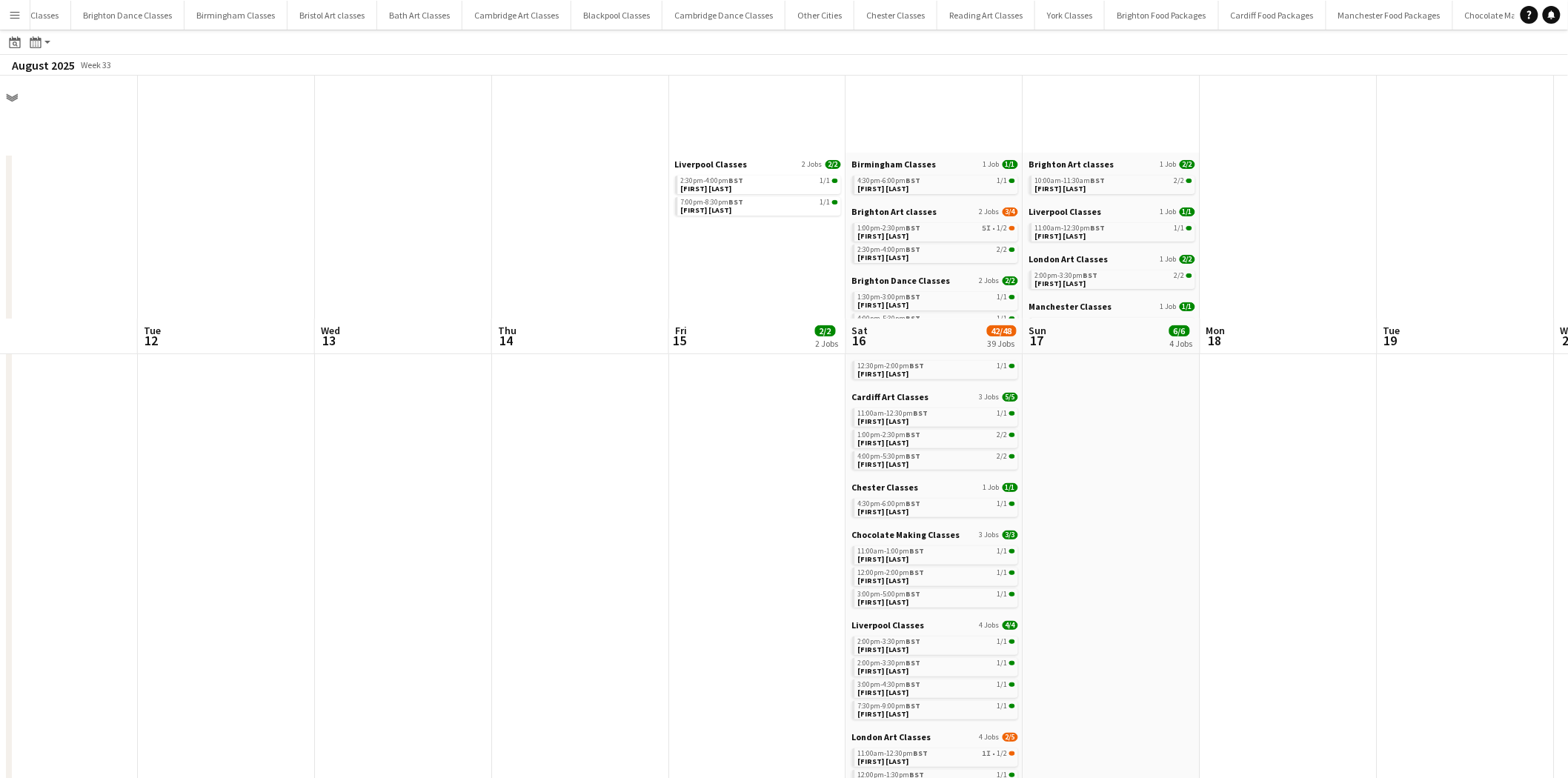 scroll, scrollTop: 302, scrollLeft: 0, axis: vertical 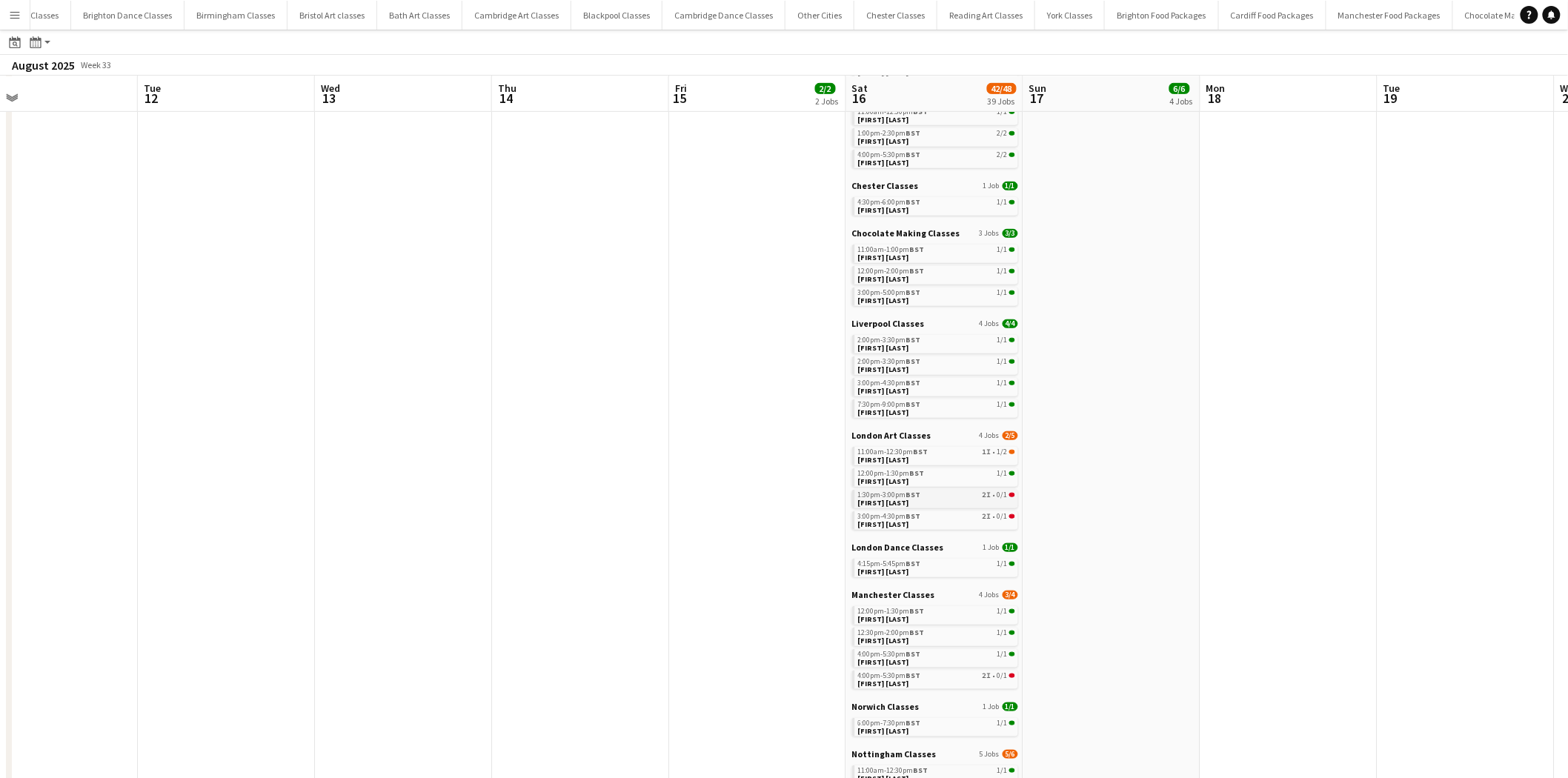 click on "1:30pm-3:00pm    BST   2I   •   0/1" at bounding box center [937, 495] 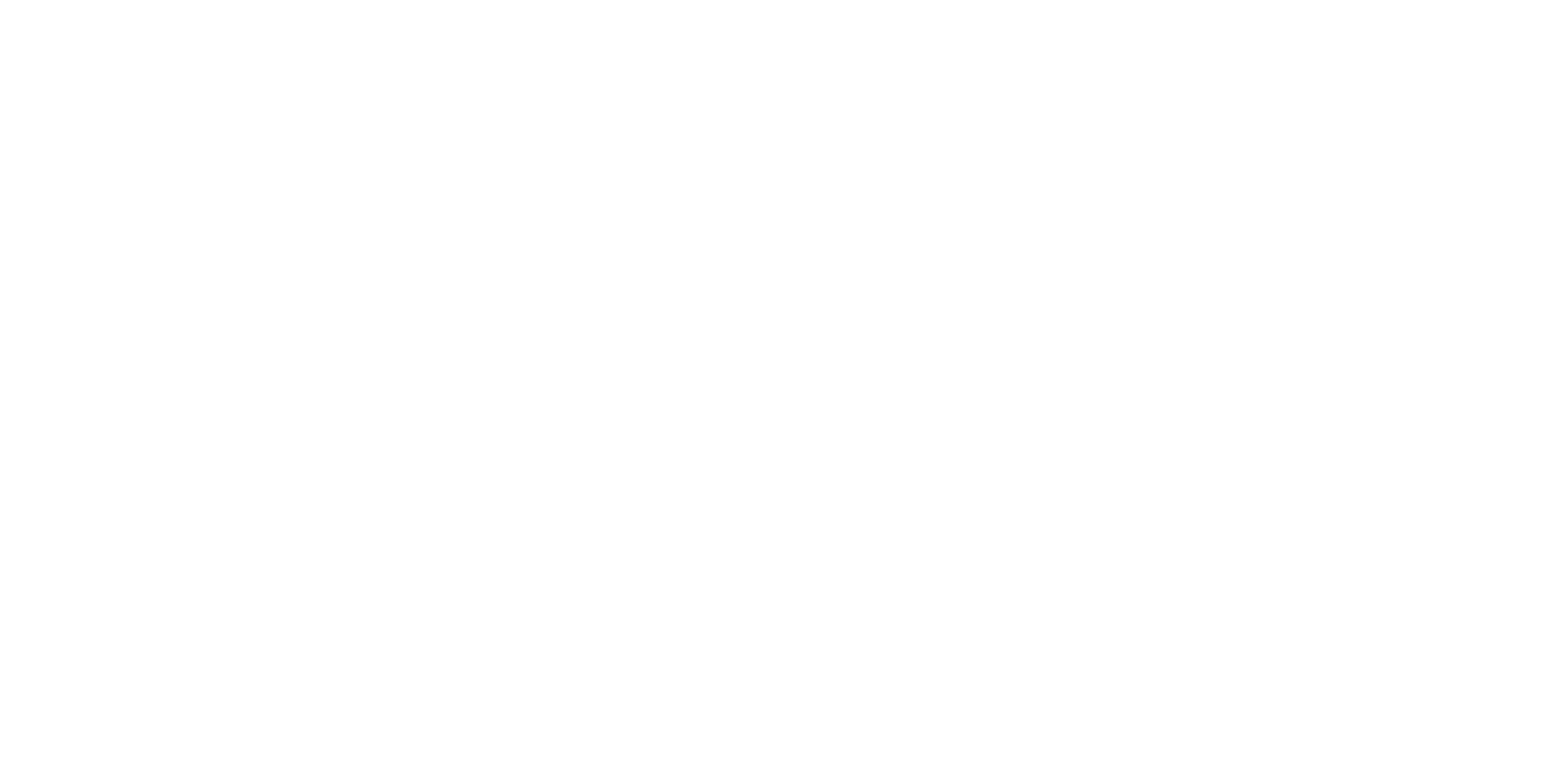 scroll, scrollTop: 0, scrollLeft: 0, axis: both 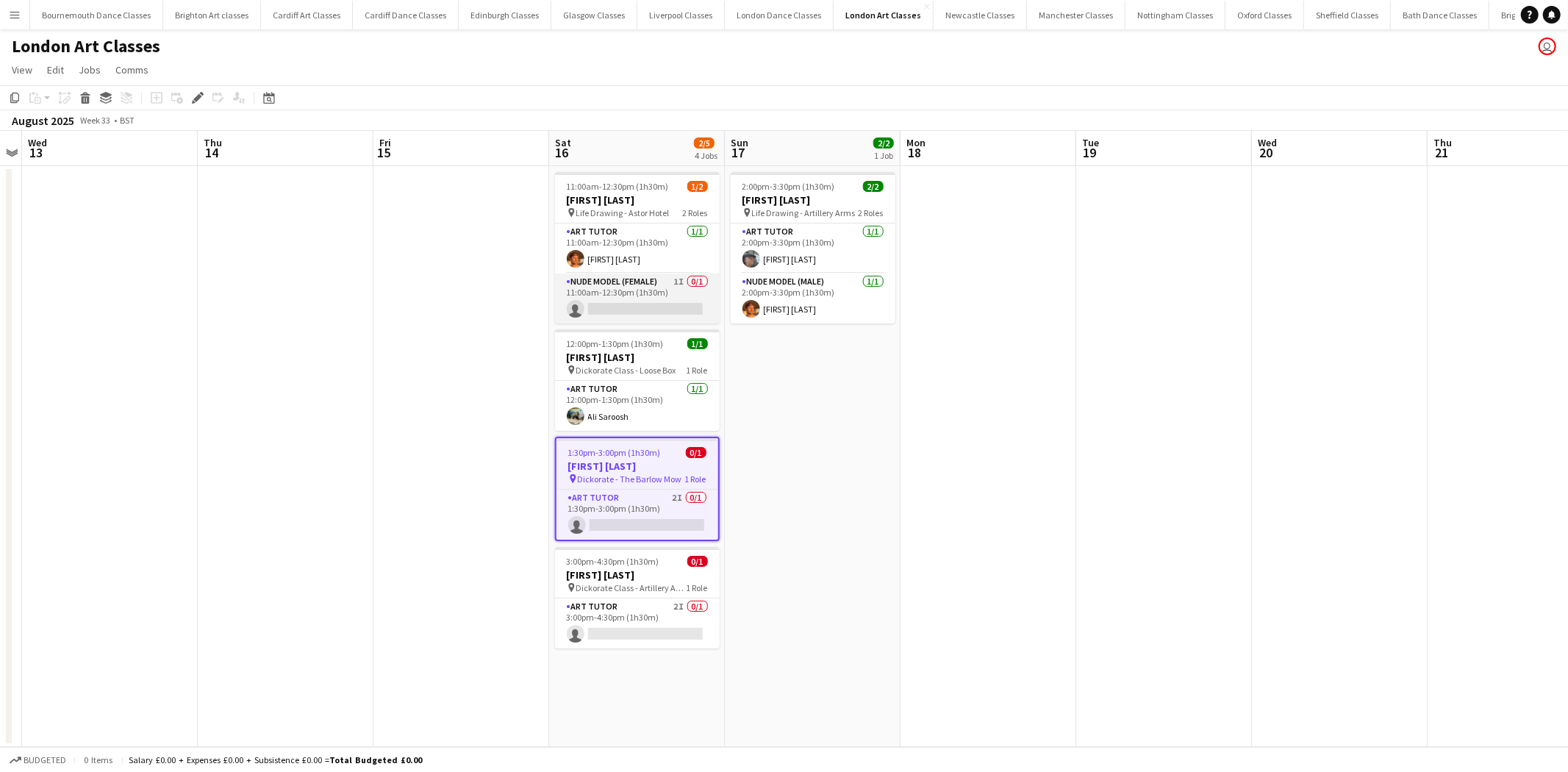 click on "Nude Model (Female)   1I   0/1   11:00am-12:30pm (1h30m)
single-neutral-actions" at bounding box center (637, 299) 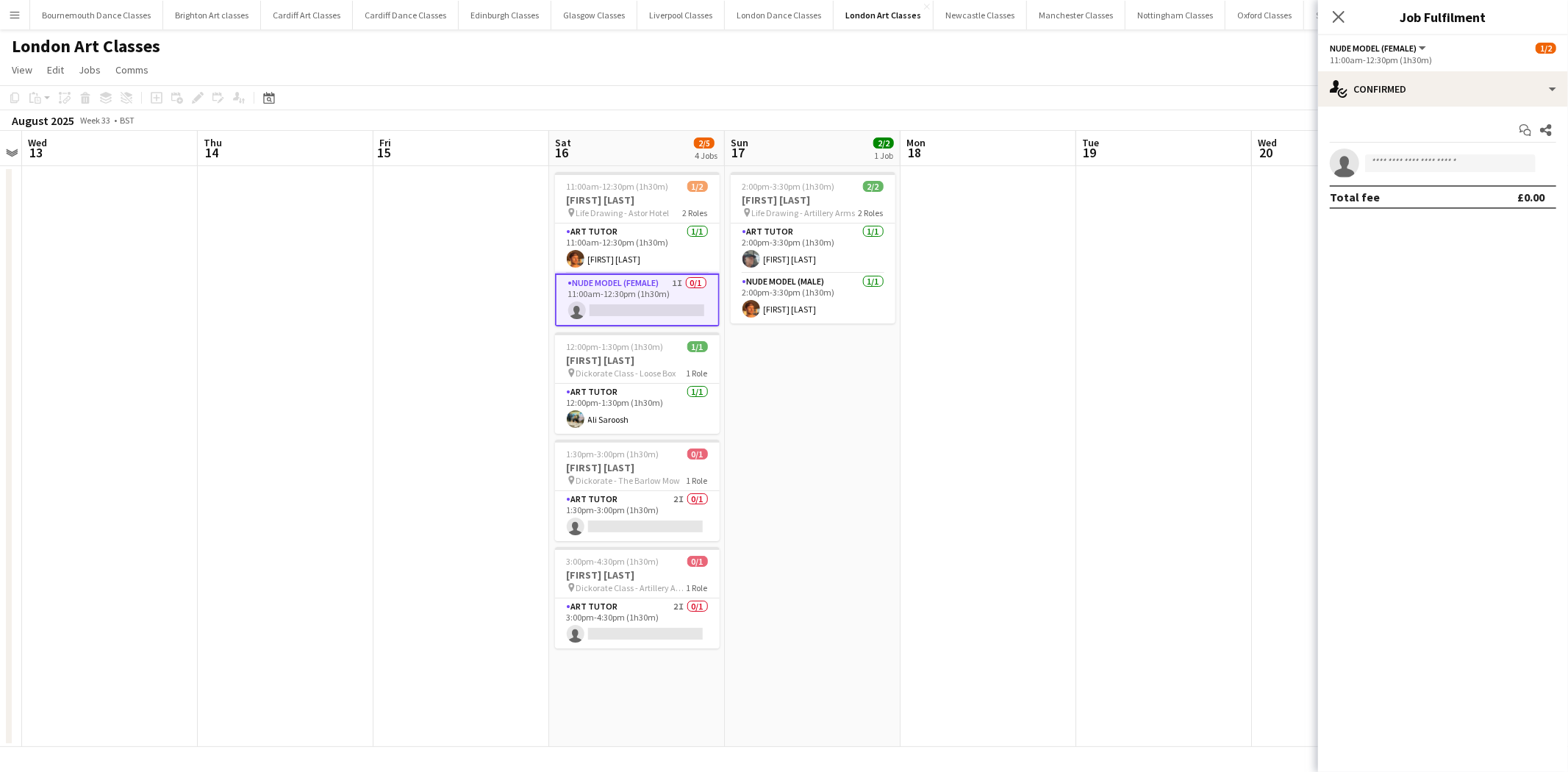 click on "single-neutral-actions" at bounding box center (1443, 163) 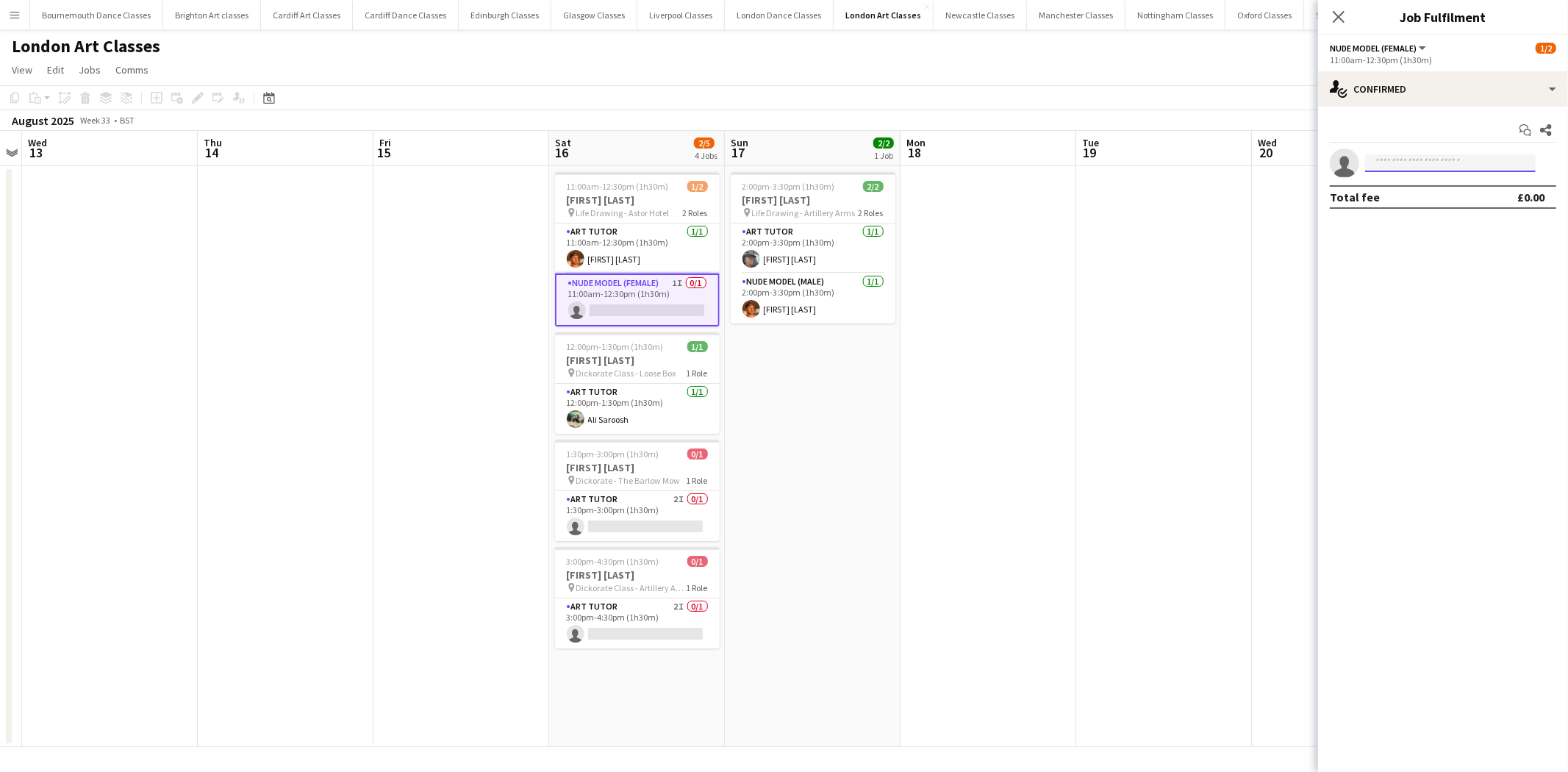 click at bounding box center [1450, 163] 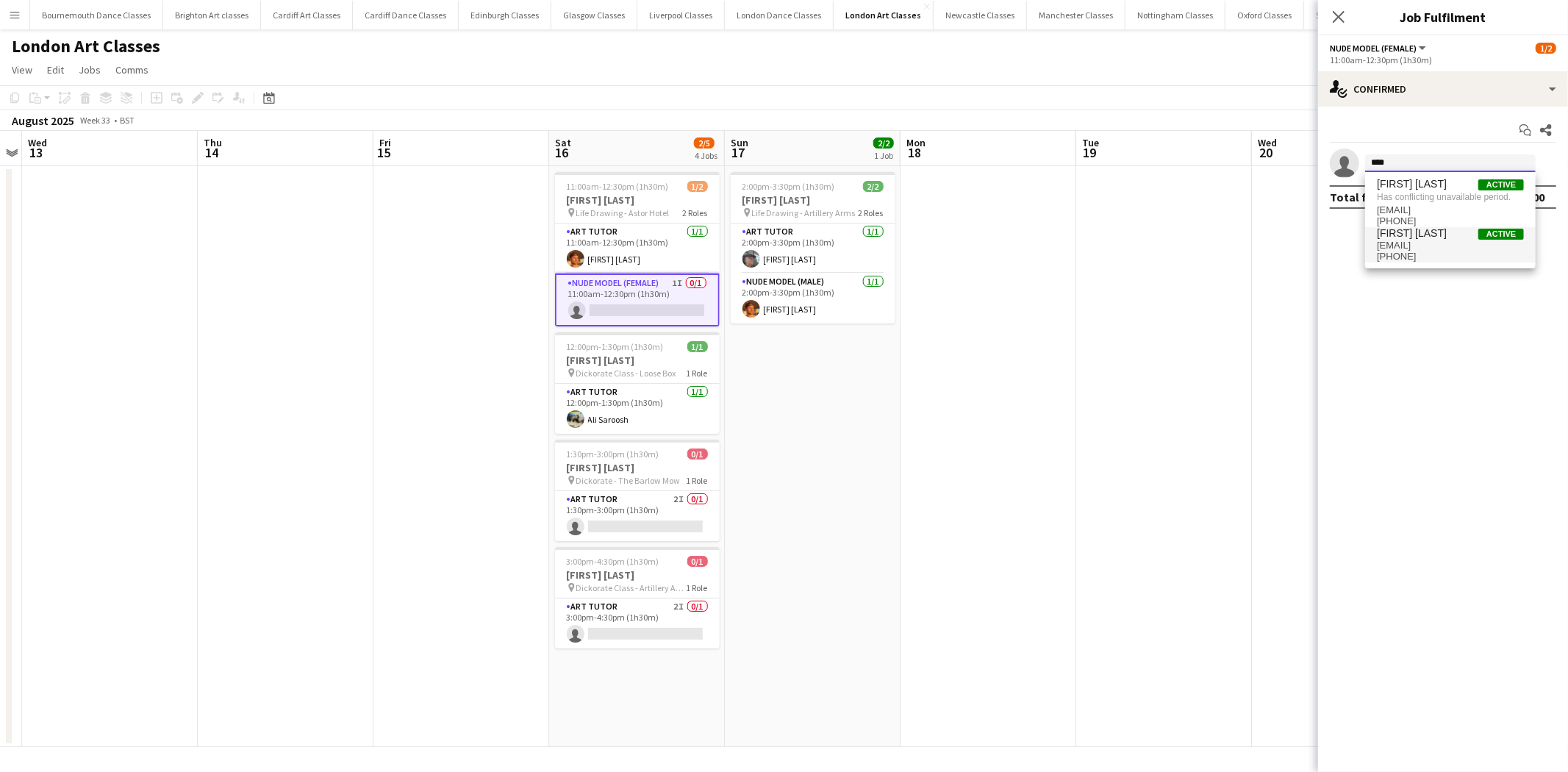 type on "****" 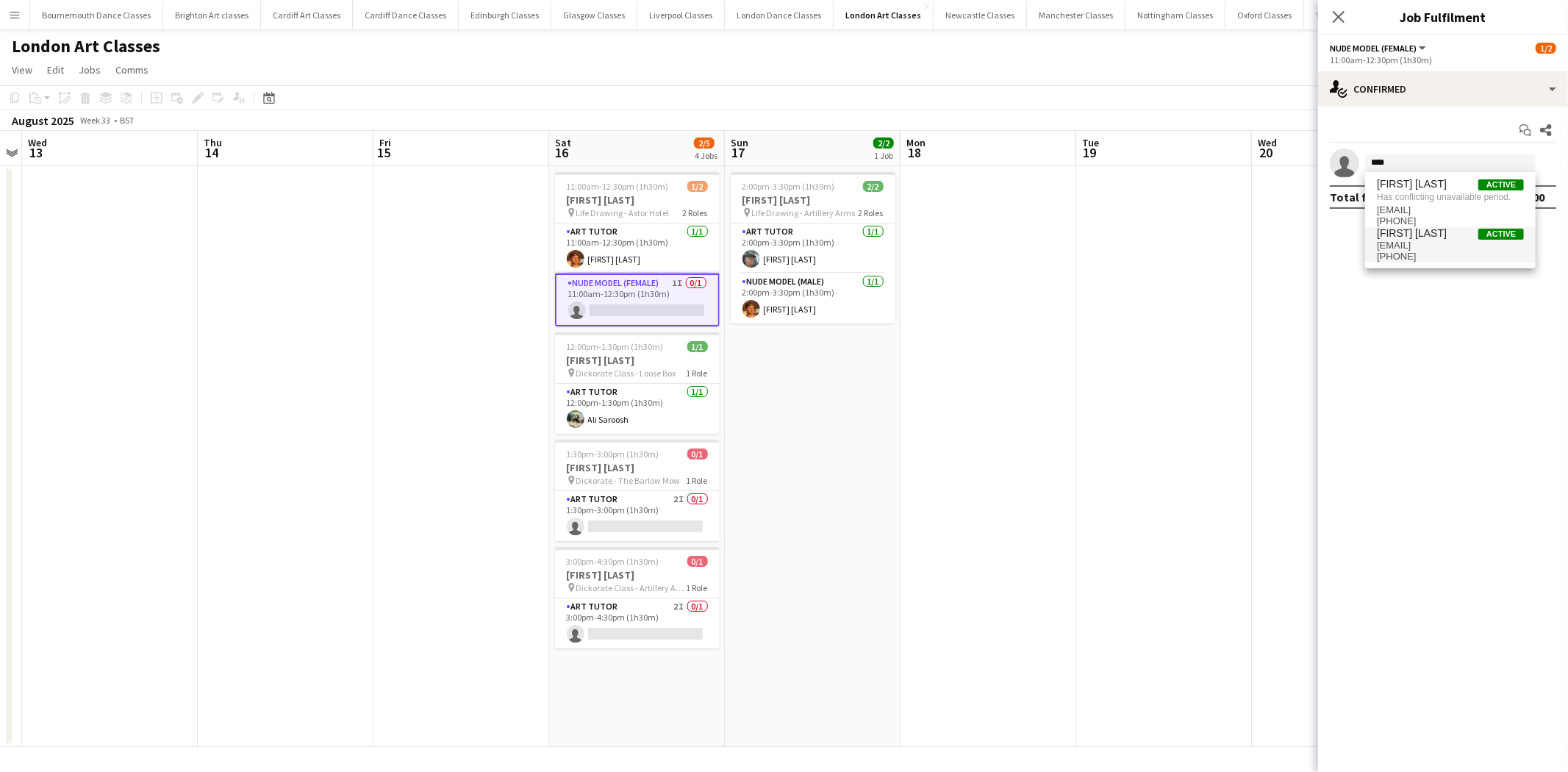 click on "wadey937@gmail.com" at bounding box center (1450, 246) 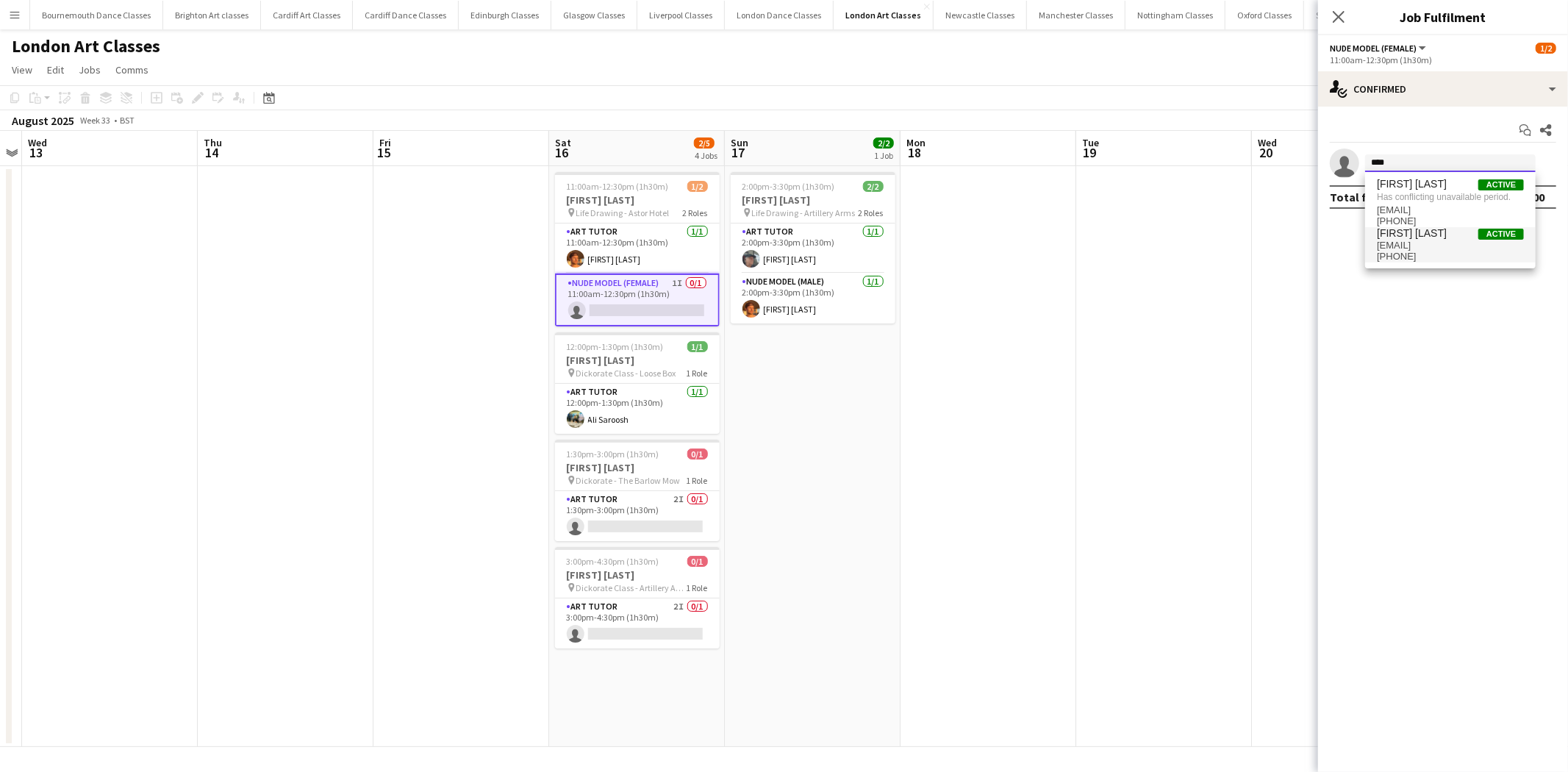 type 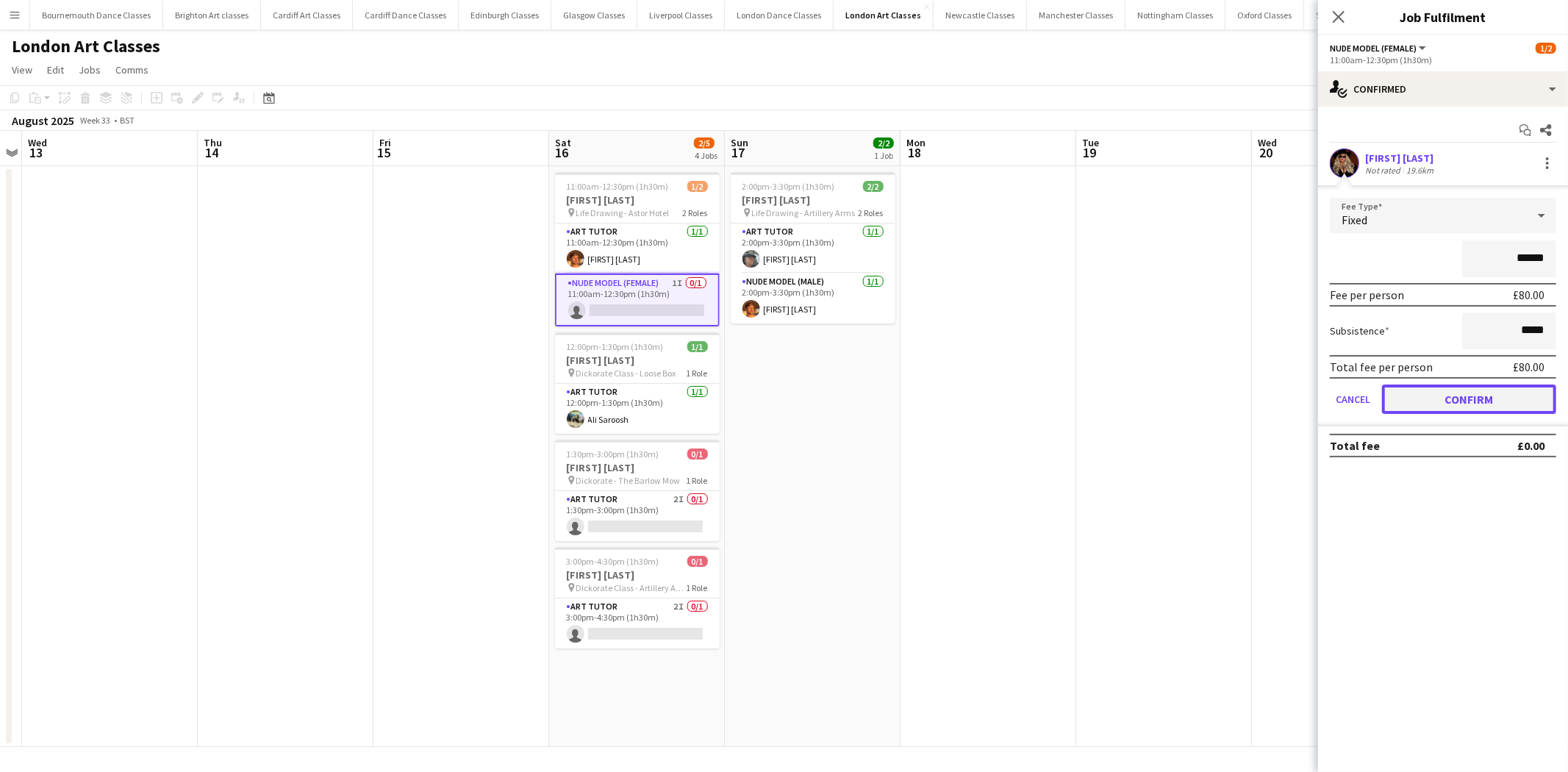 click on "Confirm" at bounding box center [1469, 399] 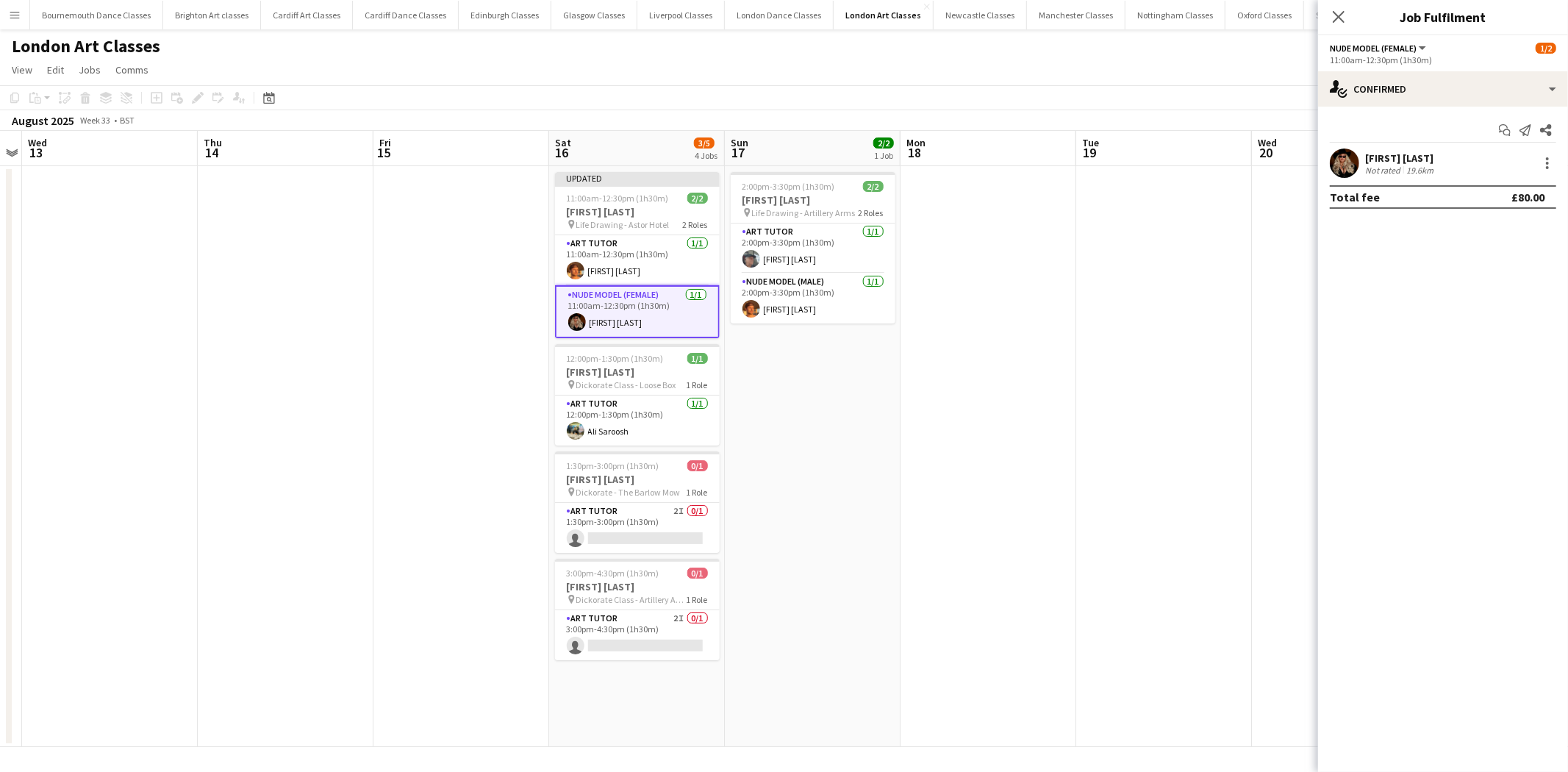 click at bounding box center [1164, 457] 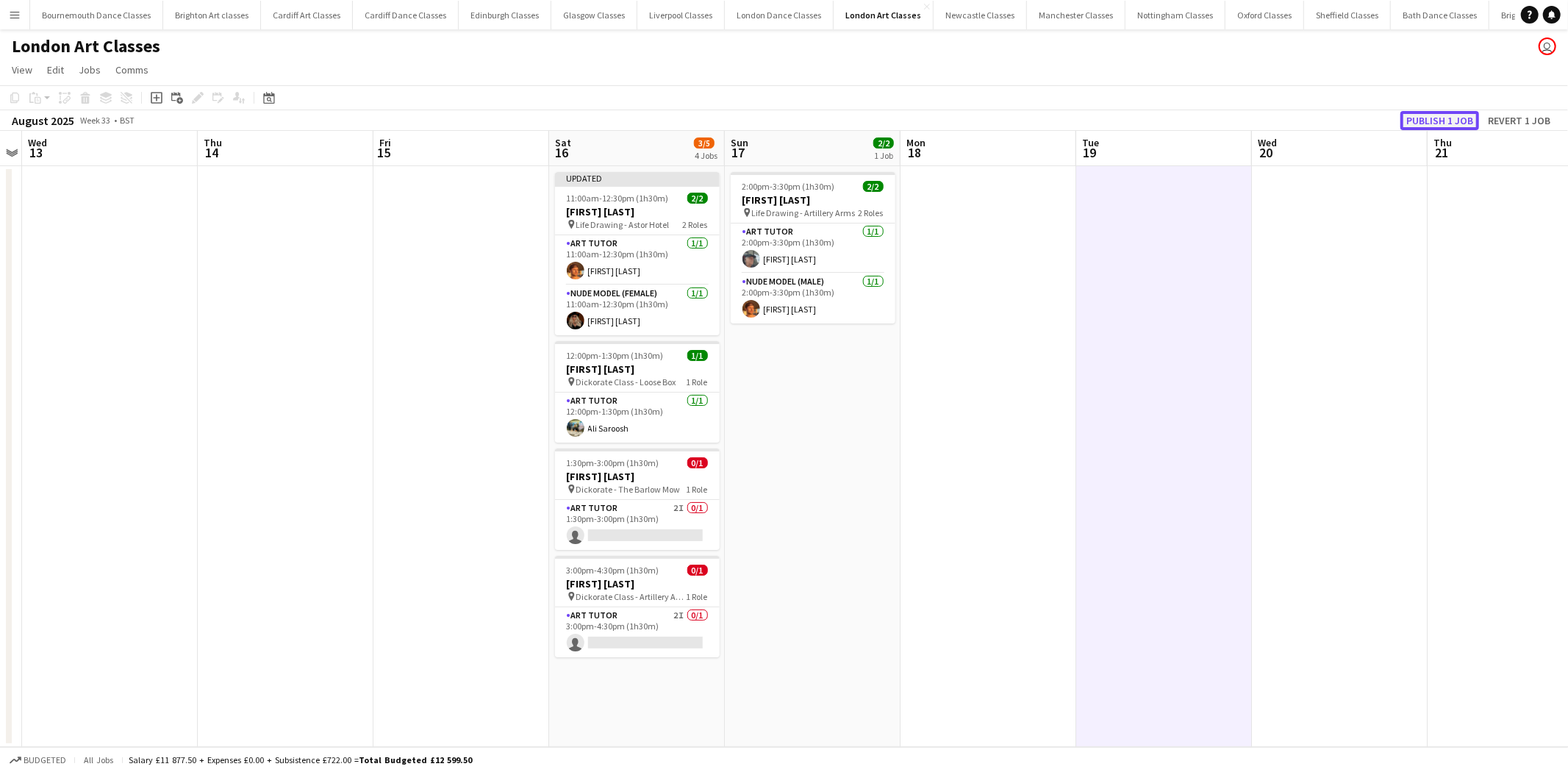 click on "Publish 1 job" 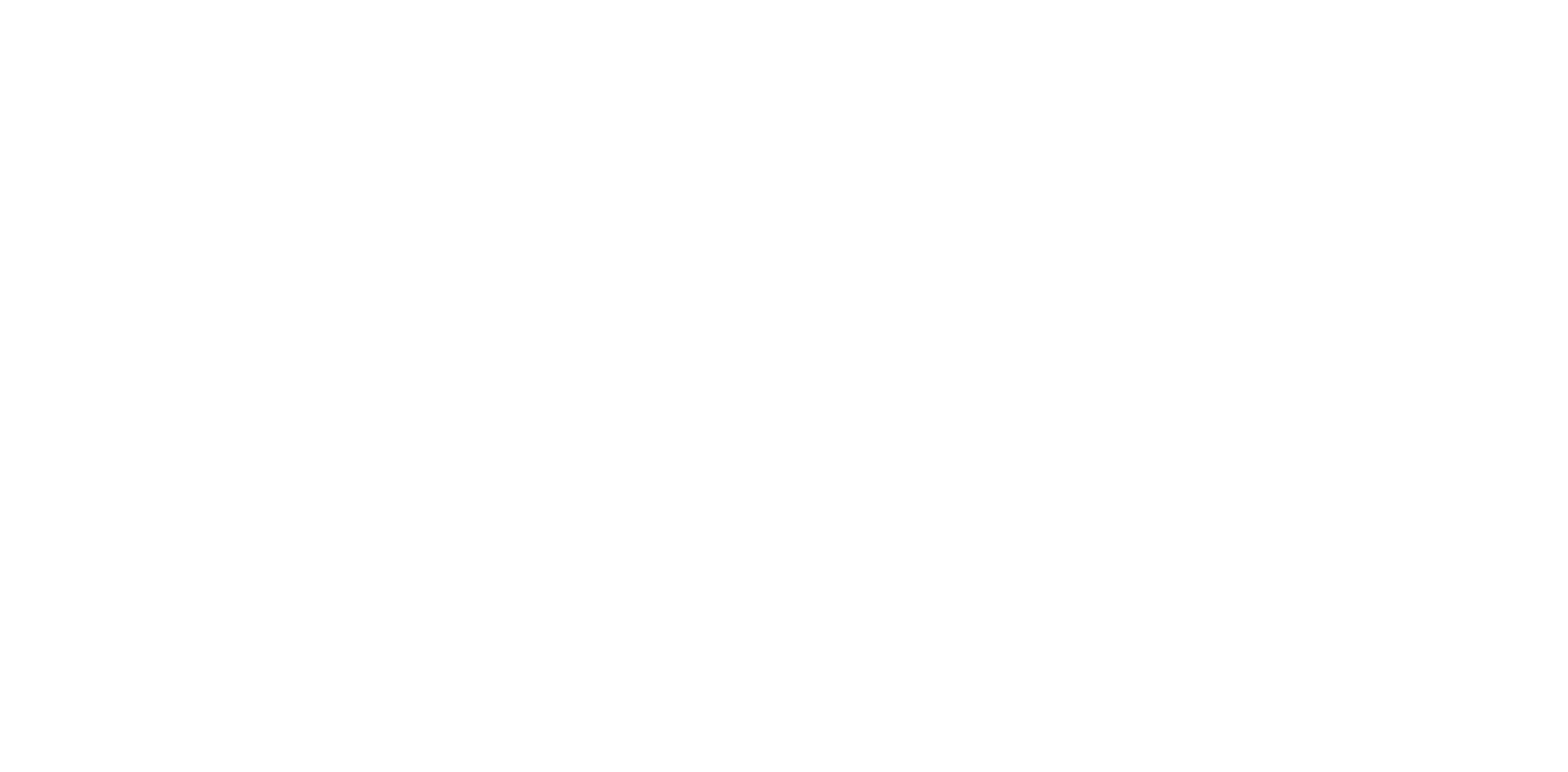scroll, scrollTop: 0, scrollLeft: 0, axis: both 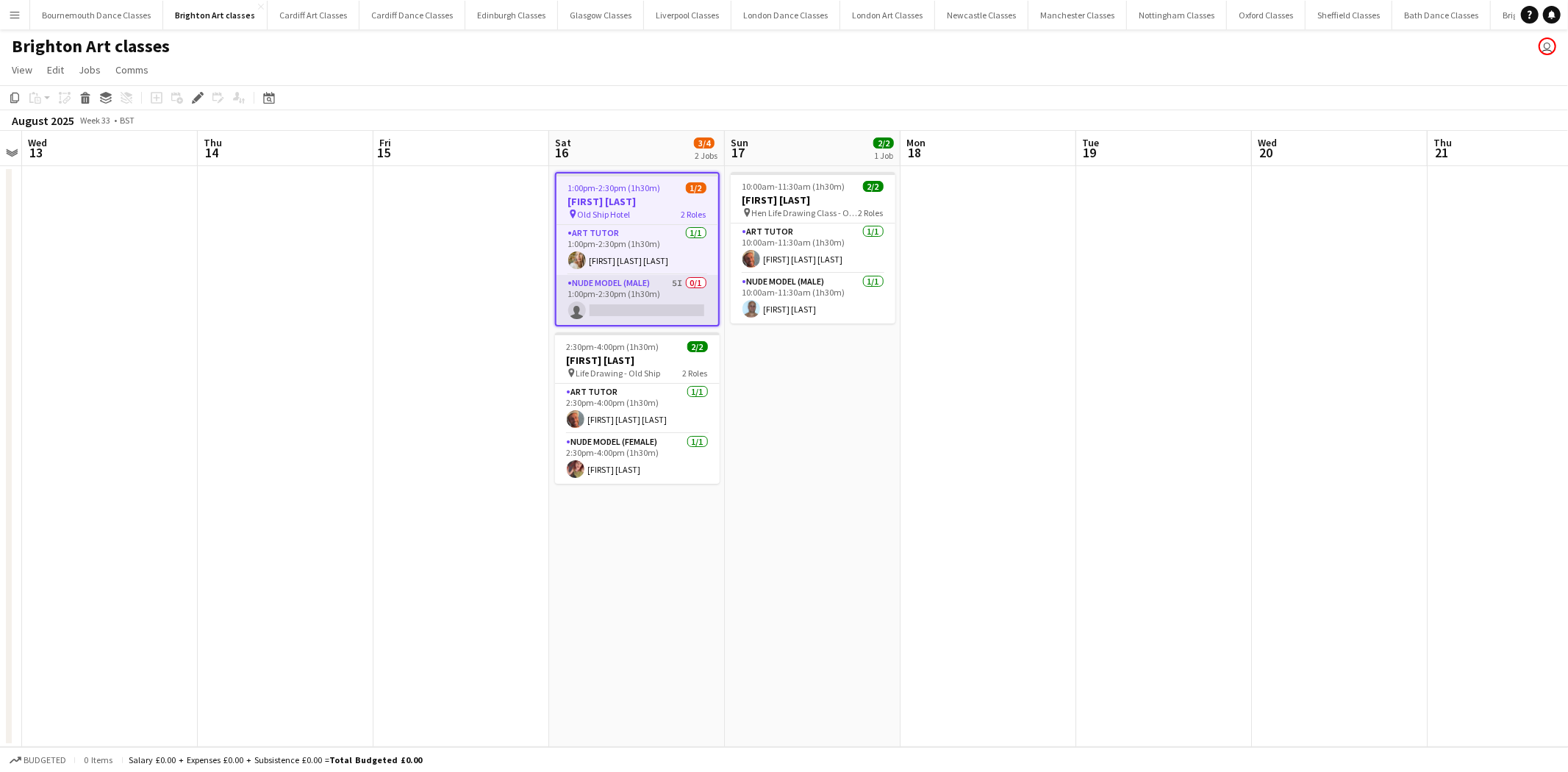 click on "[NAME] (Male)   5I   0/1   [TIME]-[TIME] ([DURATION])
single-neutral-actions" at bounding box center (637, 300) 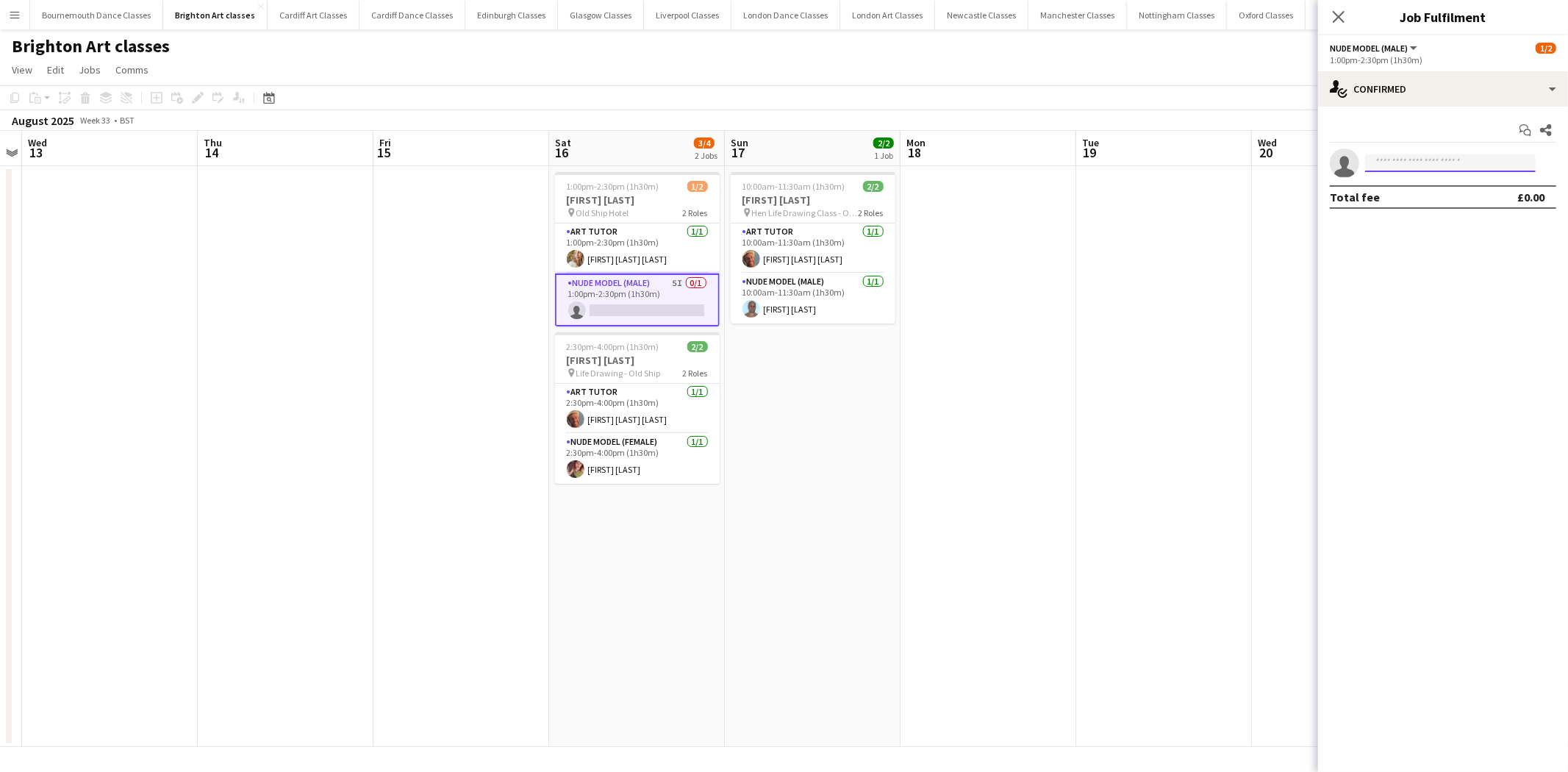 click at bounding box center (1450, 163) 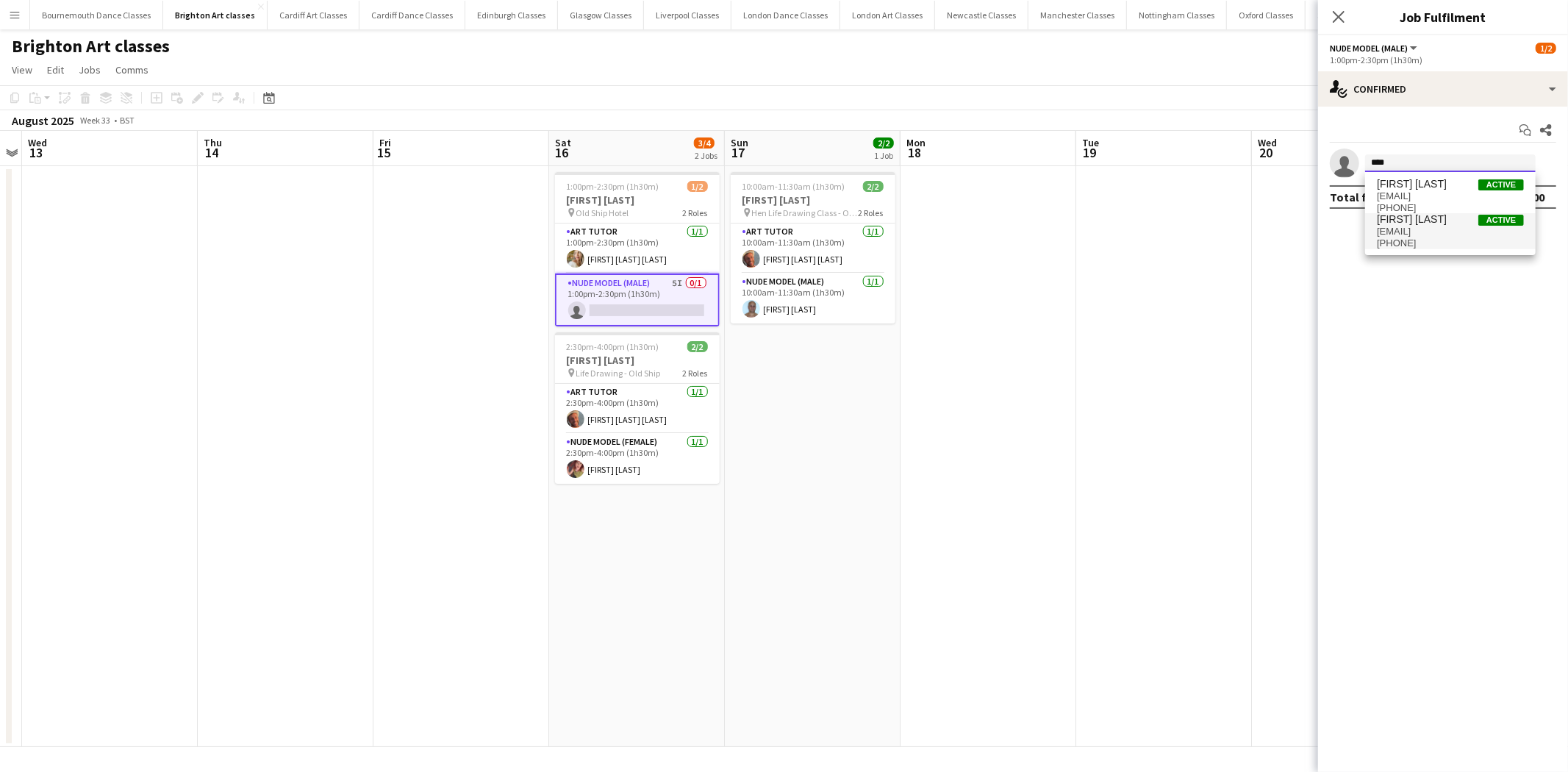 type on "****" 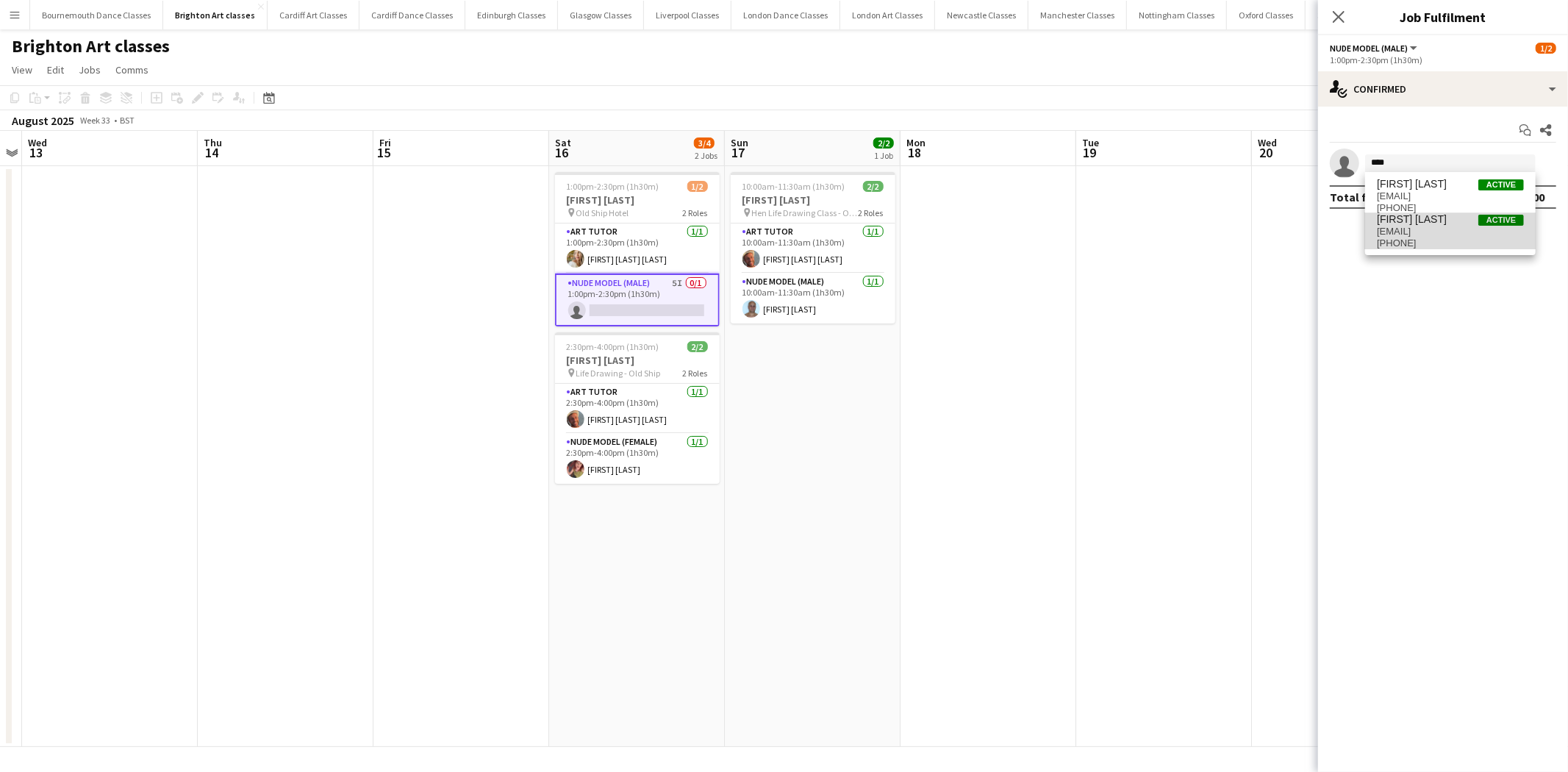 click on "[EMAIL]" at bounding box center [1450, 232] 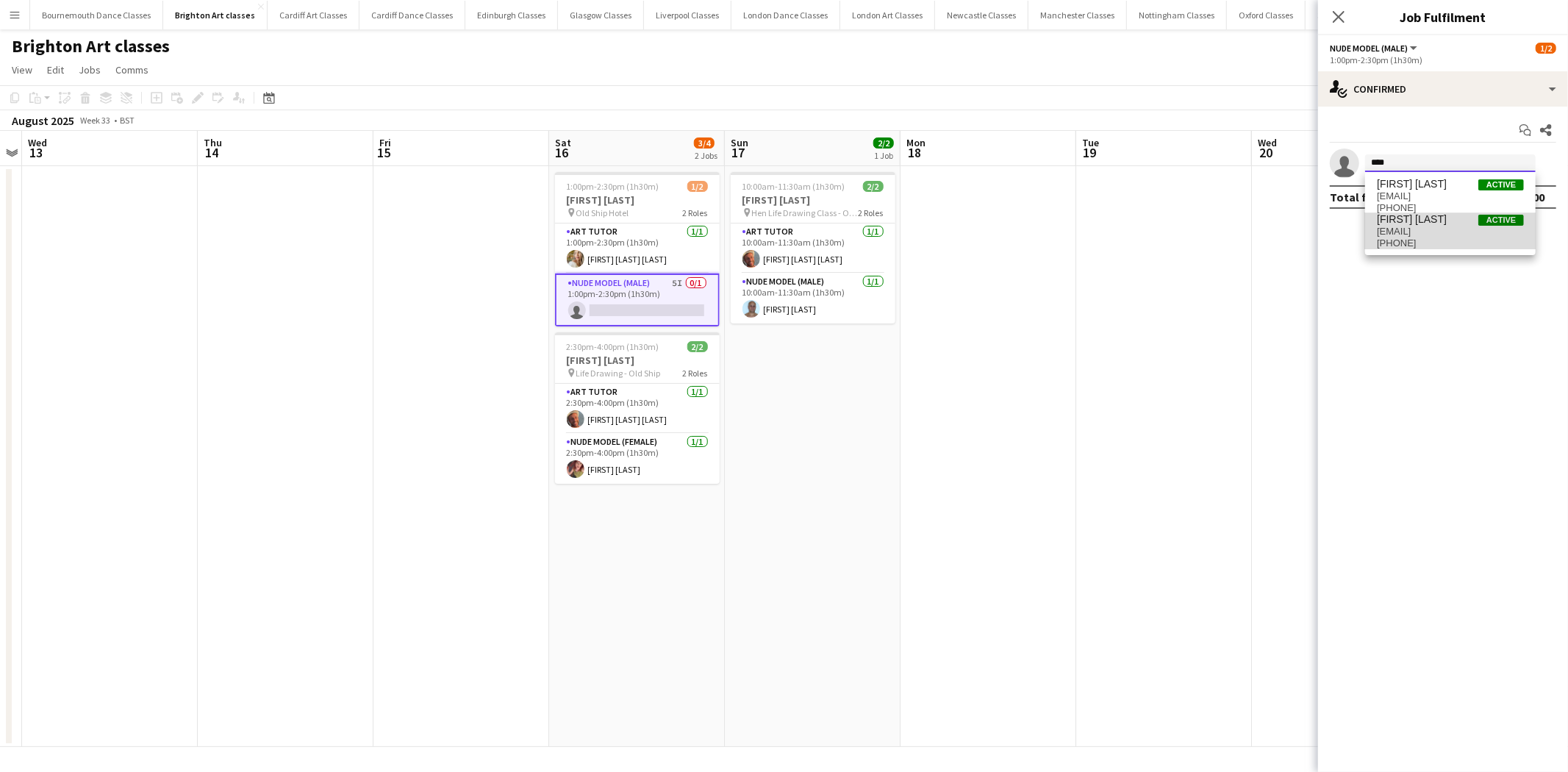 type 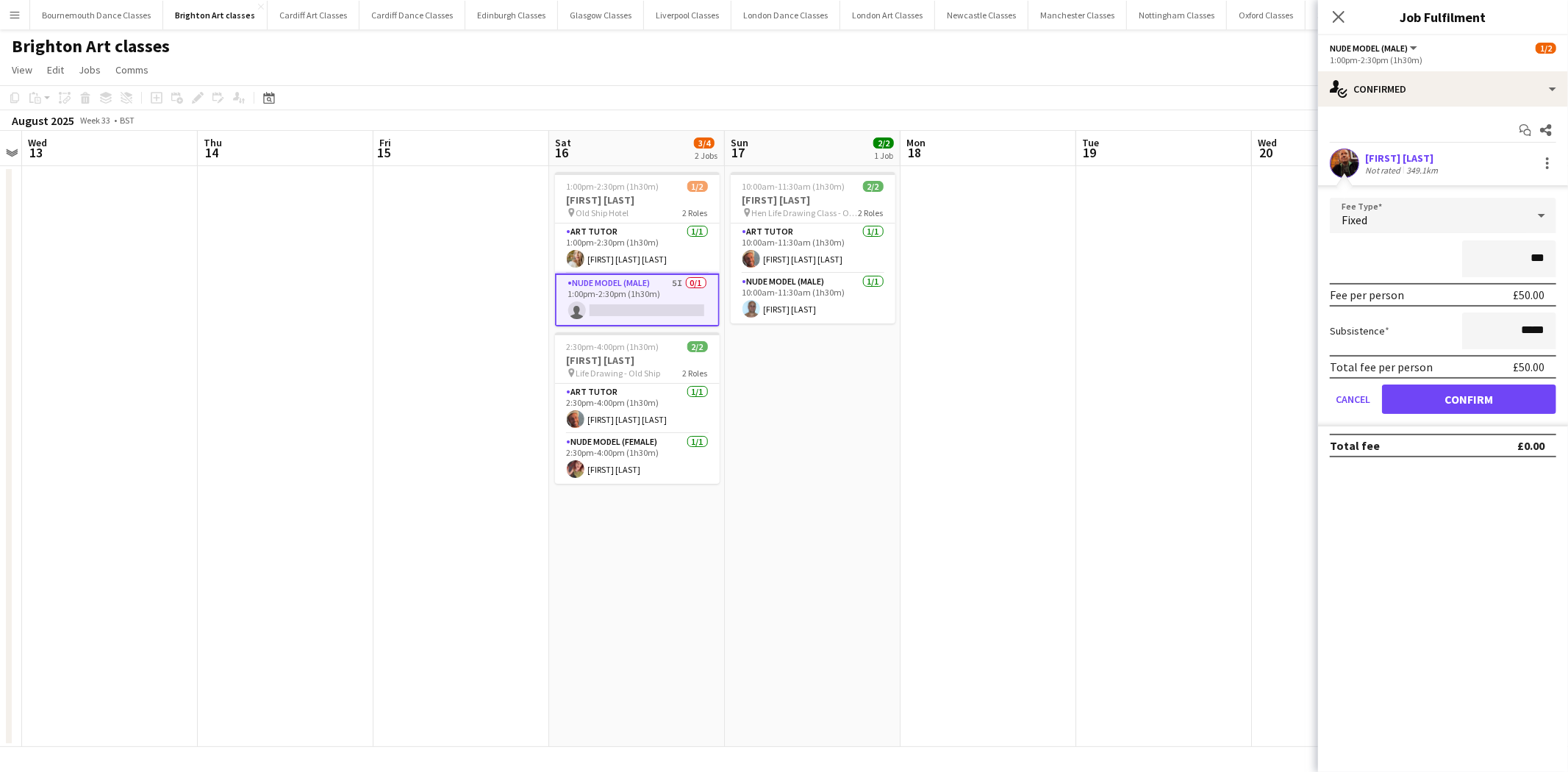 type on "**" 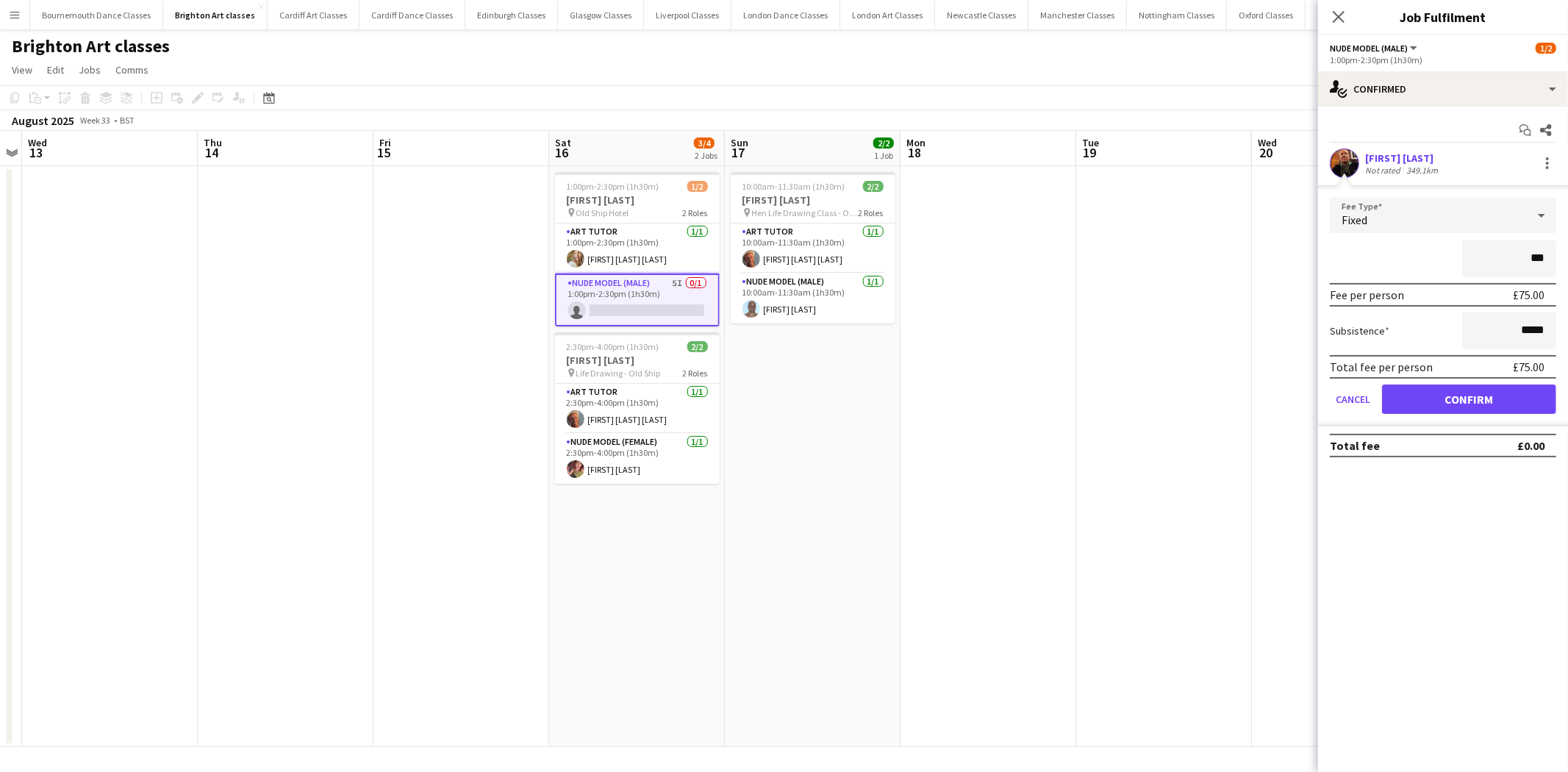 type on "******" 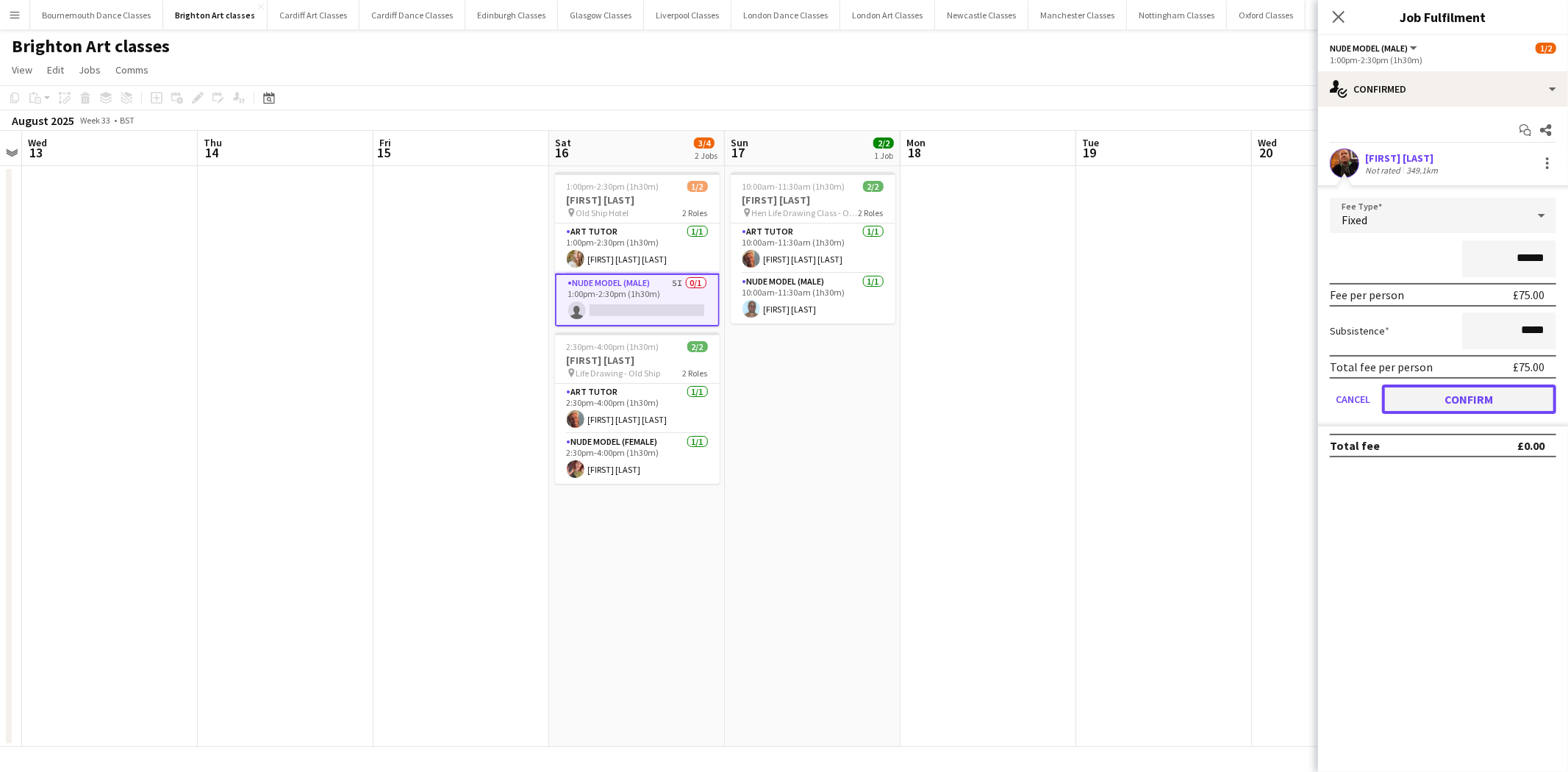 click on "Confirm" at bounding box center (1469, 399) 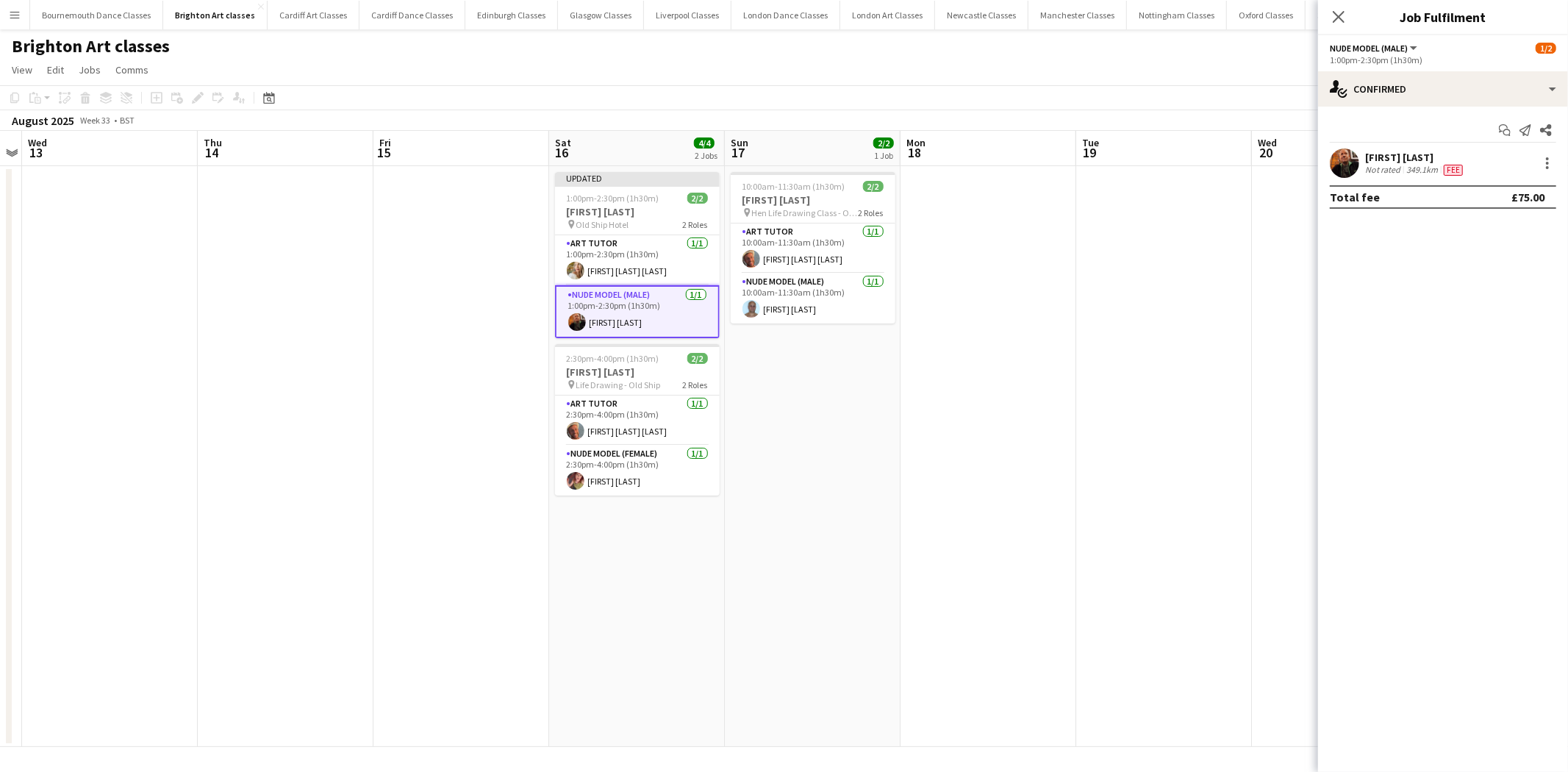 click at bounding box center [988, 457] 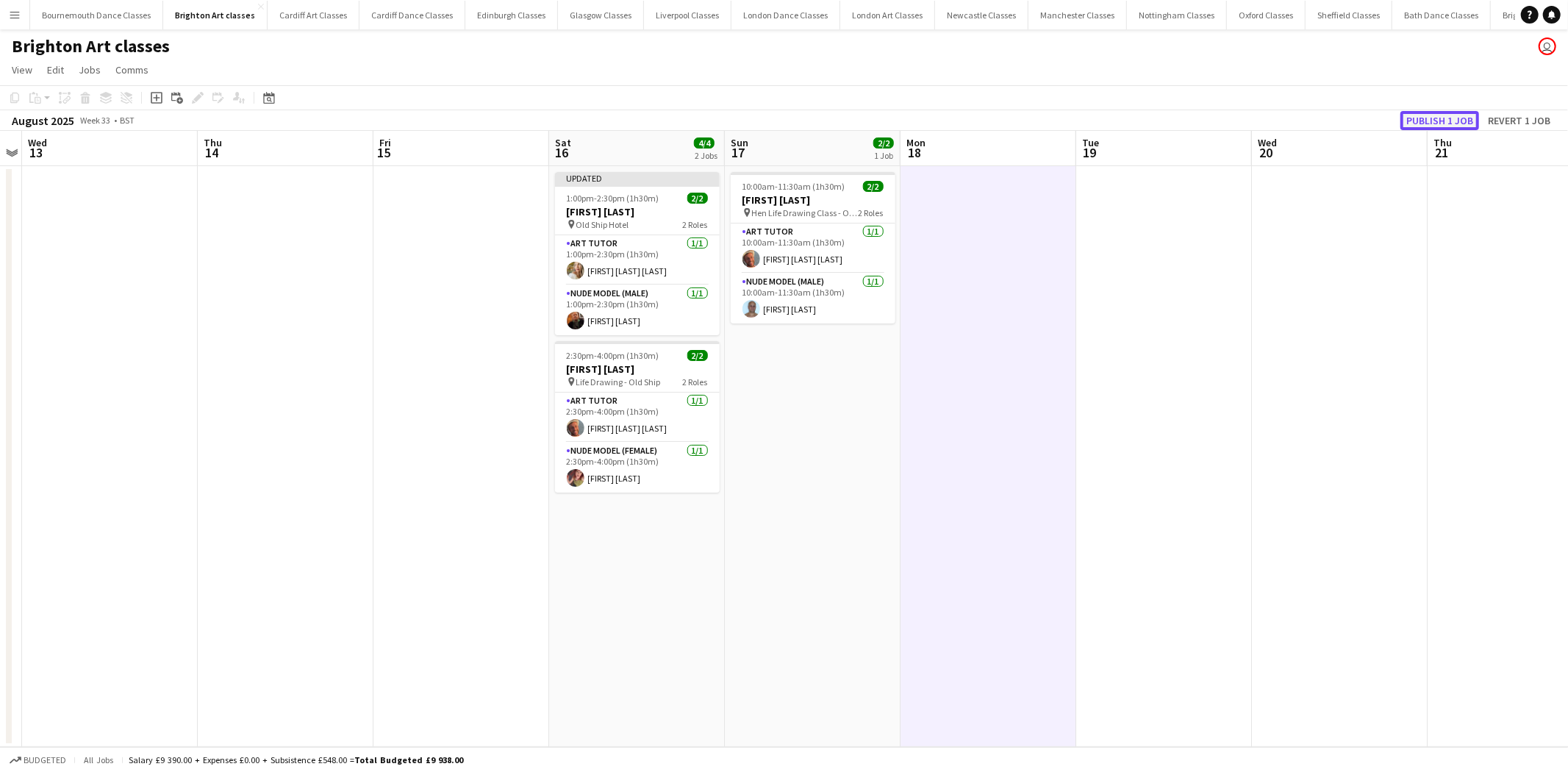 drag, startPoint x: 1430, startPoint y: 123, endPoint x: 1084, endPoint y: 146, distance: 346.76361 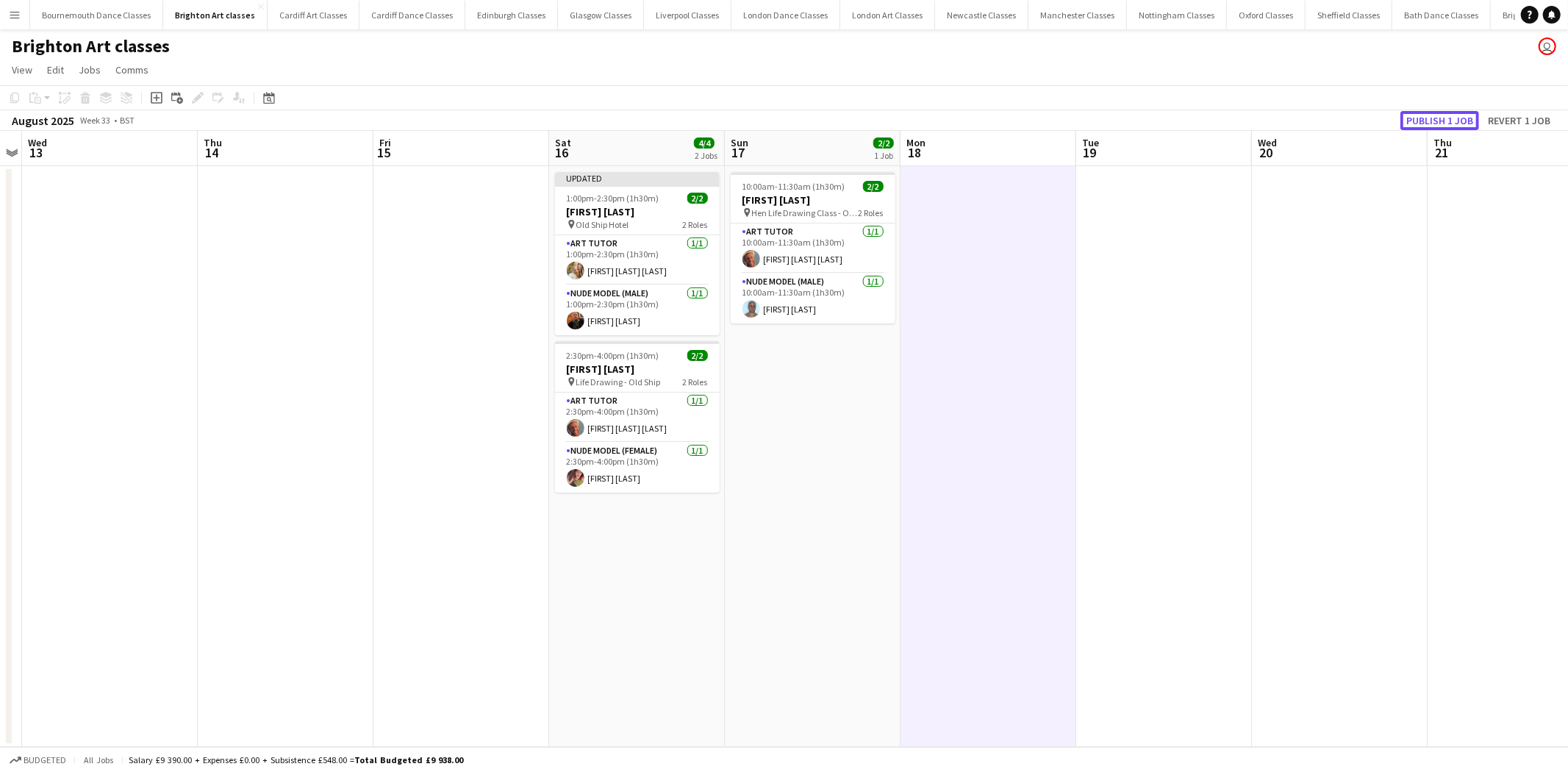 click on "Publish 1 job" 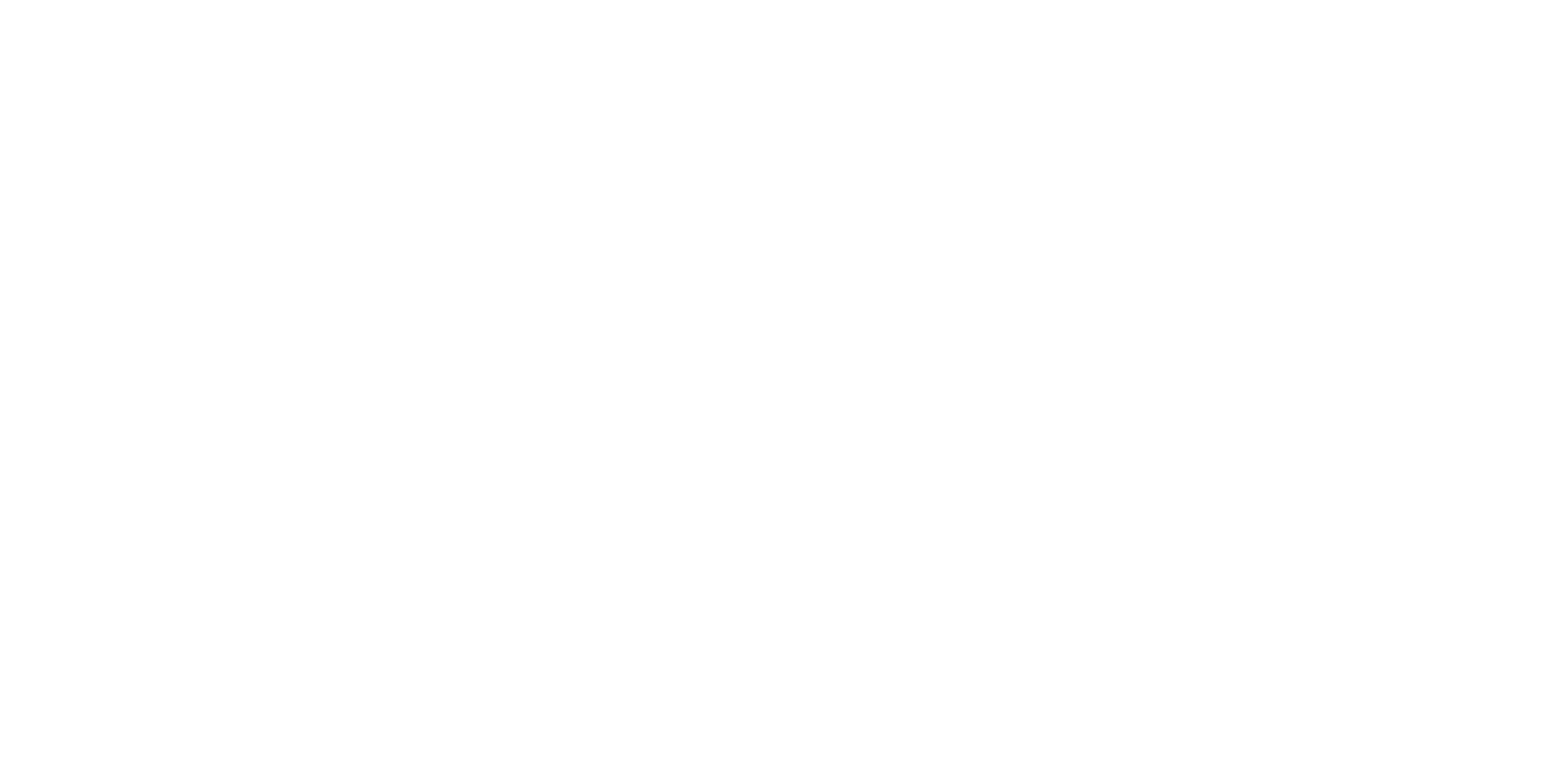 scroll, scrollTop: 0, scrollLeft: 0, axis: both 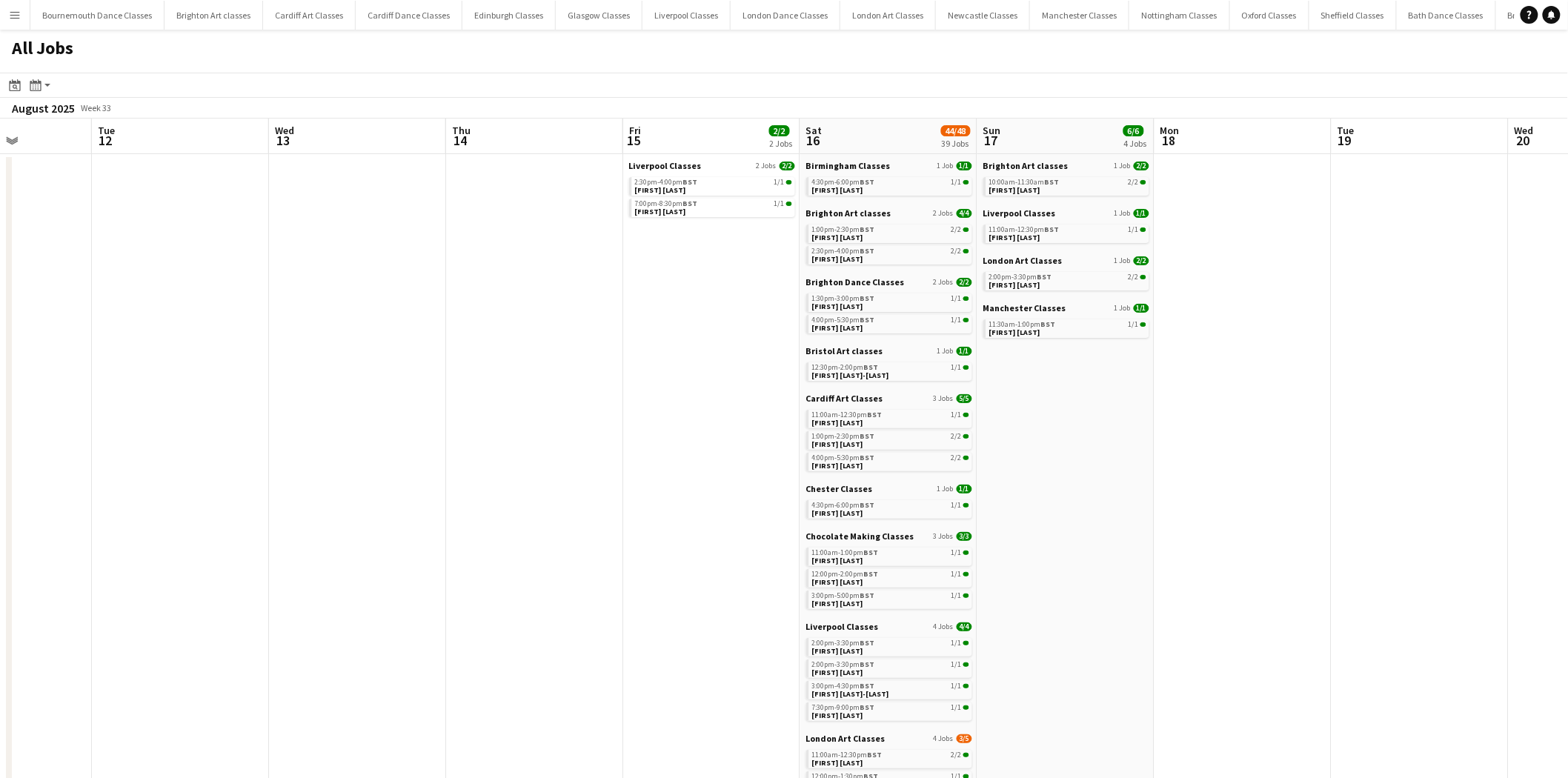 drag, startPoint x: 1189, startPoint y: 293, endPoint x: 265, endPoint y: 344, distance: 925.406 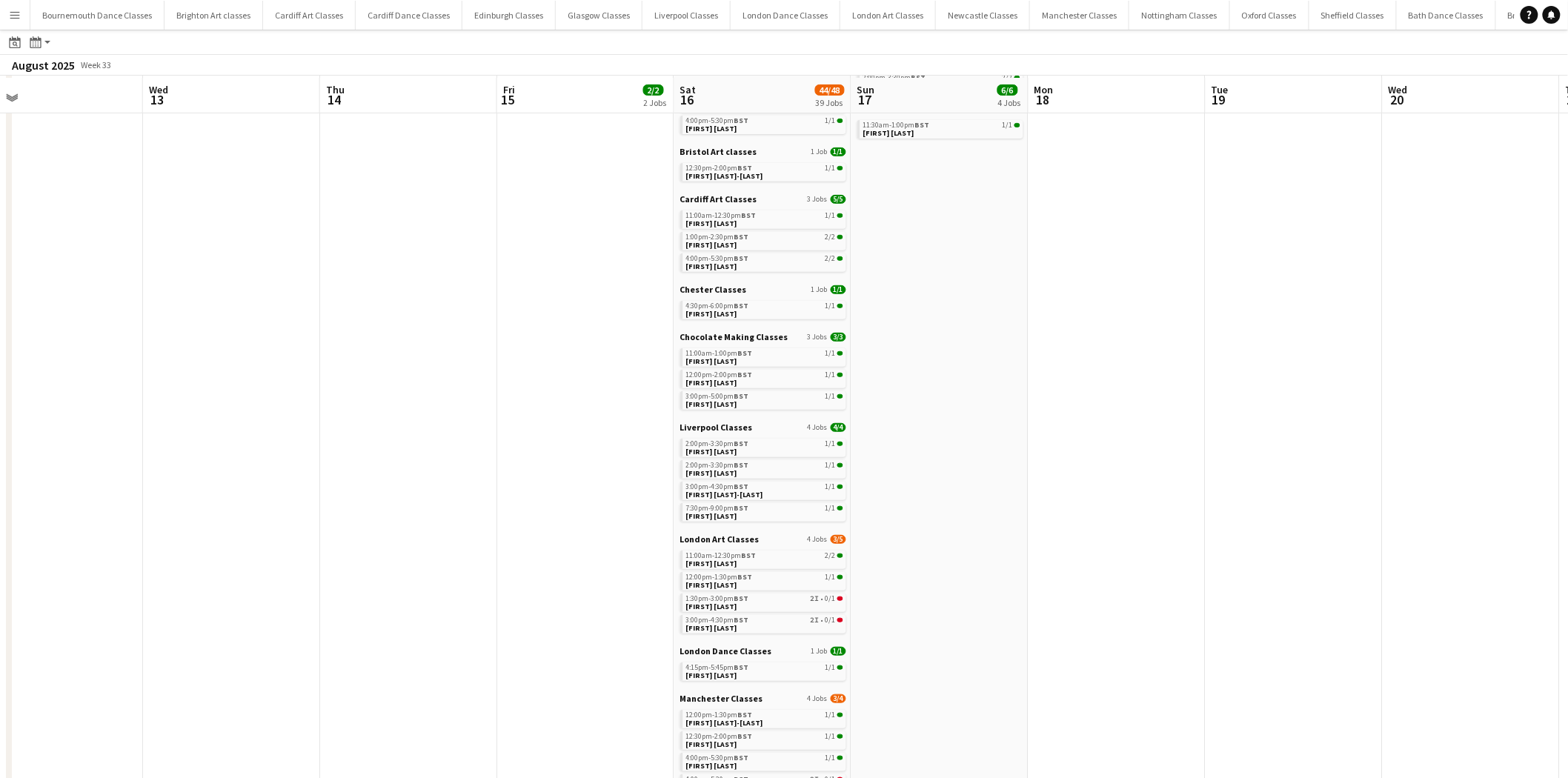 scroll, scrollTop: 200, scrollLeft: 0, axis: vertical 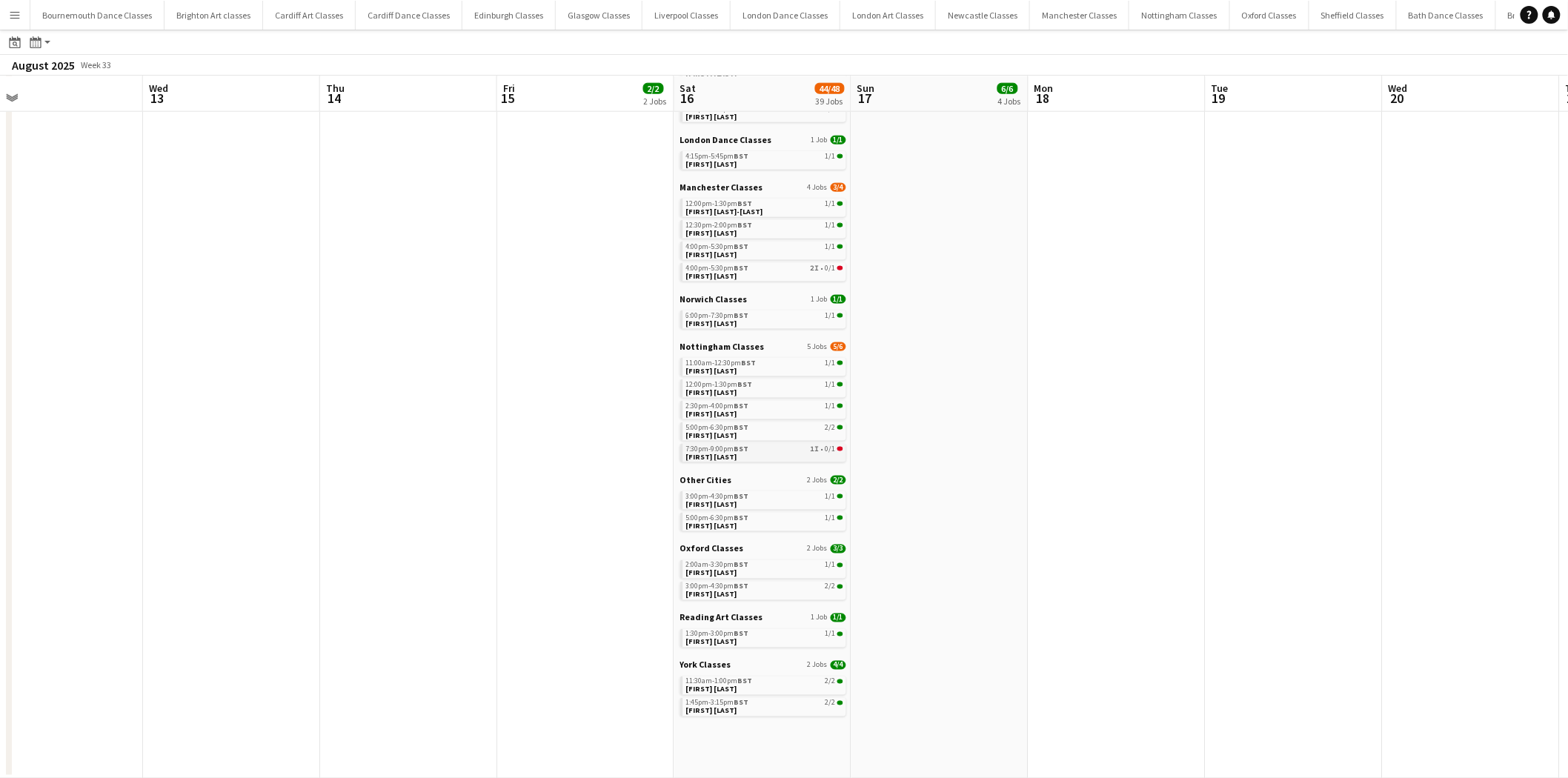 click on "7:30pm-9:00pm    BST   1I   •   0/1   Mellisa Stocks" at bounding box center [765, 452] 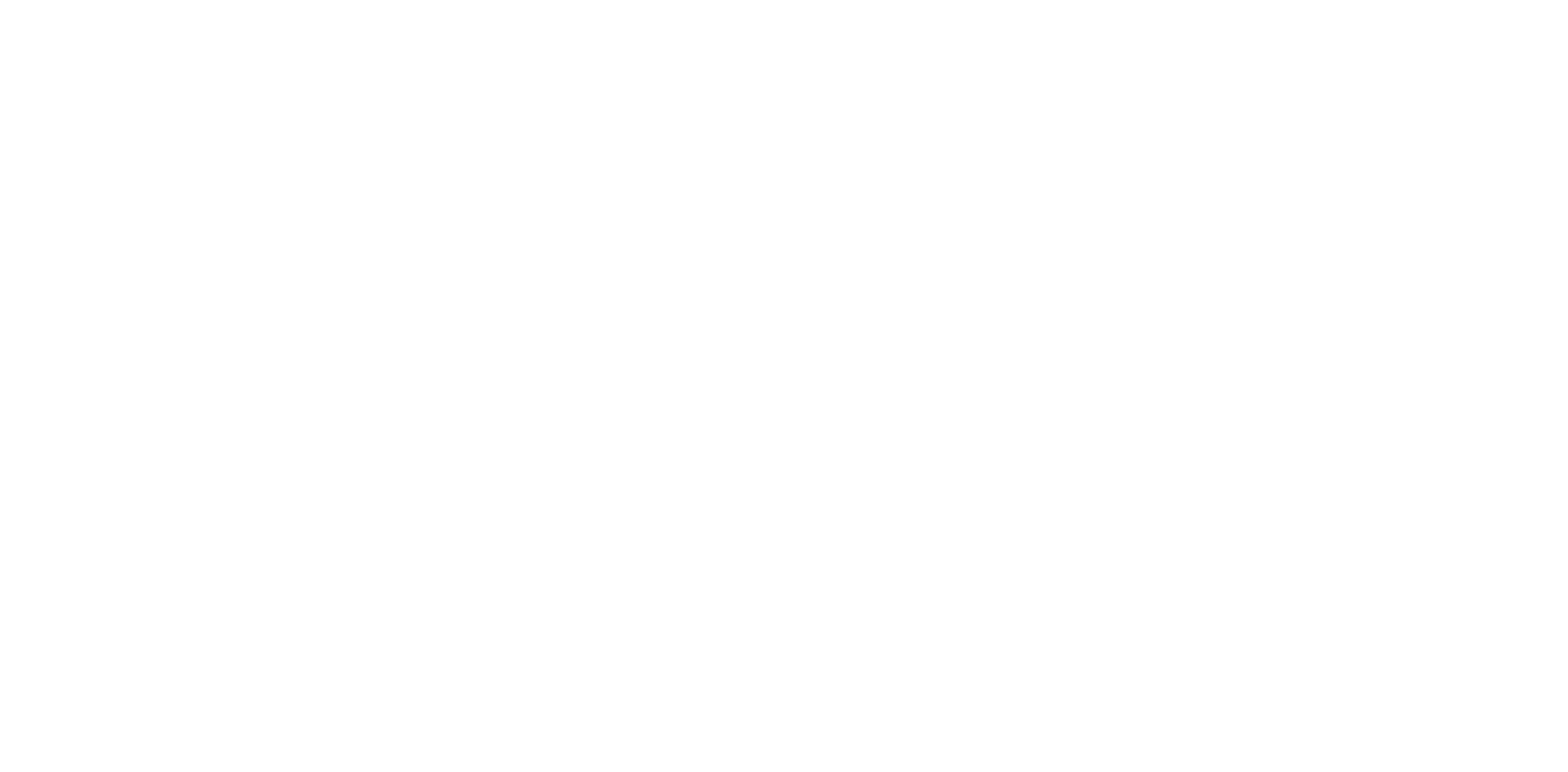 scroll, scrollTop: 0, scrollLeft: 0, axis: both 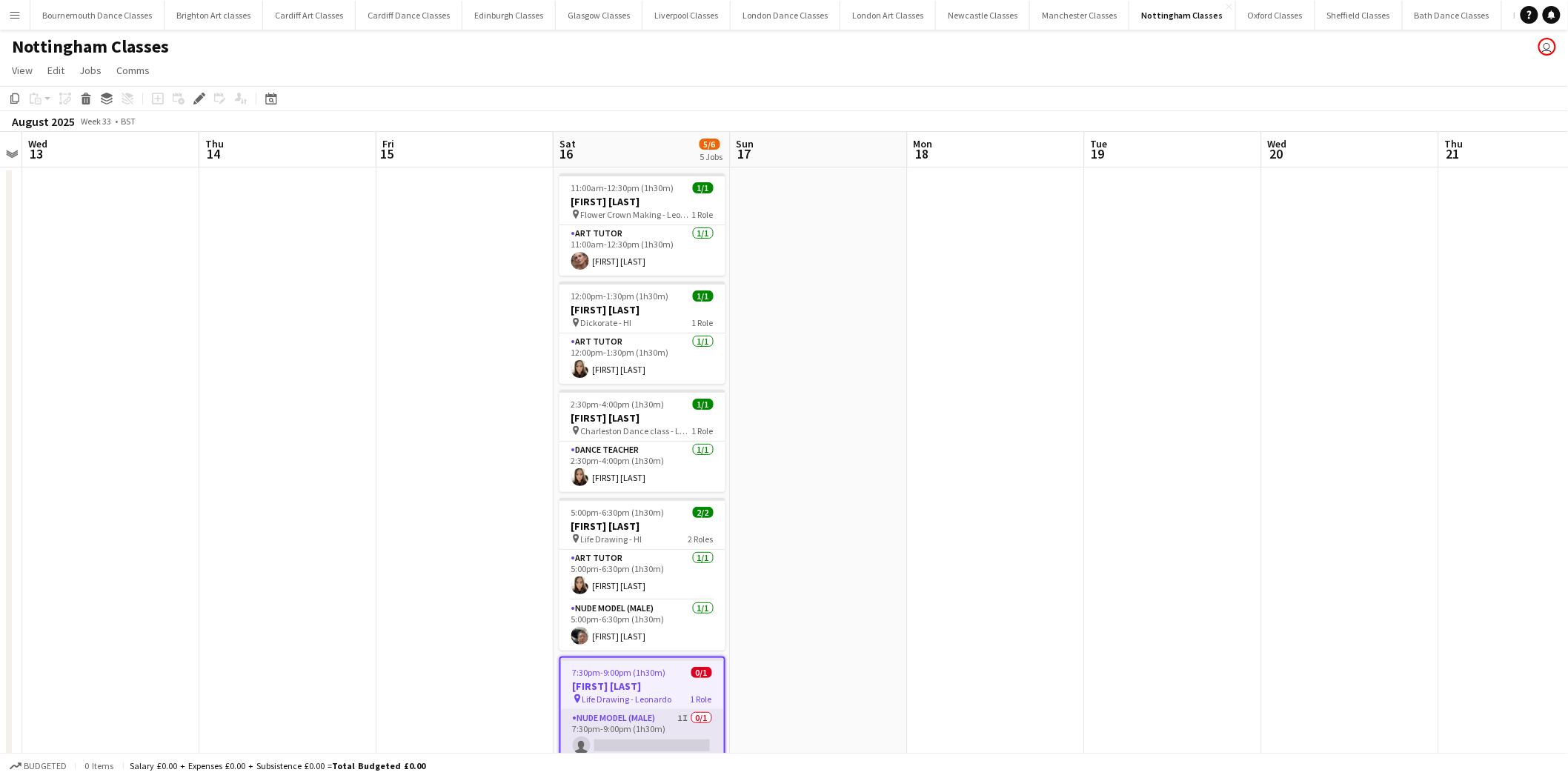 click on "Nude Model (Male)   1I   0/1   7:30pm-9:00pm (1h30m)
single-neutral-actions" at bounding box center [642, 735] 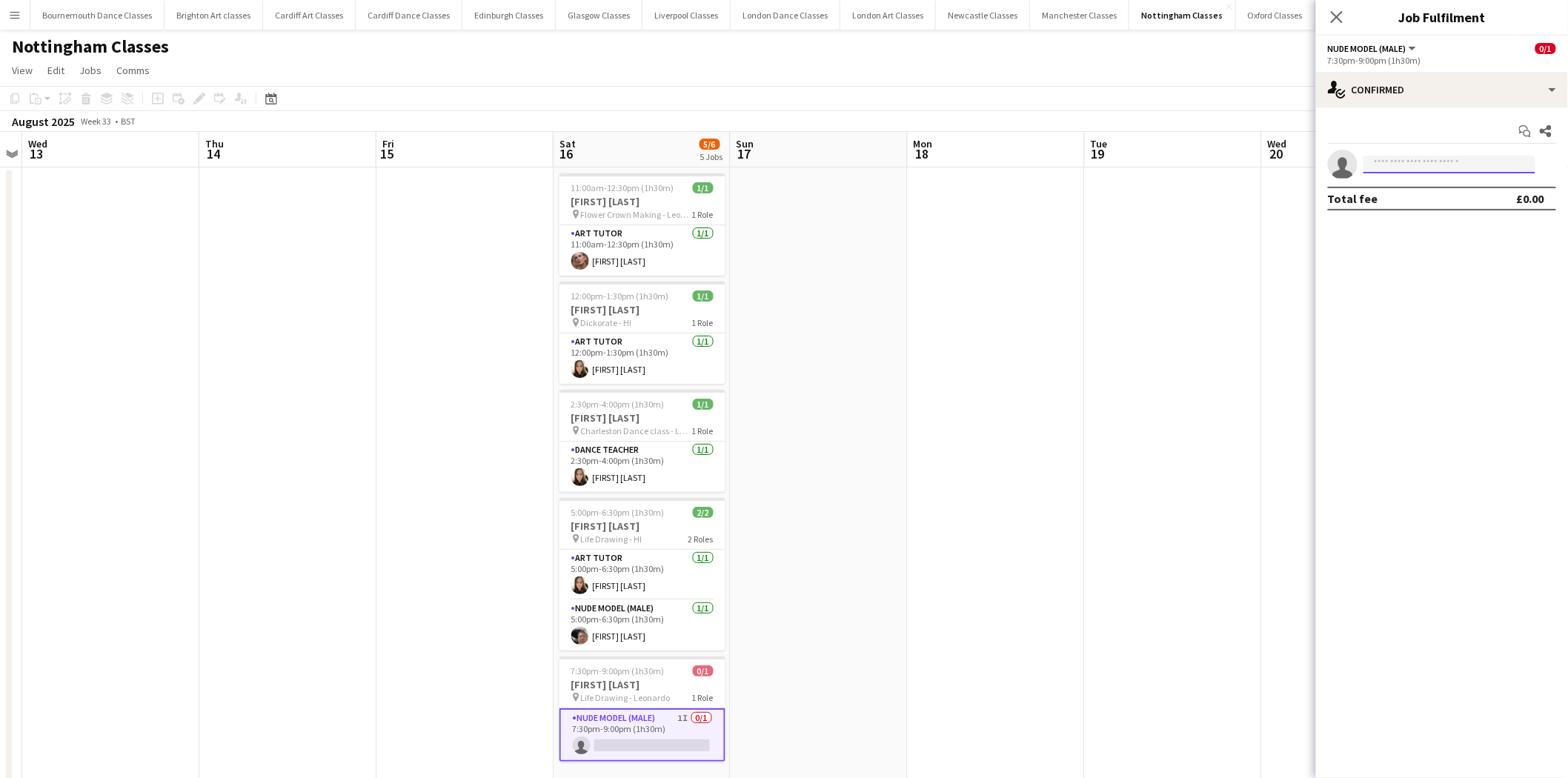click at bounding box center [1449, 164] 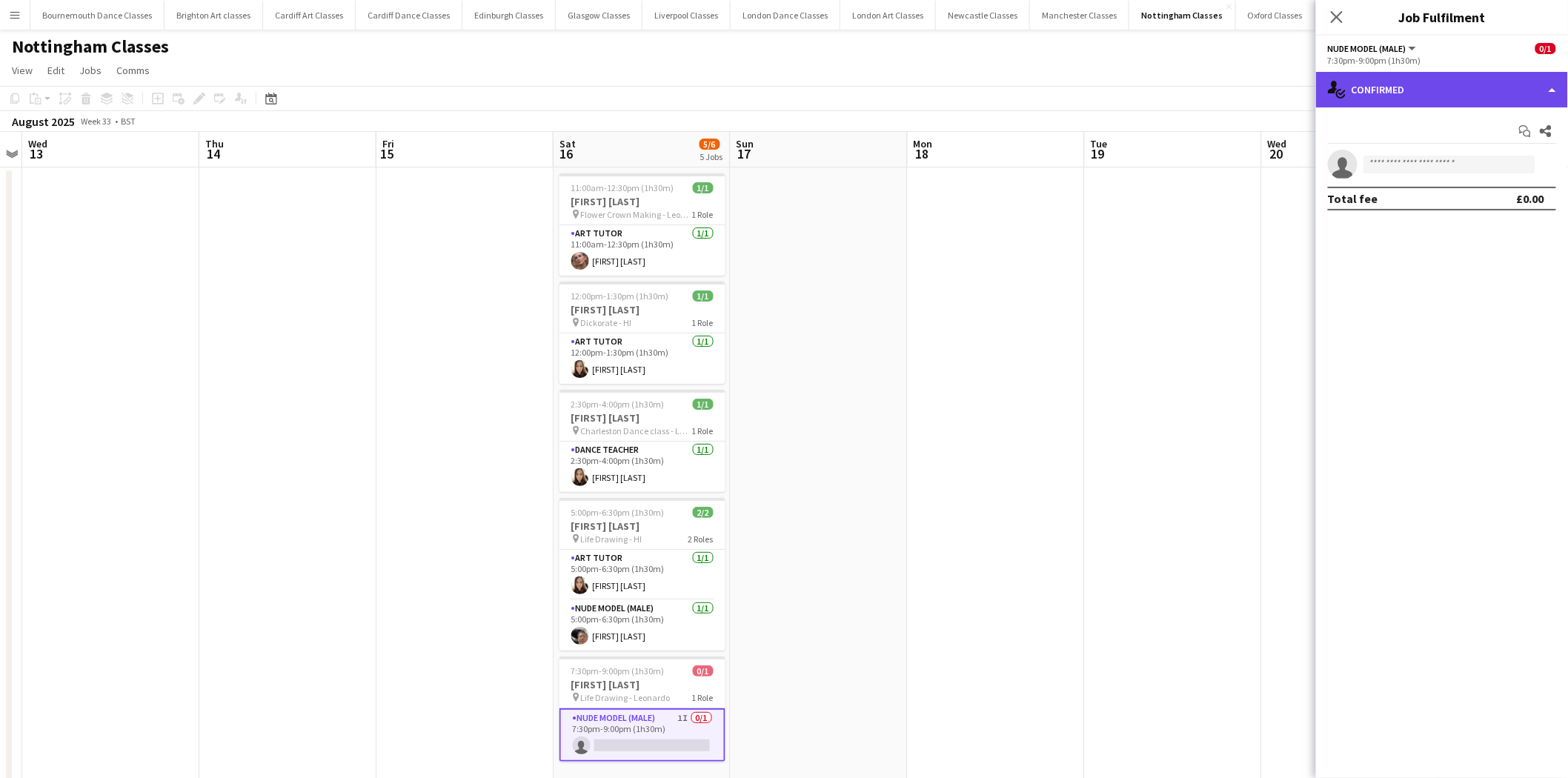 click on "single-neutral-actions-check-2
Confirmed" 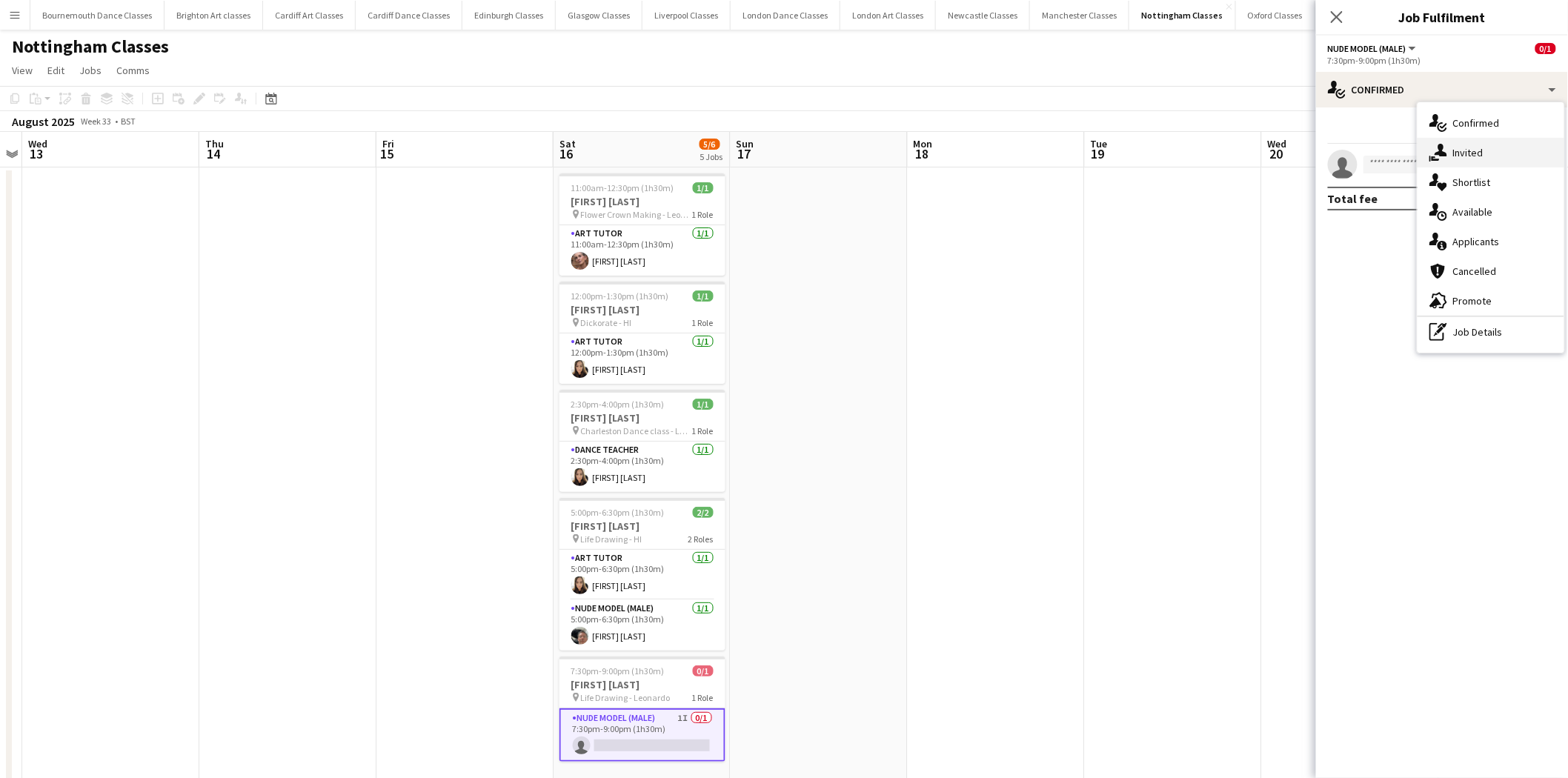 click on "single-neutral-actions-share-1
Invited" at bounding box center [1491, 153] 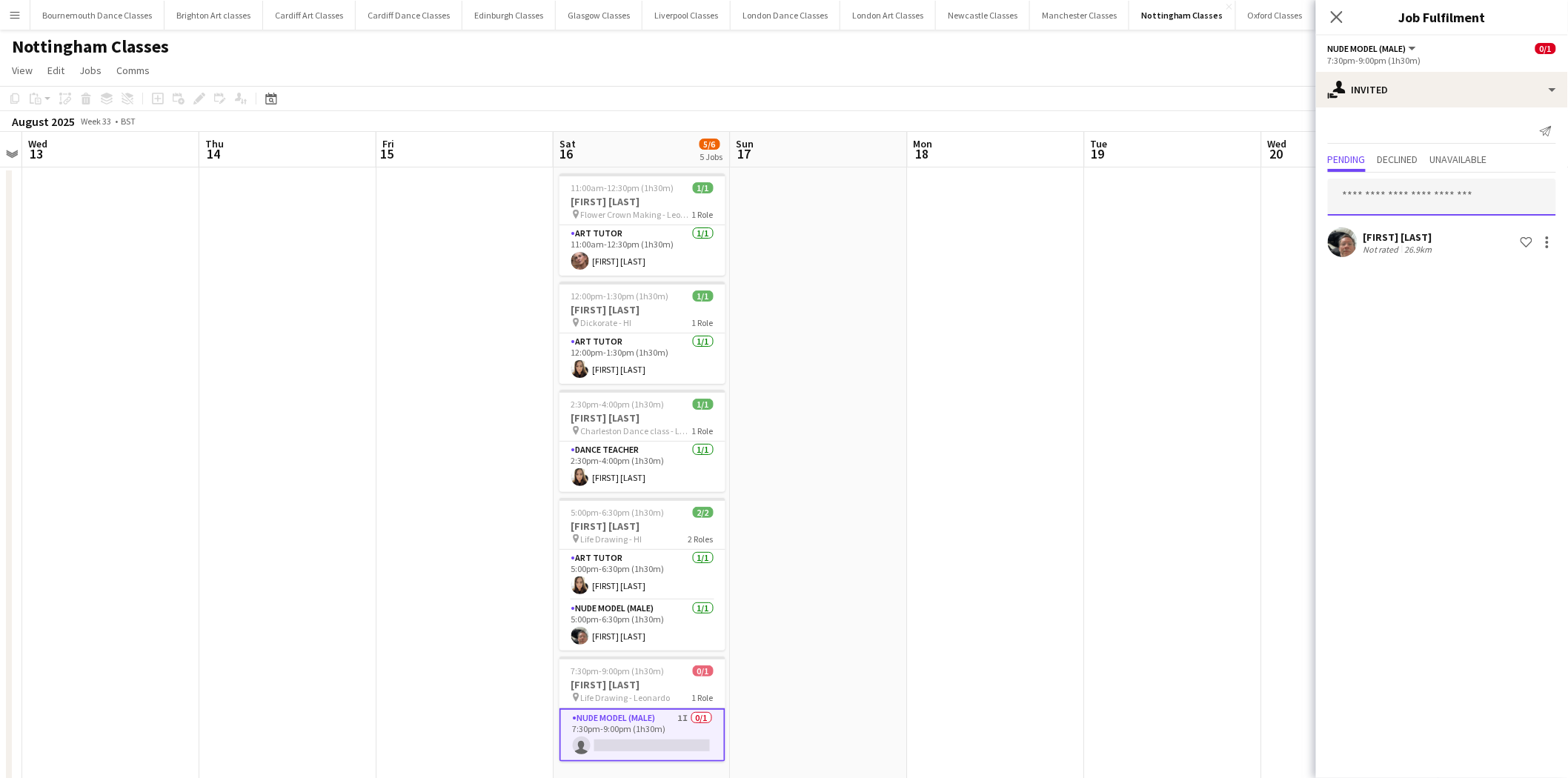 click at bounding box center [1442, 197] 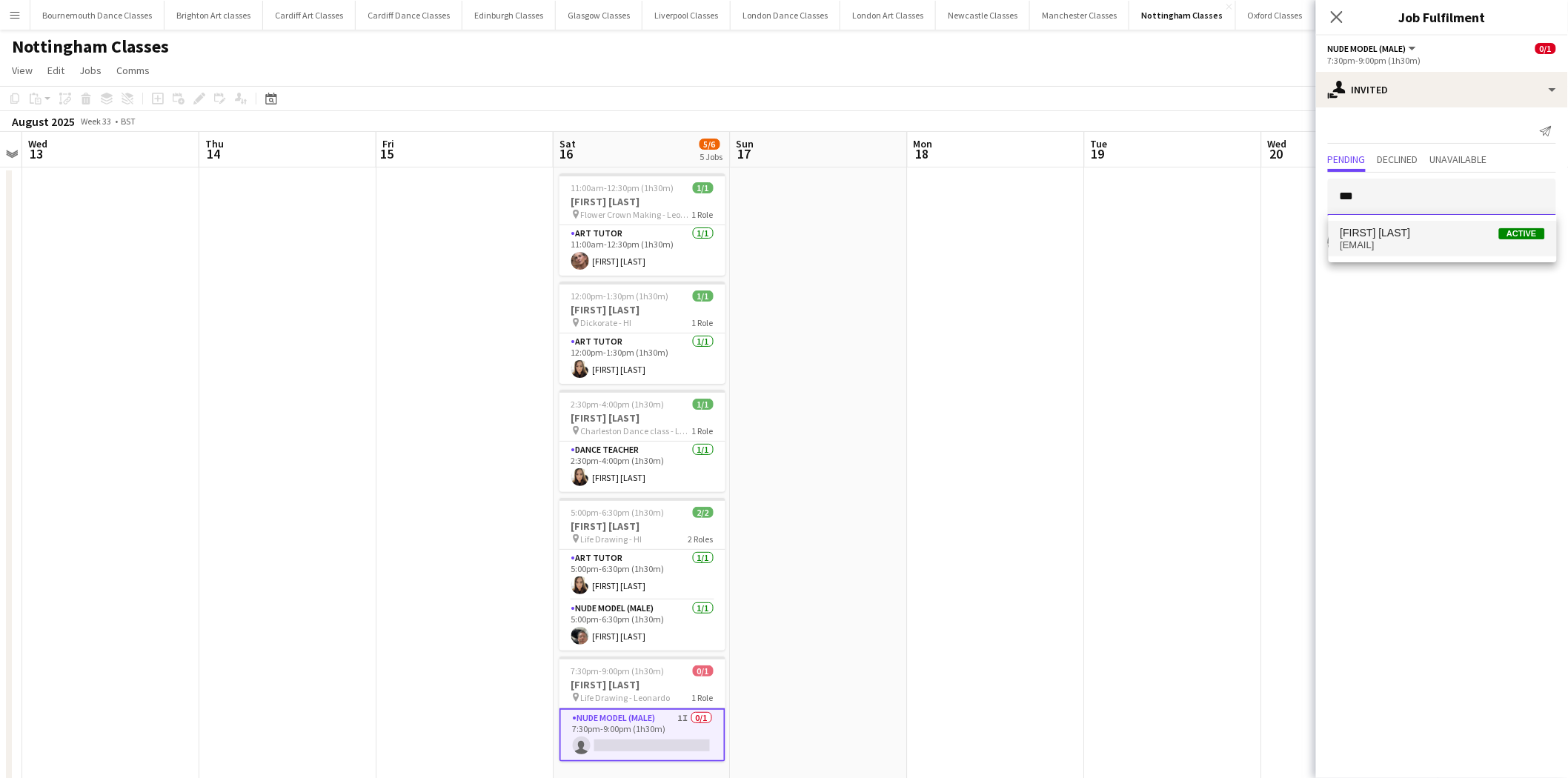 type on "***" 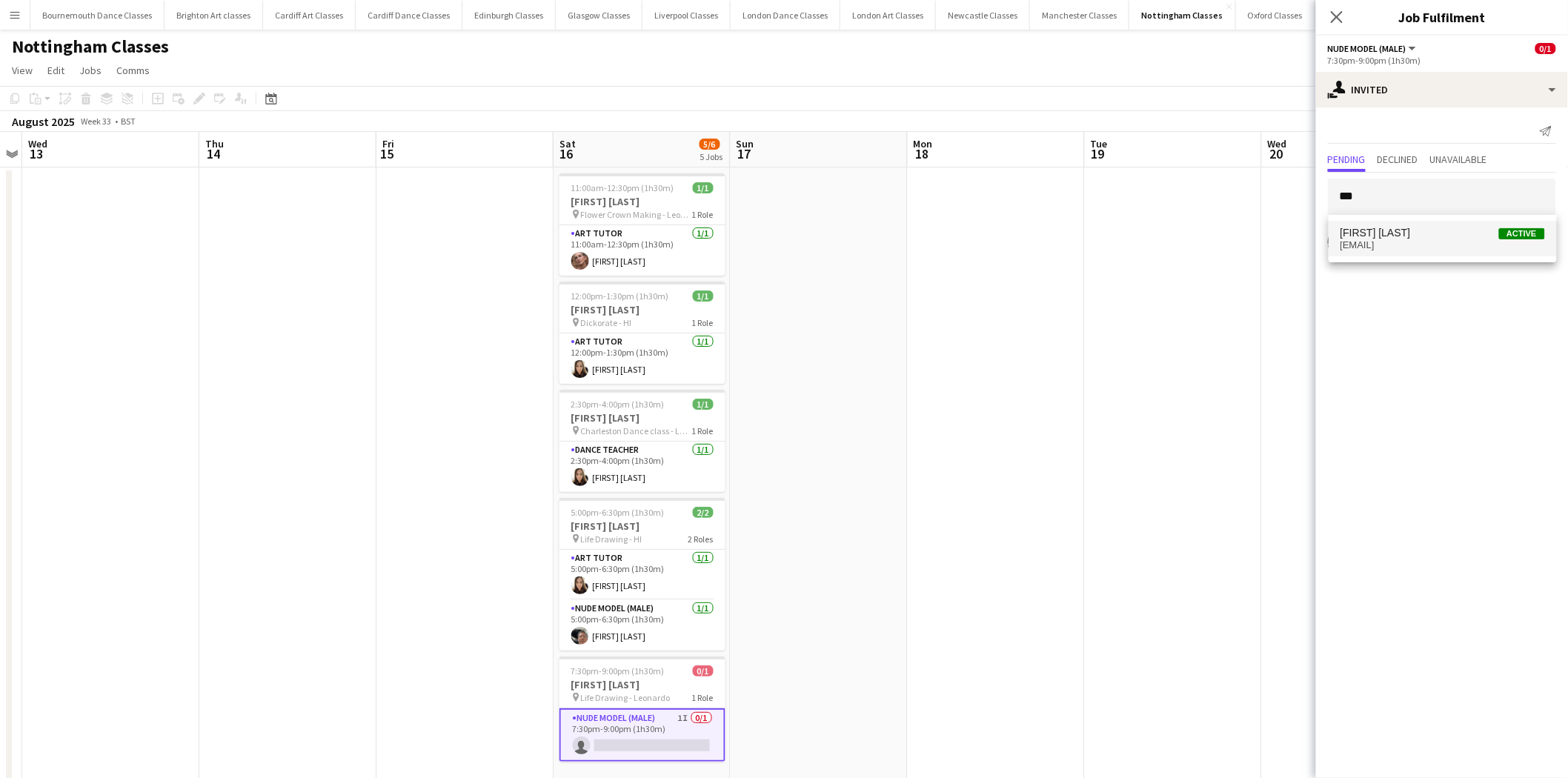 click on "[EMAIL]" at bounding box center [1443, 245] 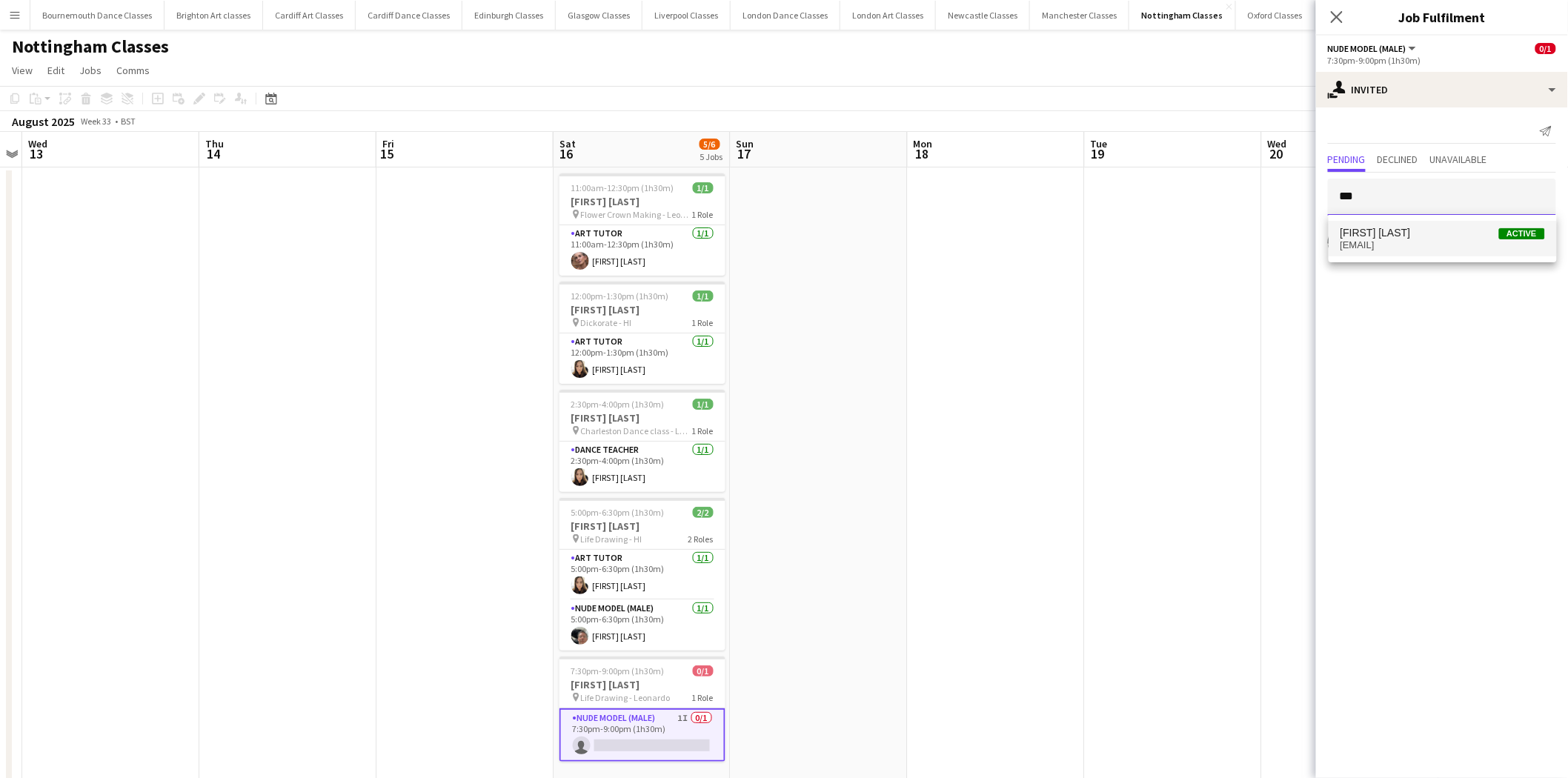 type 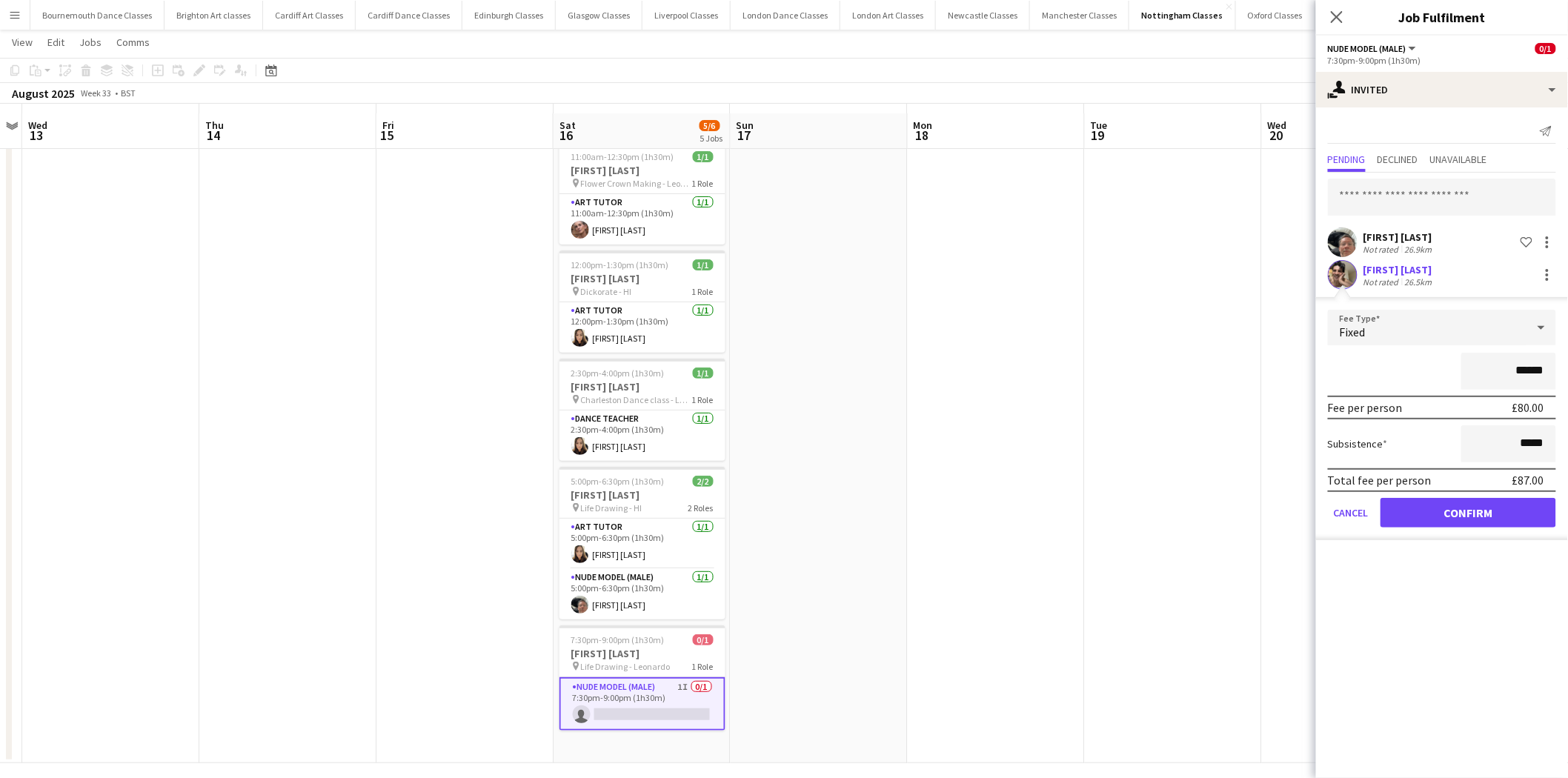 scroll, scrollTop: 39, scrollLeft: 0, axis: vertical 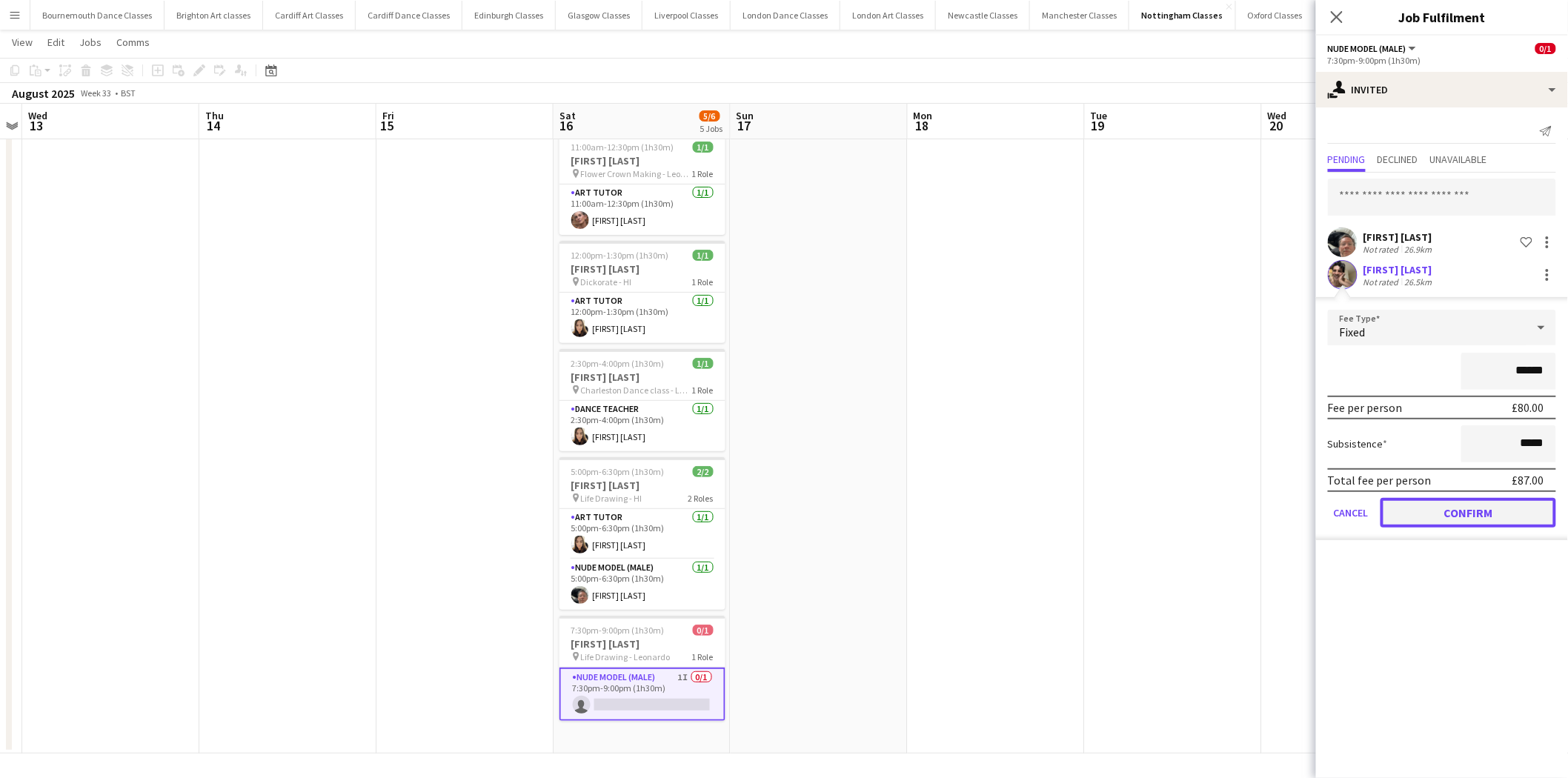 drag, startPoint x: 1475, startPoint y: 502, endPoint x: 1429, endPoint y: 511, distance: 46.87217 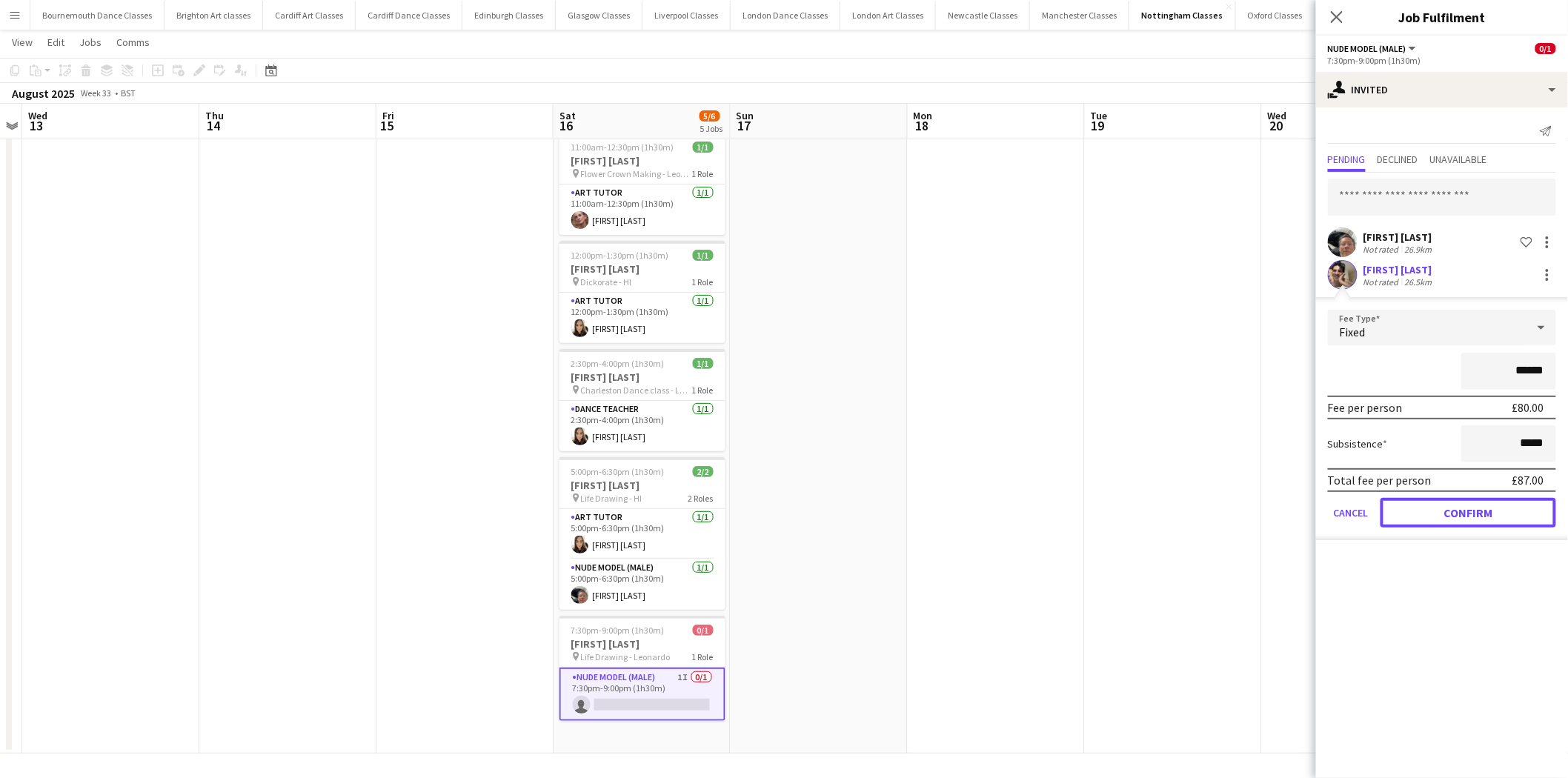 click on "Confirm" 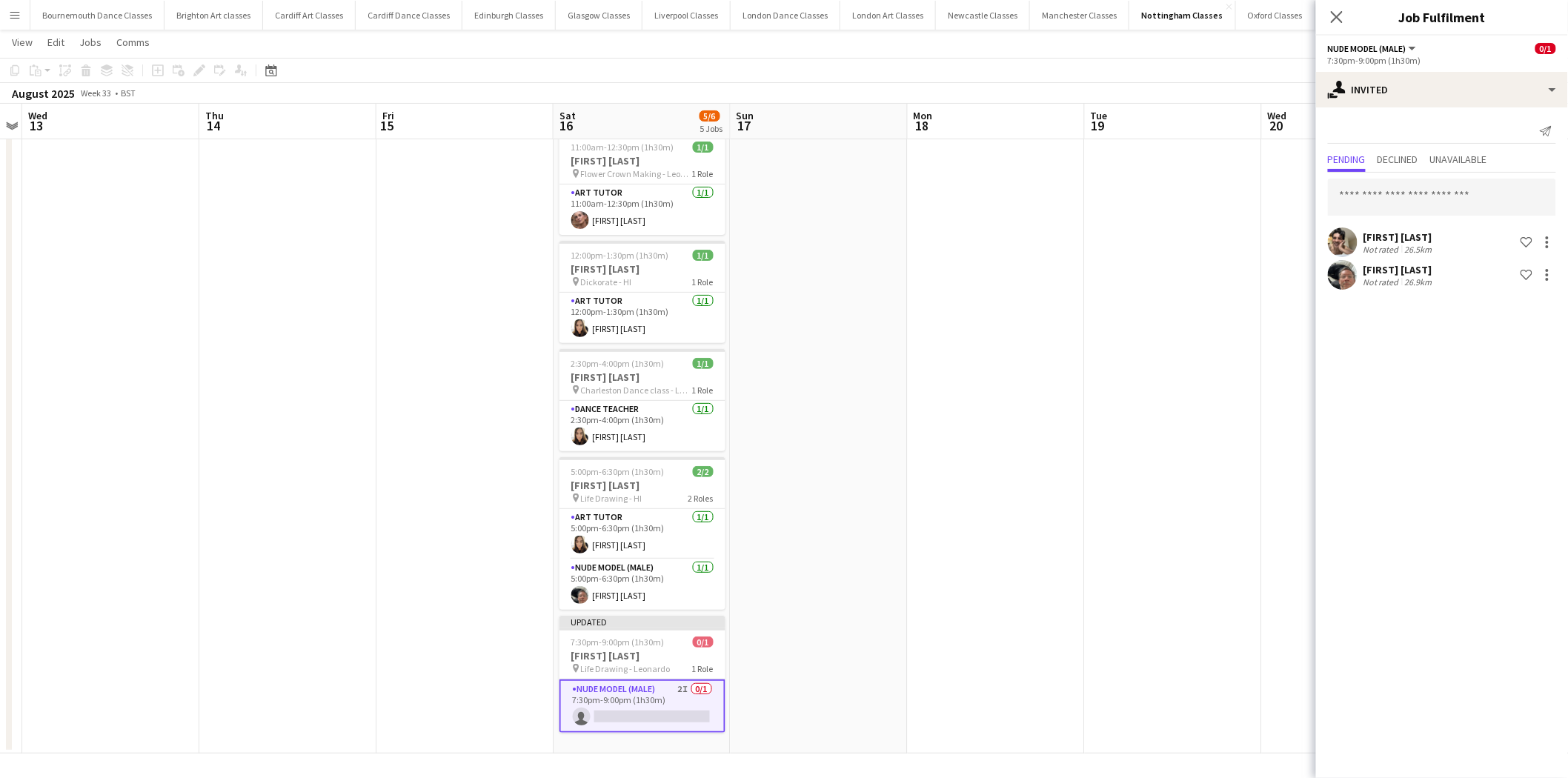 click at bounding box center (1173, 440) 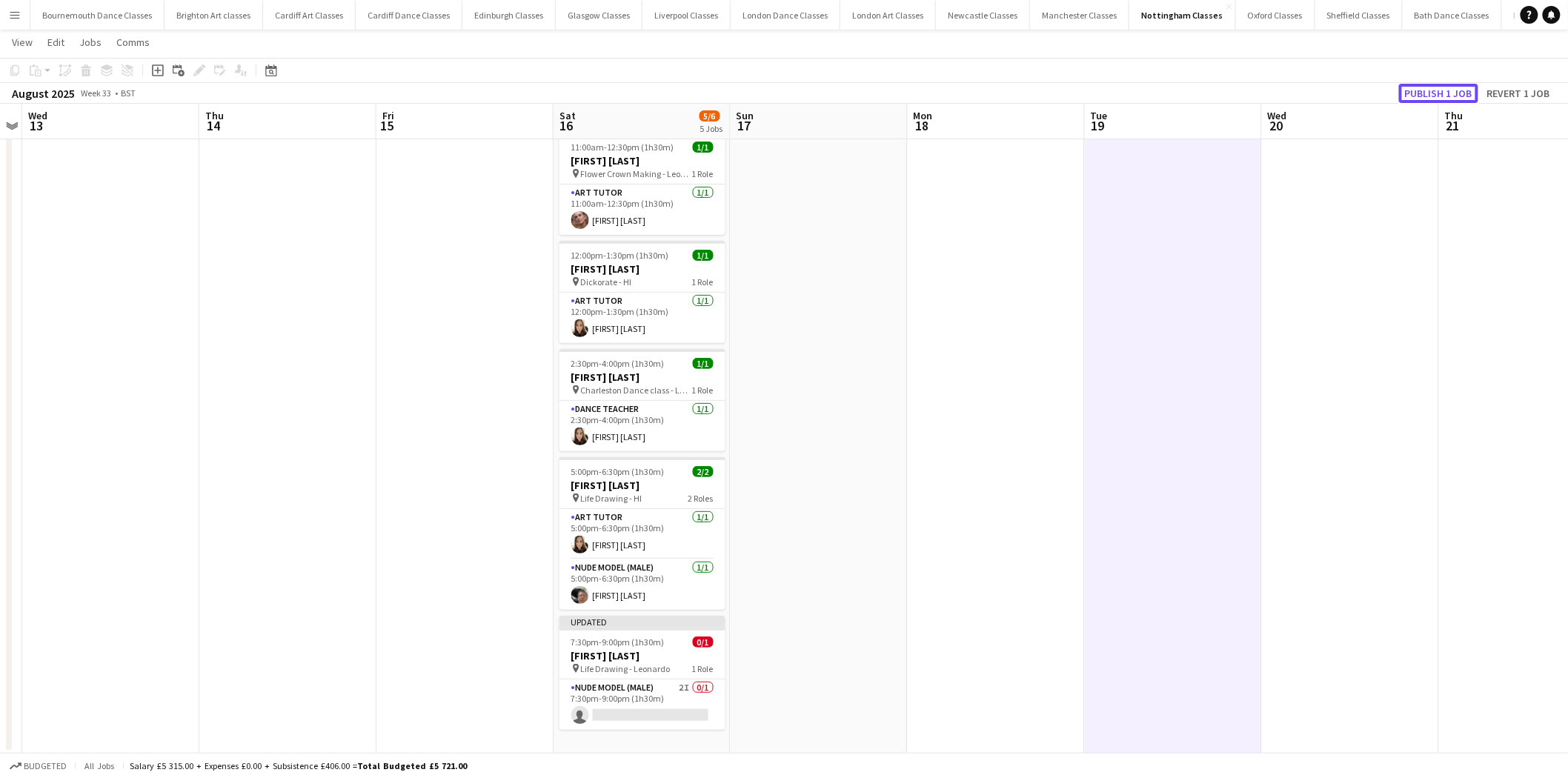 click on "Publish 1 job" 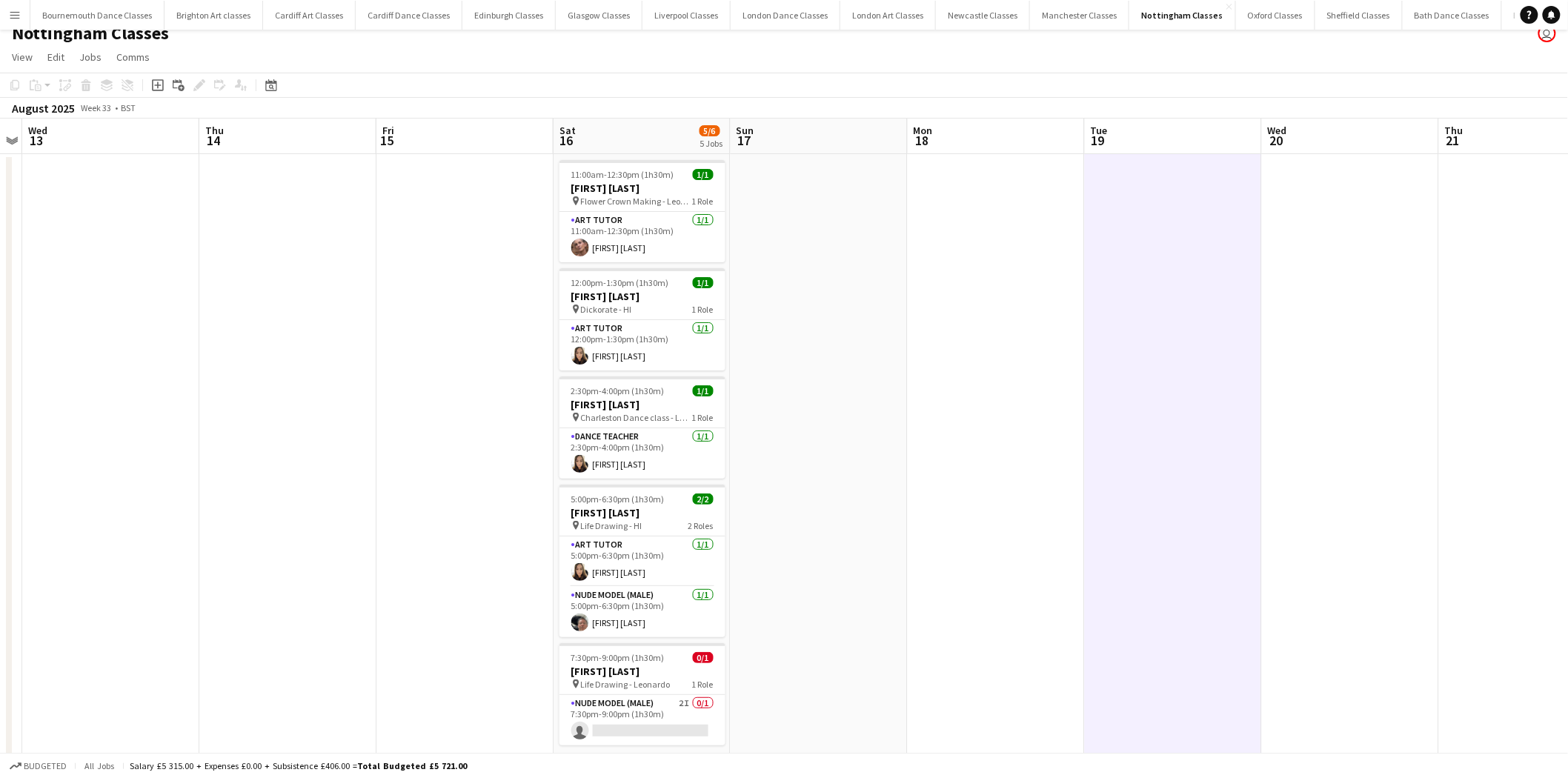 scroll, scrollTop: 0, scrollLeft: 0, axis: both 